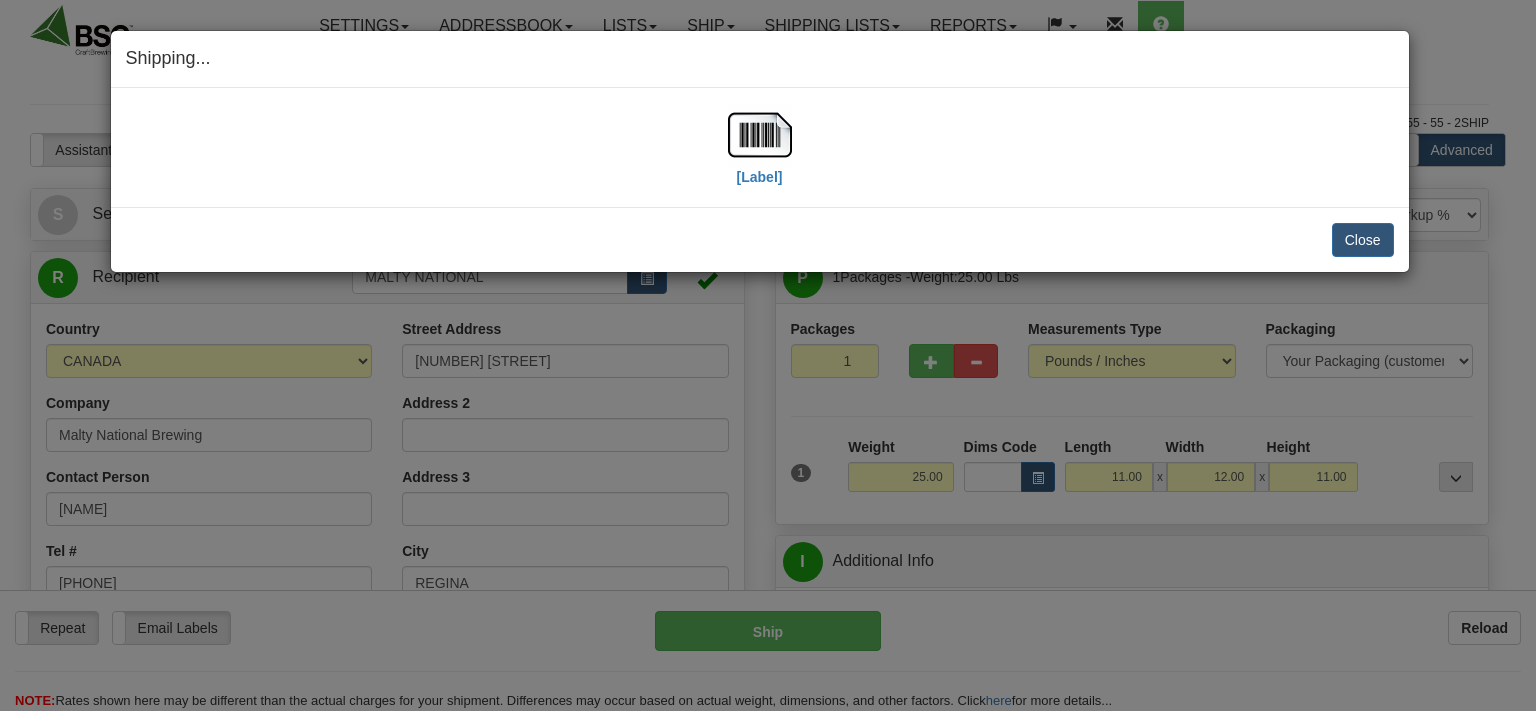 select on "0" 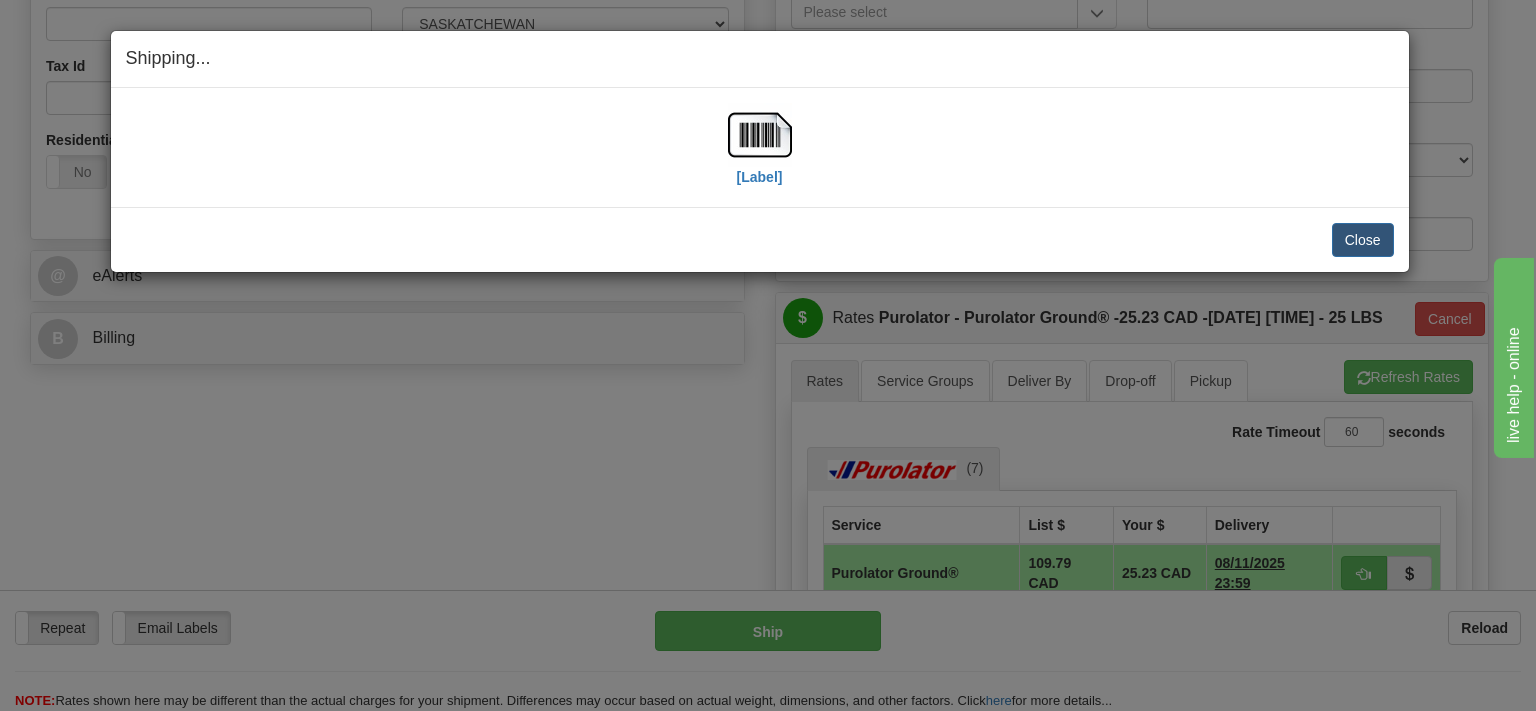 scroll, scrollTop: 0, scrollLeft: 0, axis: both 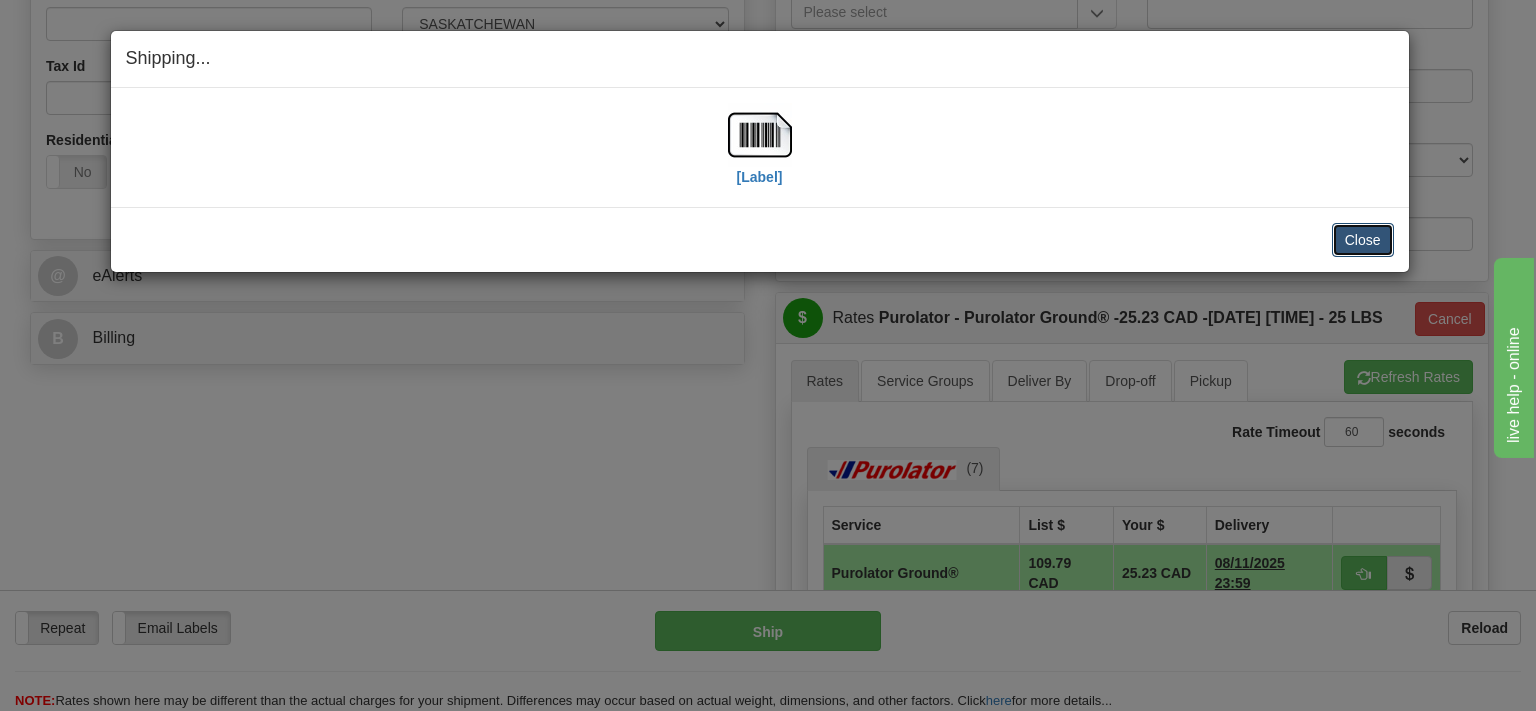 click on "Close" at bounding box center [1363, 240] 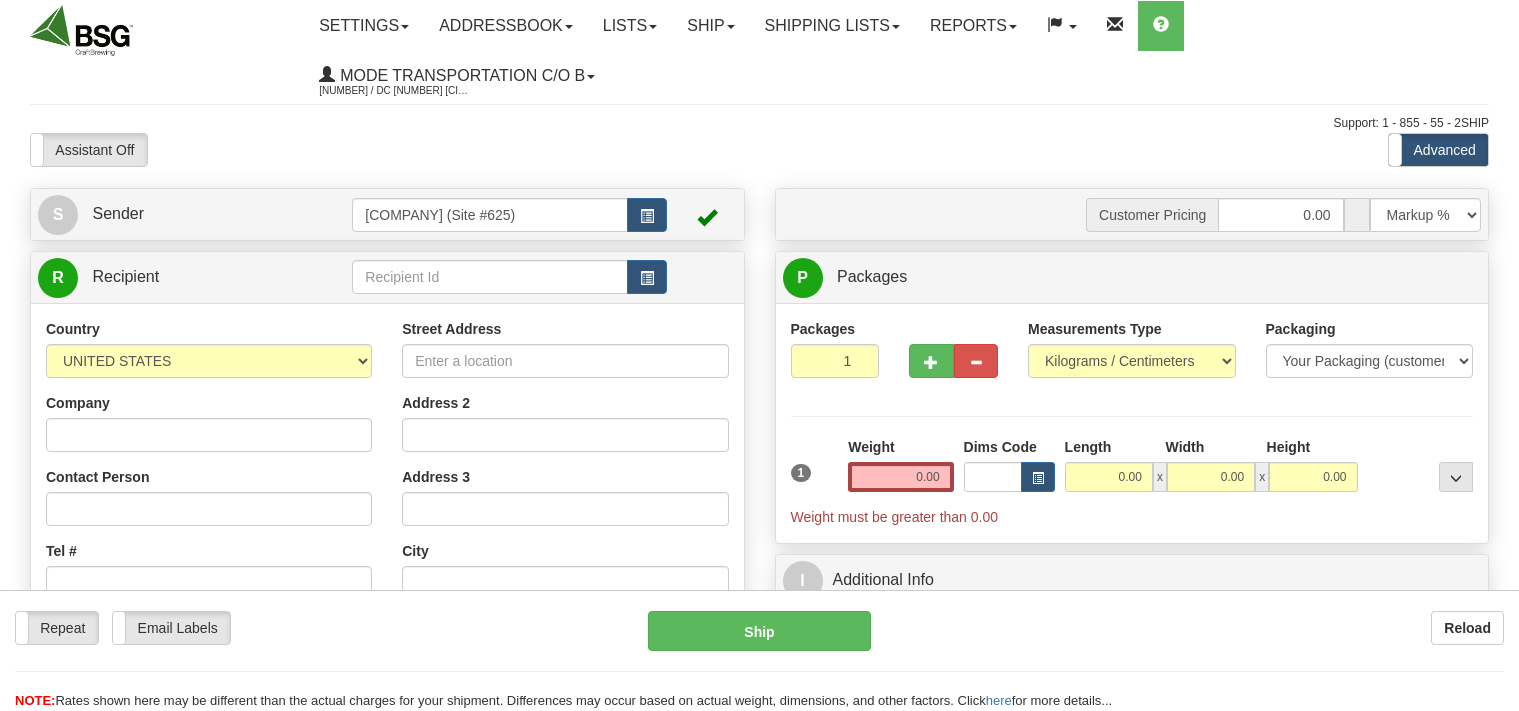 scroll, scrollTop: 0, scrollLeft: 0, axis: both 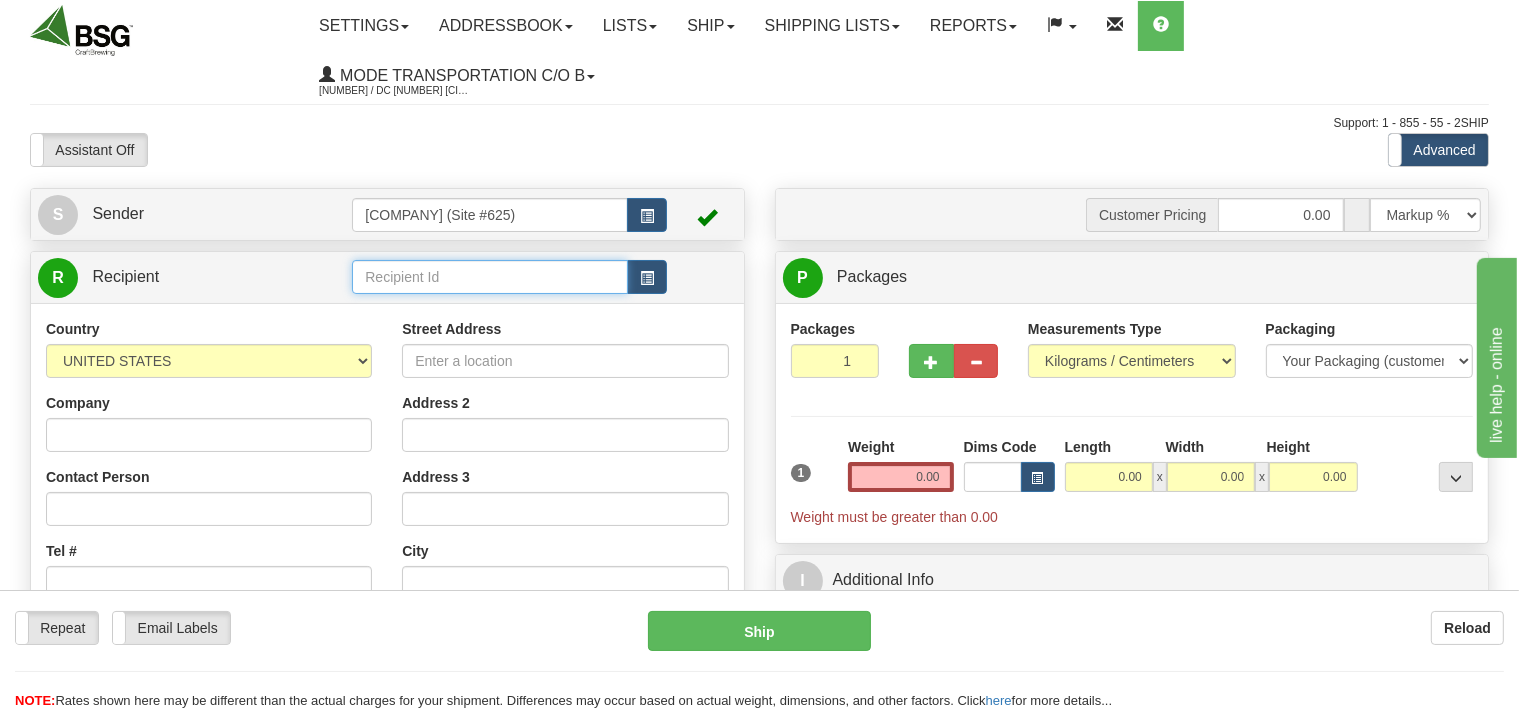click at bounding box center (489, 277) 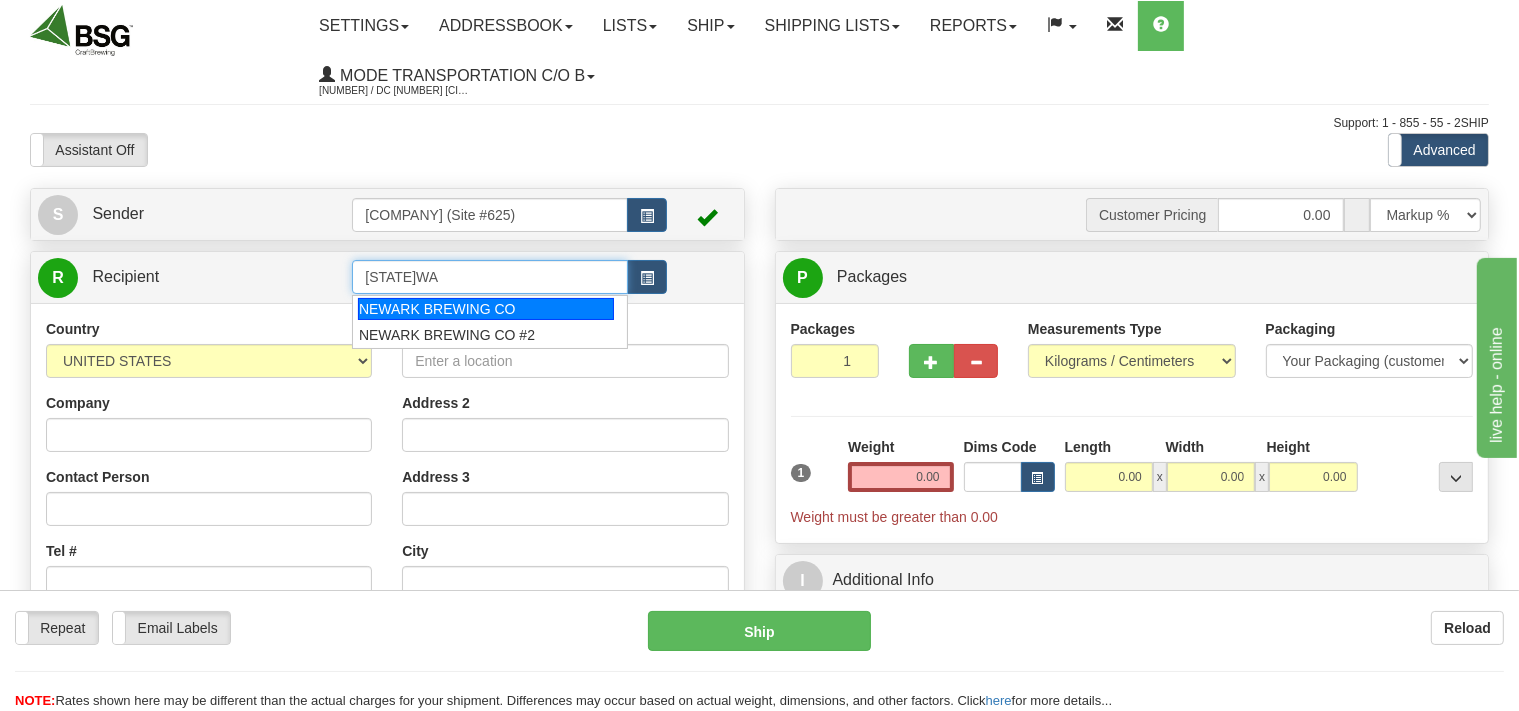 click on "NEWARK BREWING CO" at bounding box center [486, 309] 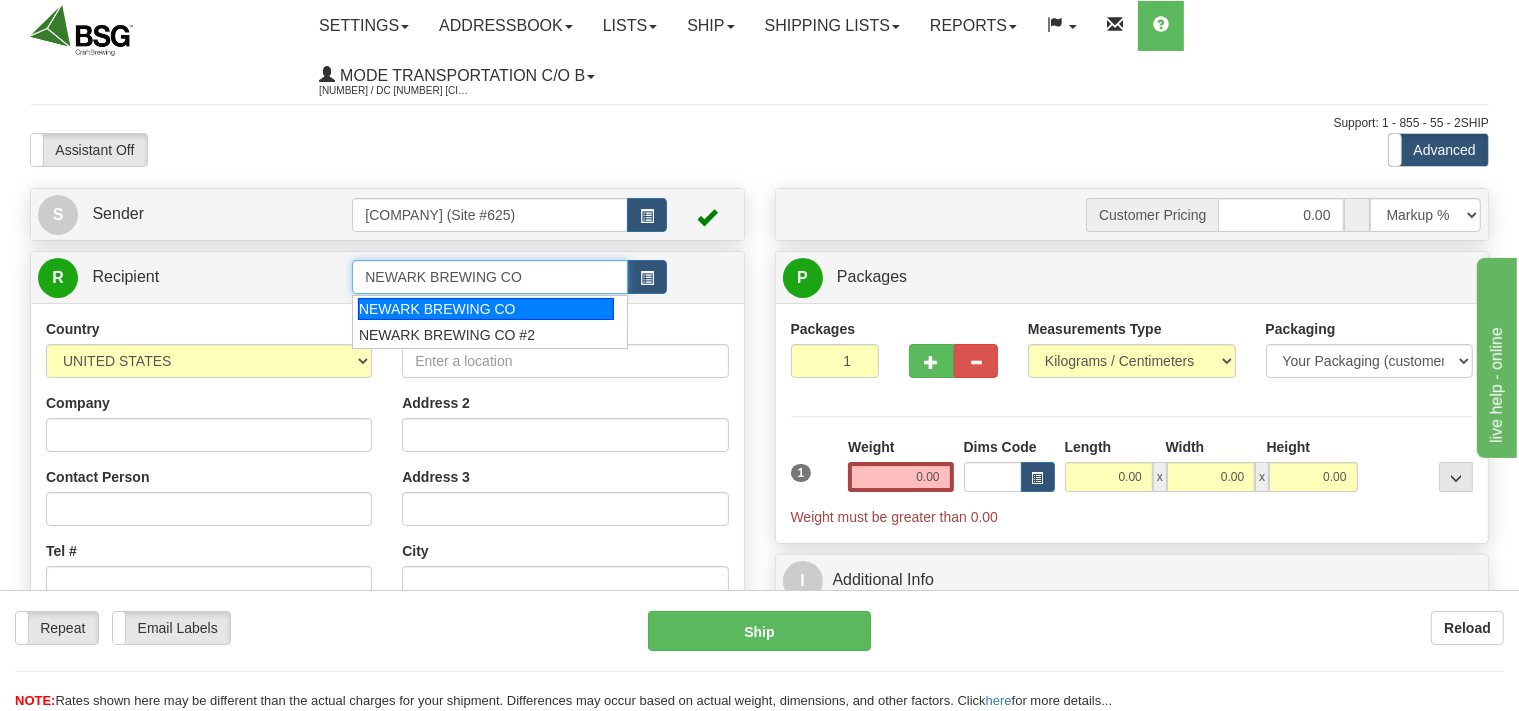 type on "NEWARK BREWING CO" 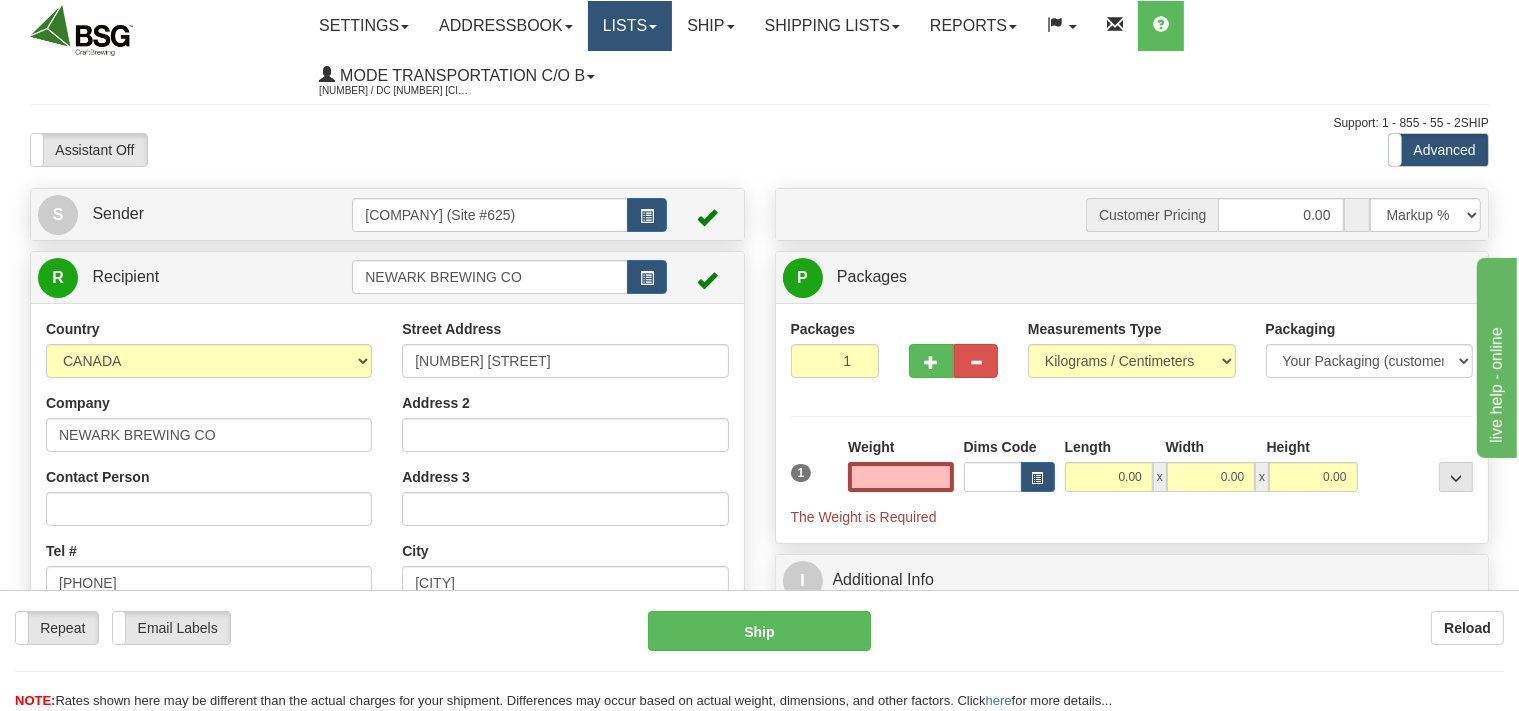 type on "0.00" 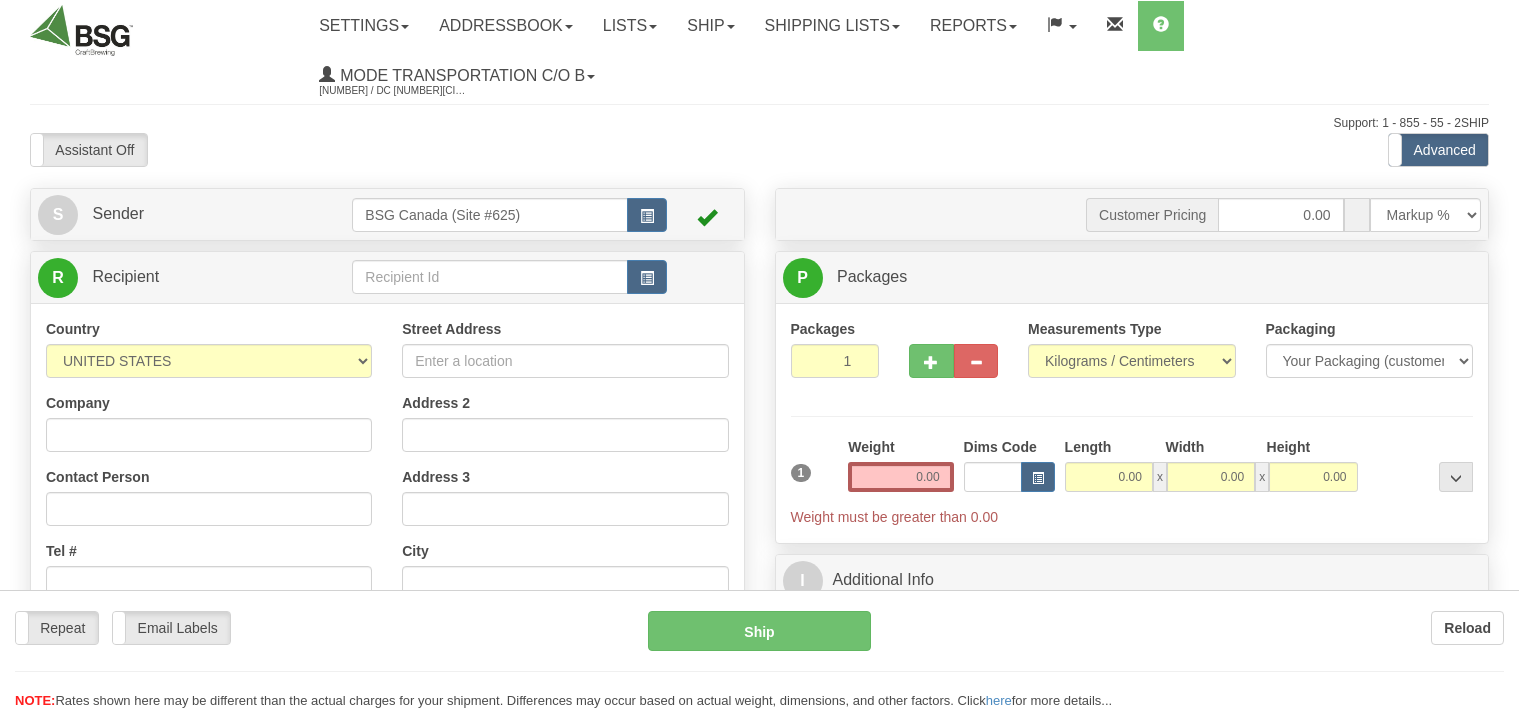 scroll, scrollTop: 0, scrollLeft: 0, axis: both 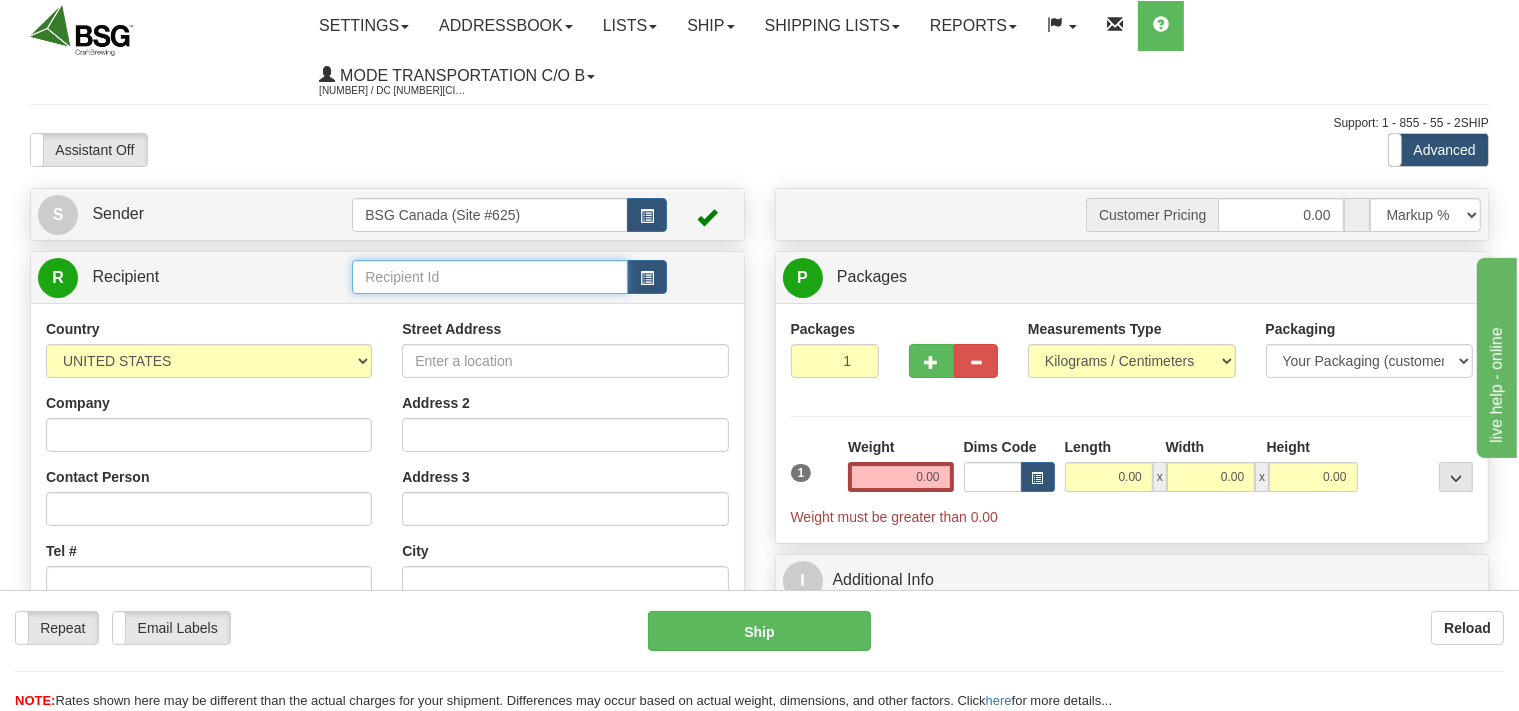 click at bounding box center (489, 277) 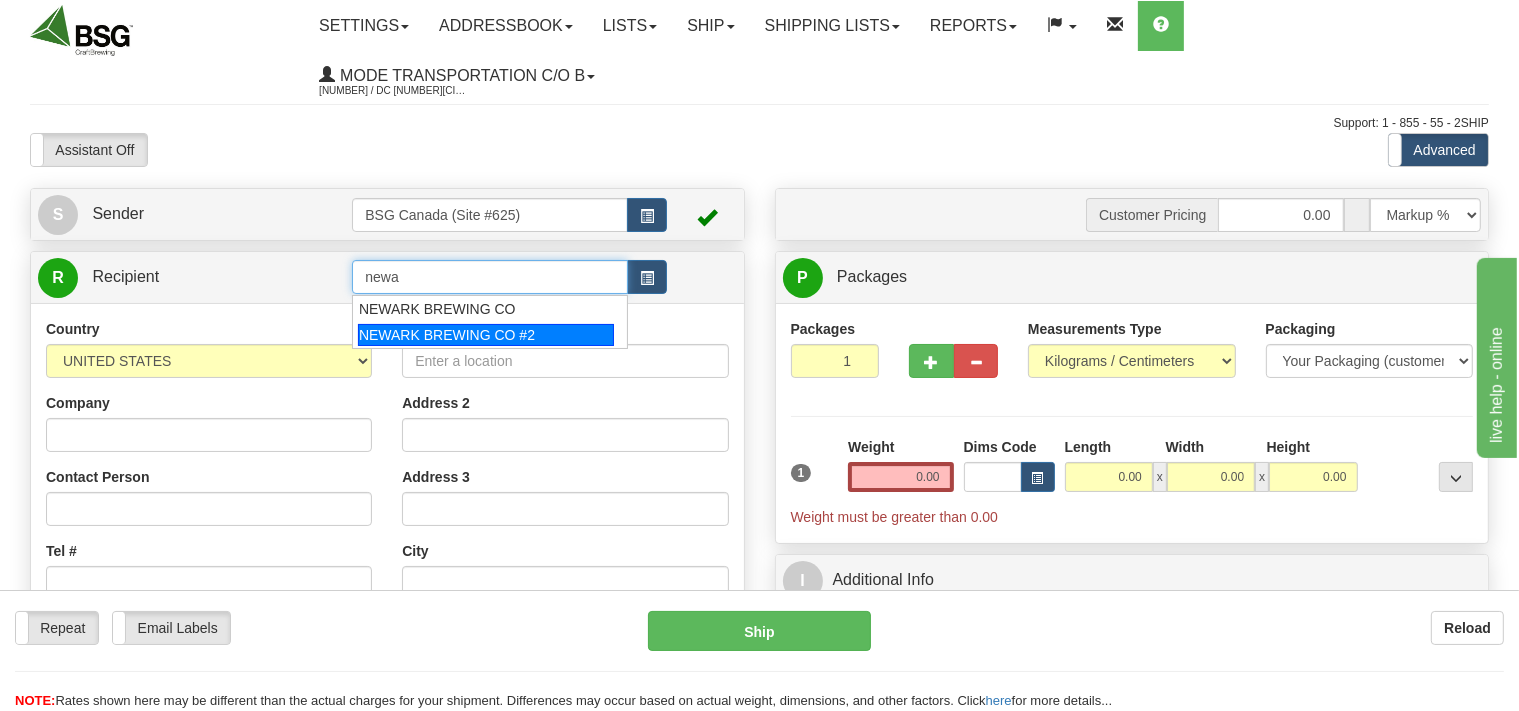 click on "NEWARK BREWING CO #2" at bounding box center (486, 335) 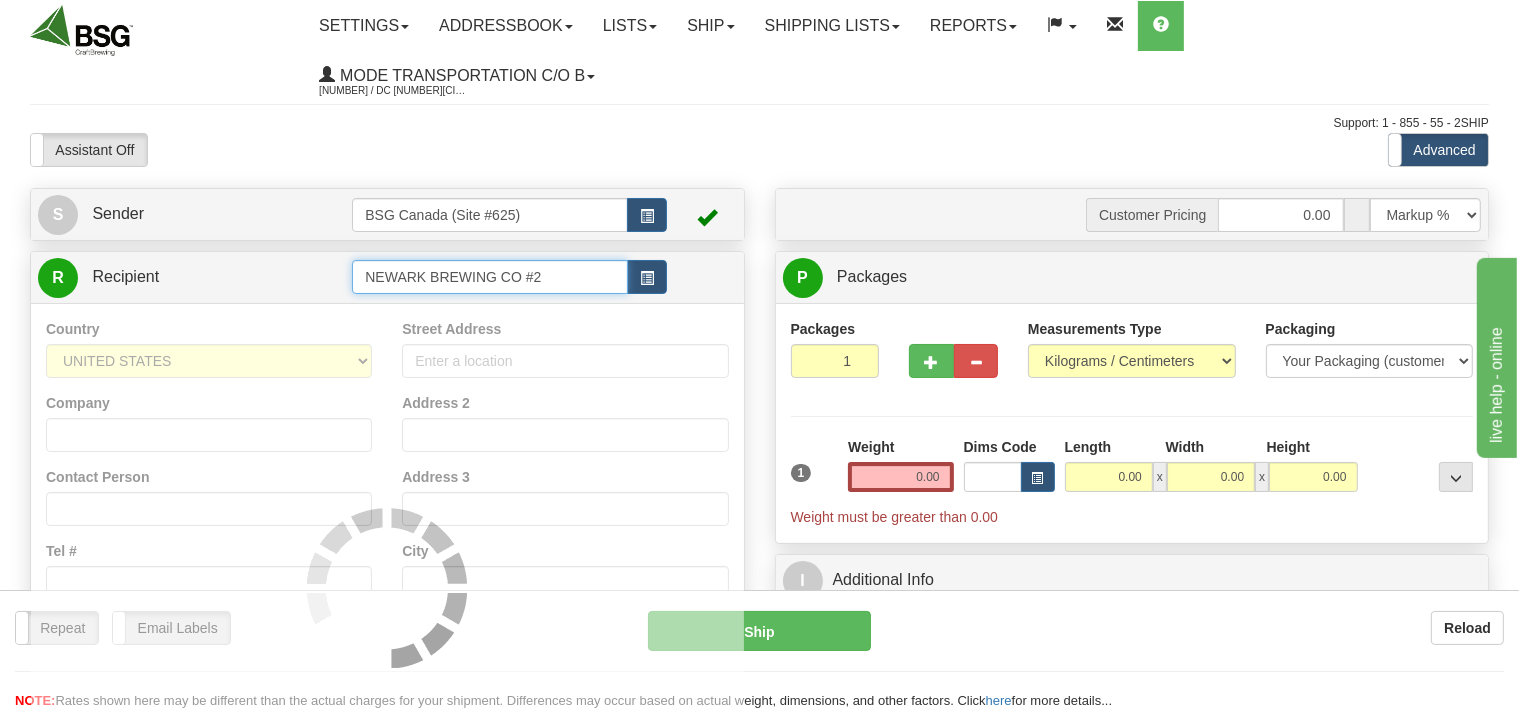 type on "NEWARK BREWING CO #2" 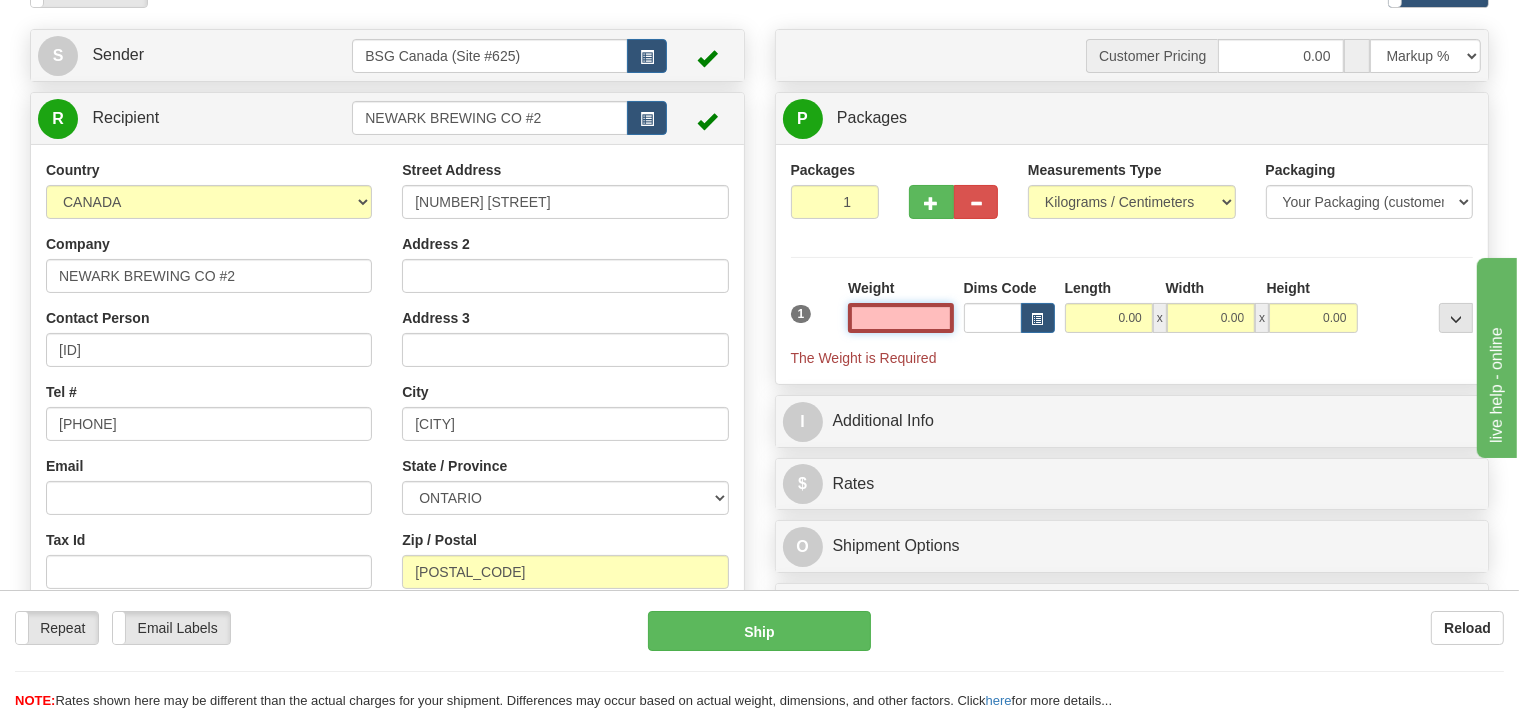 scroll, scrollTop: 211, scrollLeft: 0, axis: vertical 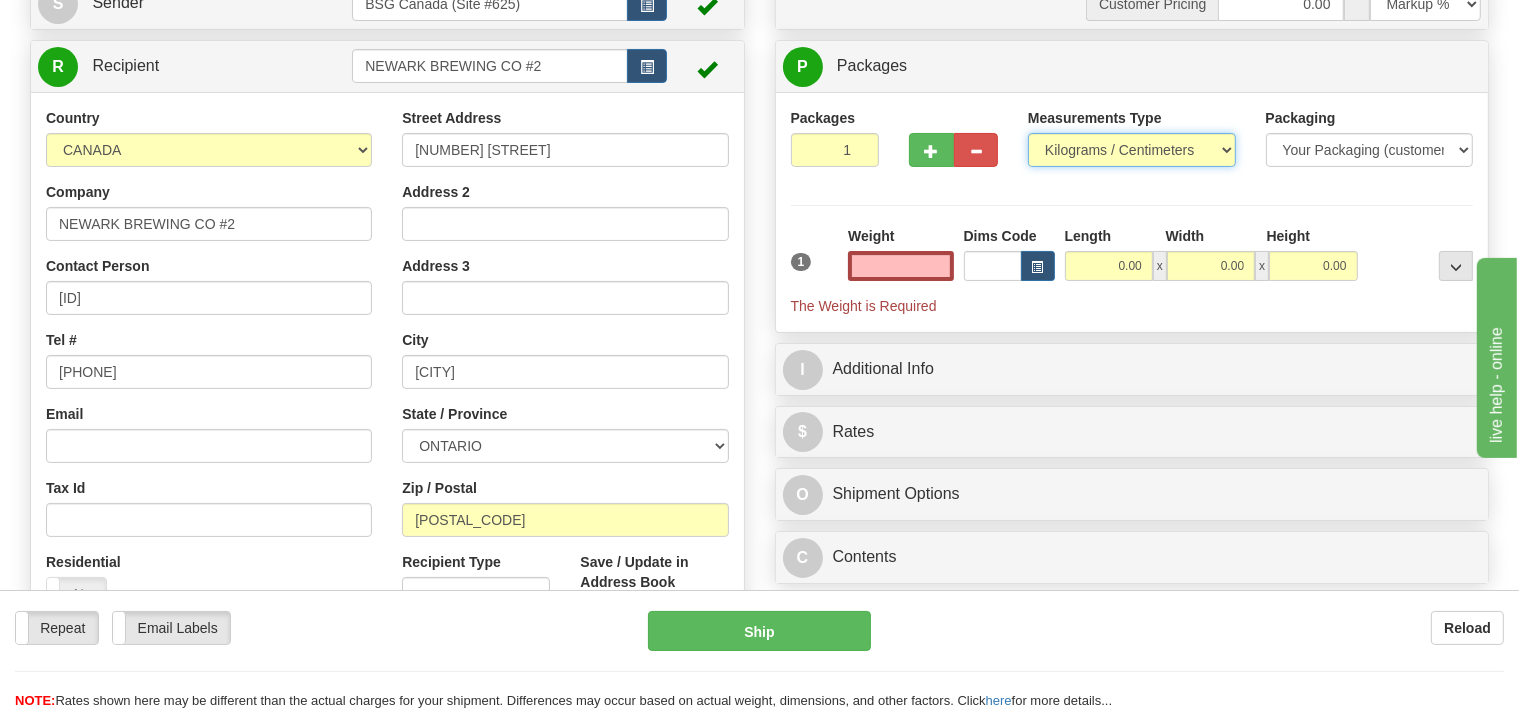 type on "0.00" 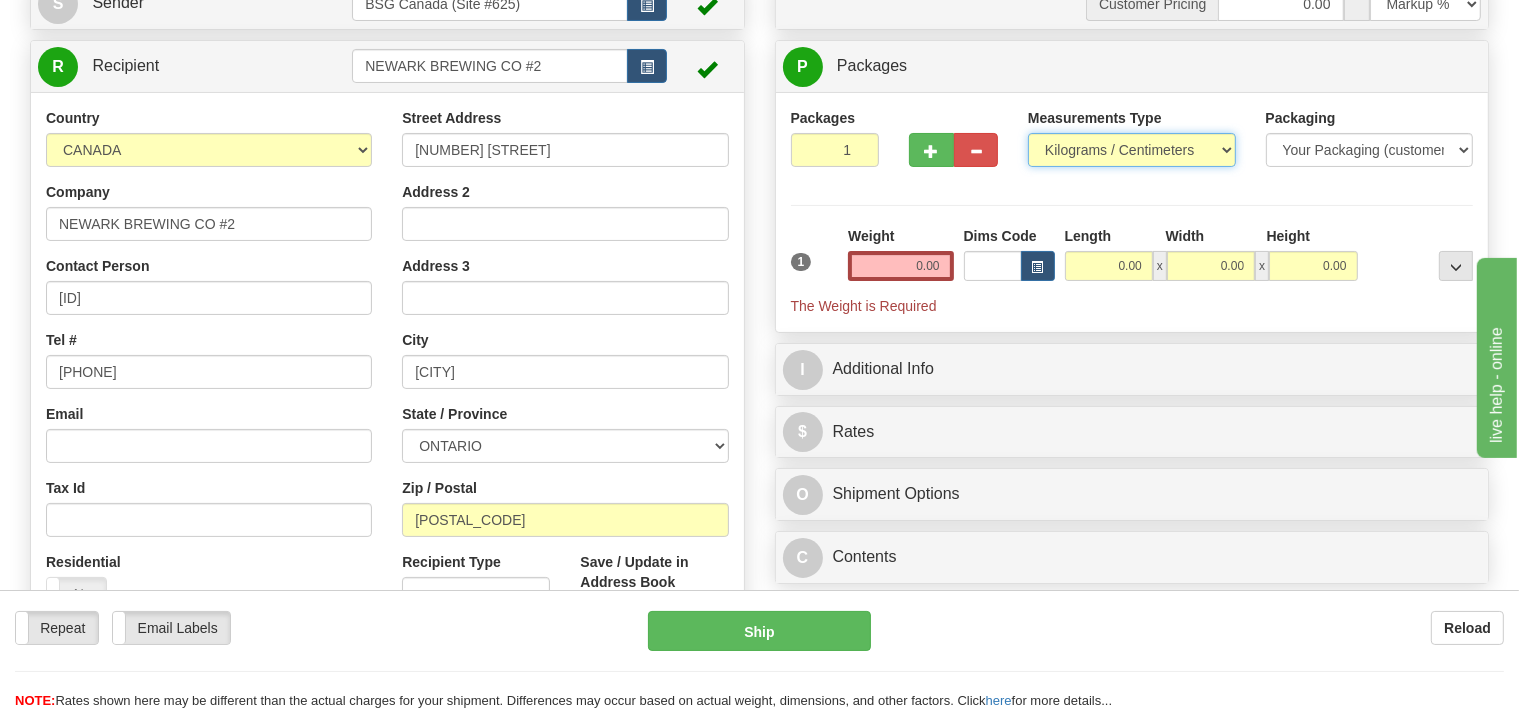 click on "Pounds / Inches
Kilograms / Centimeters" at bounding box center [1132, 150] 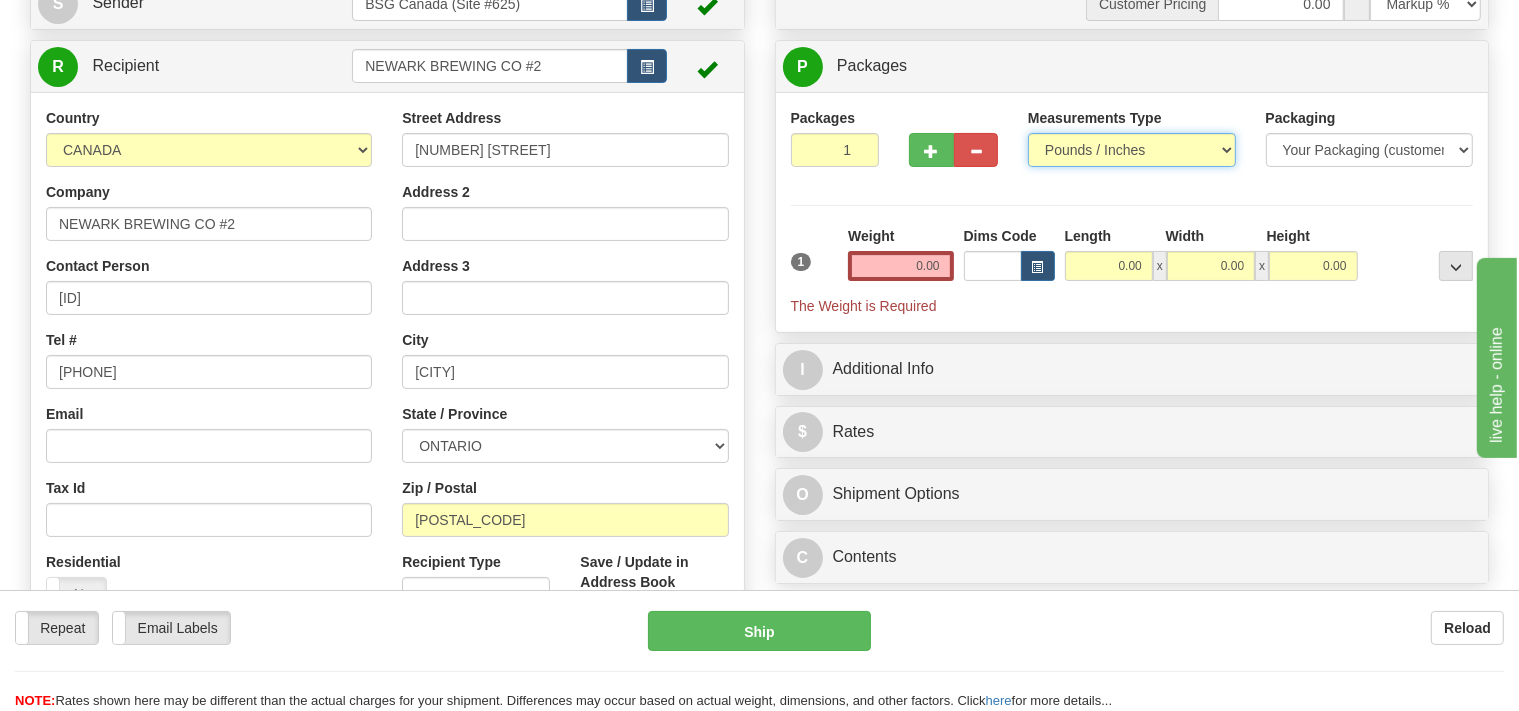 click on "Pounds / Inches" at bounding box center [0, 0] 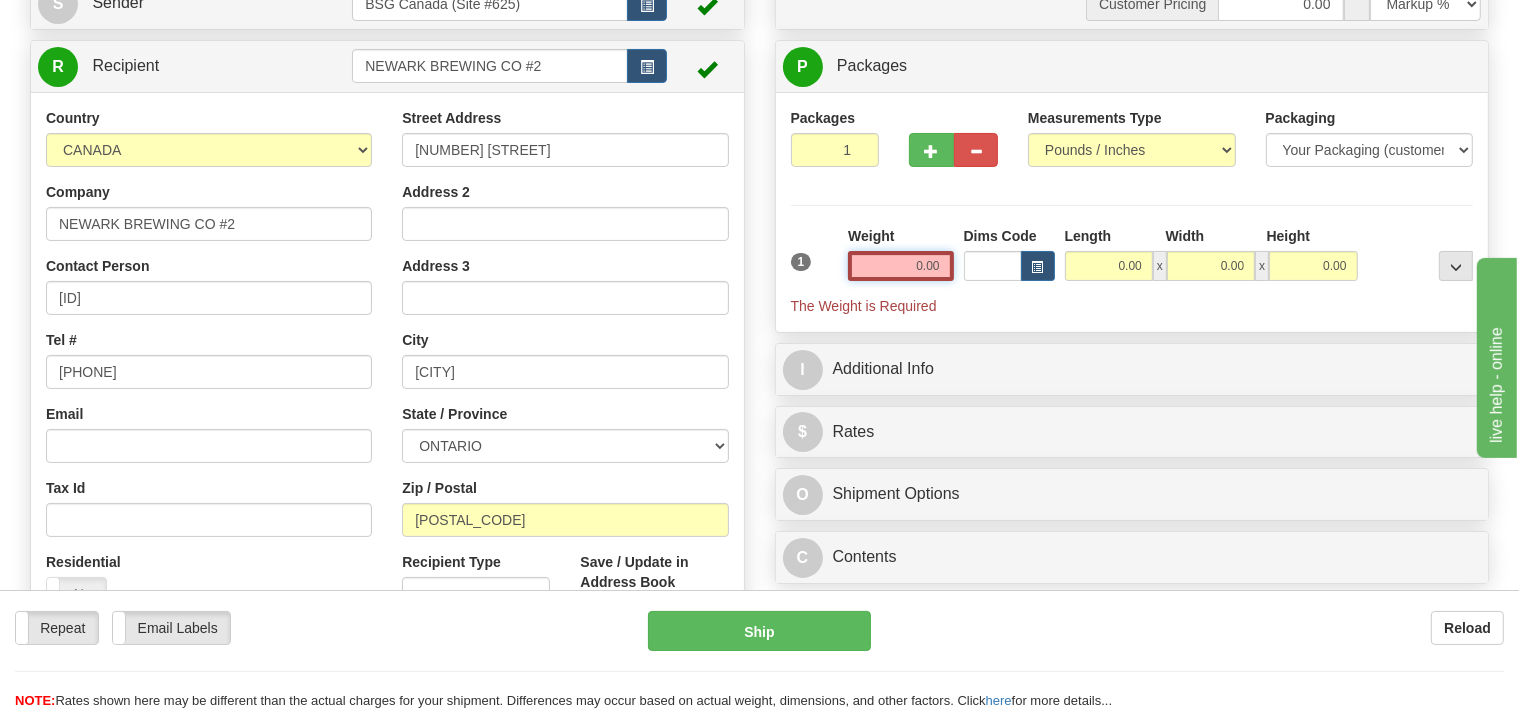 click on "0.00" at bounding box center (900, 266) 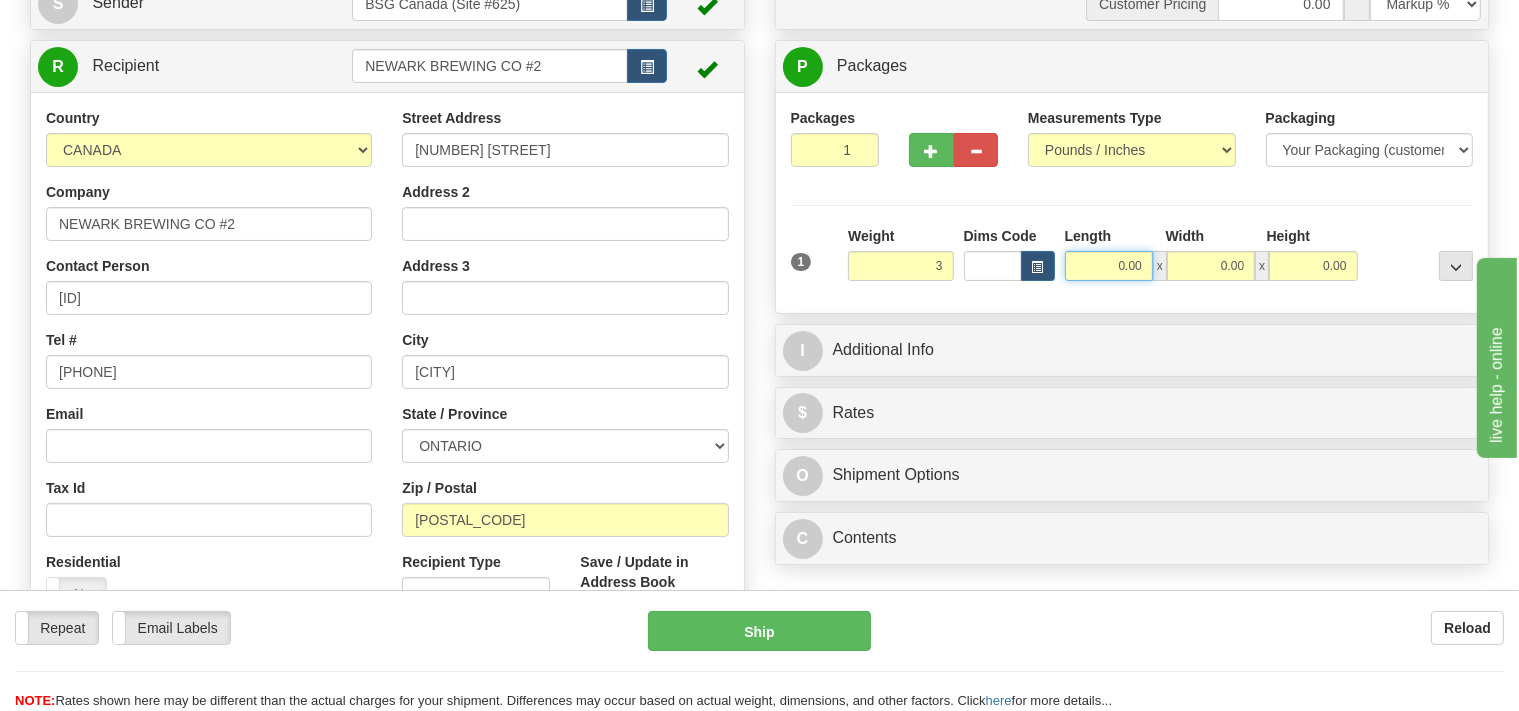 type on "3.00" 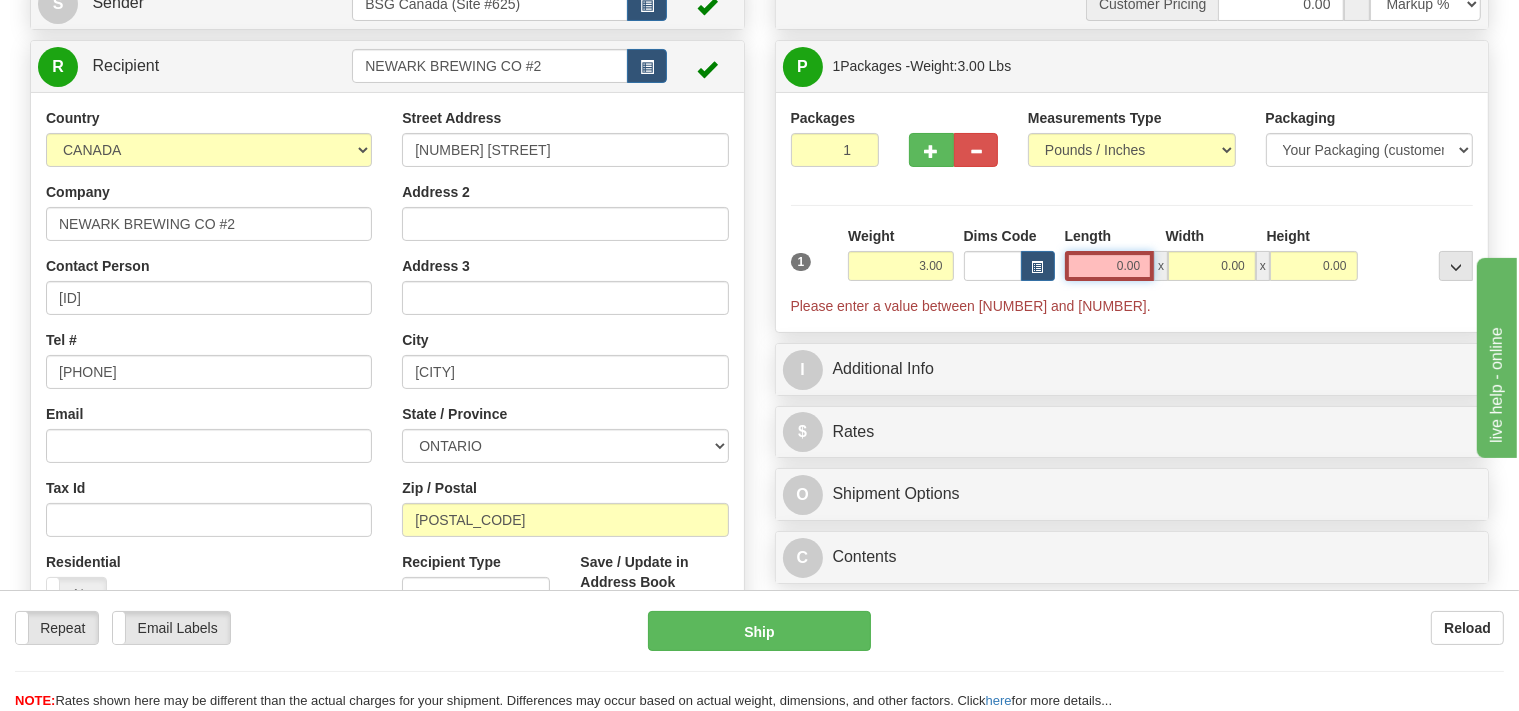 click on "0.00" at bounding box center [1110, 266] 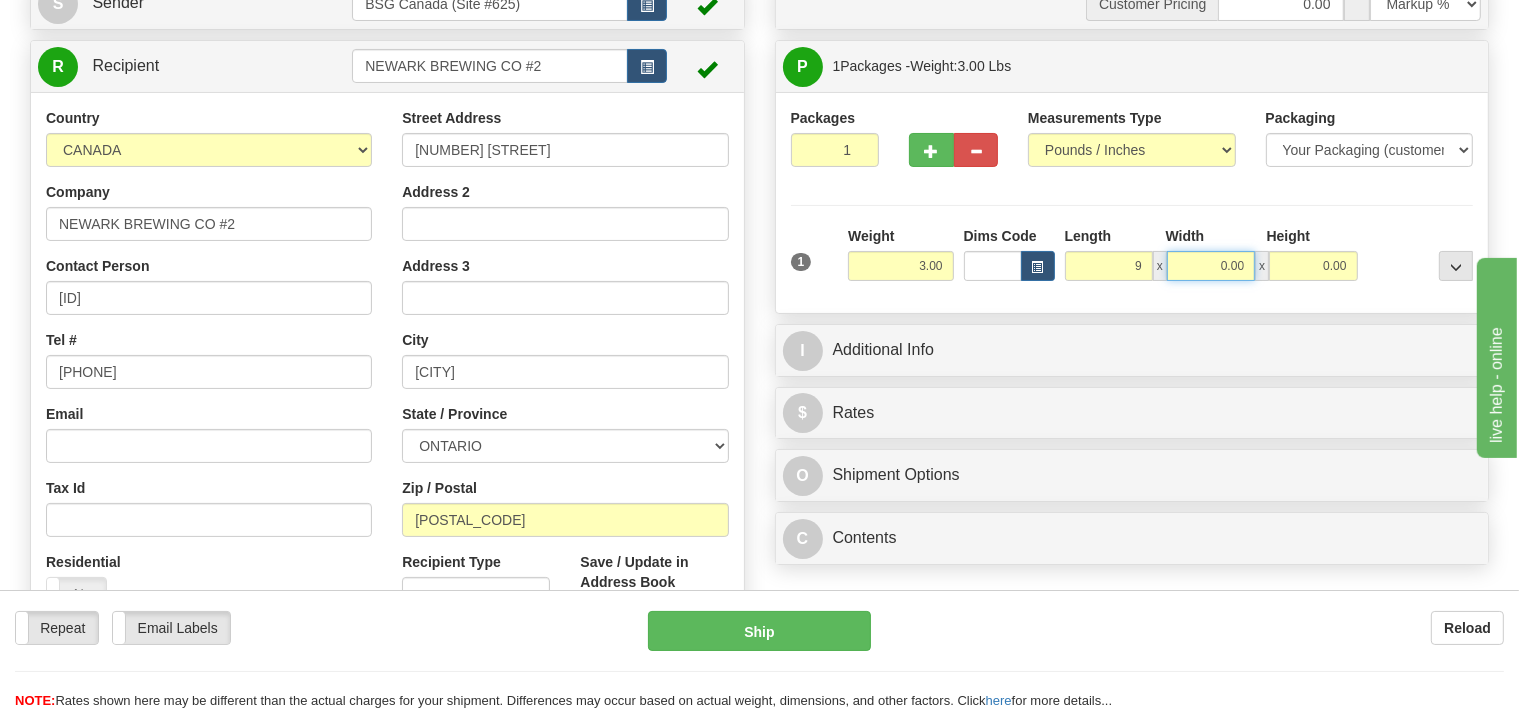 type on "9.00" 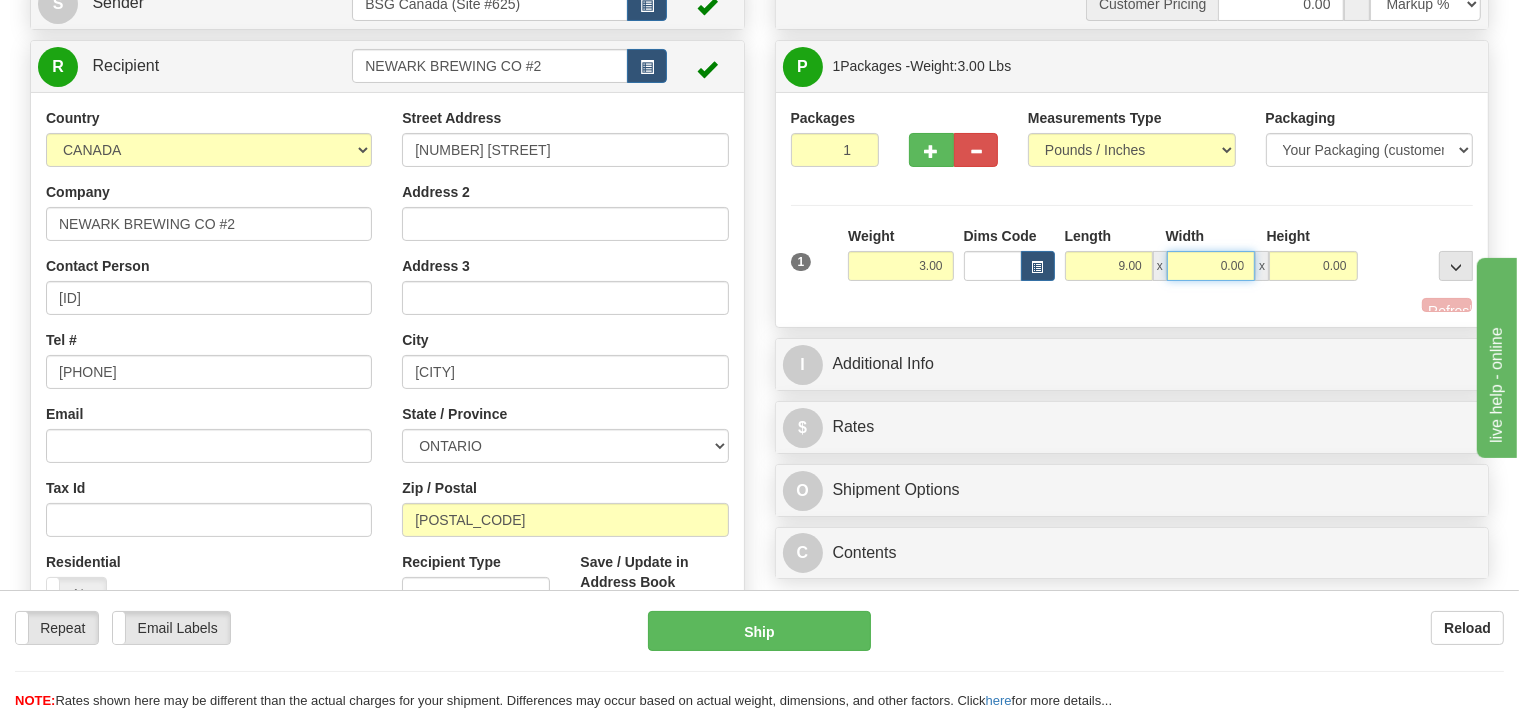 click on "0.00" at bounding box center (1211, 266) 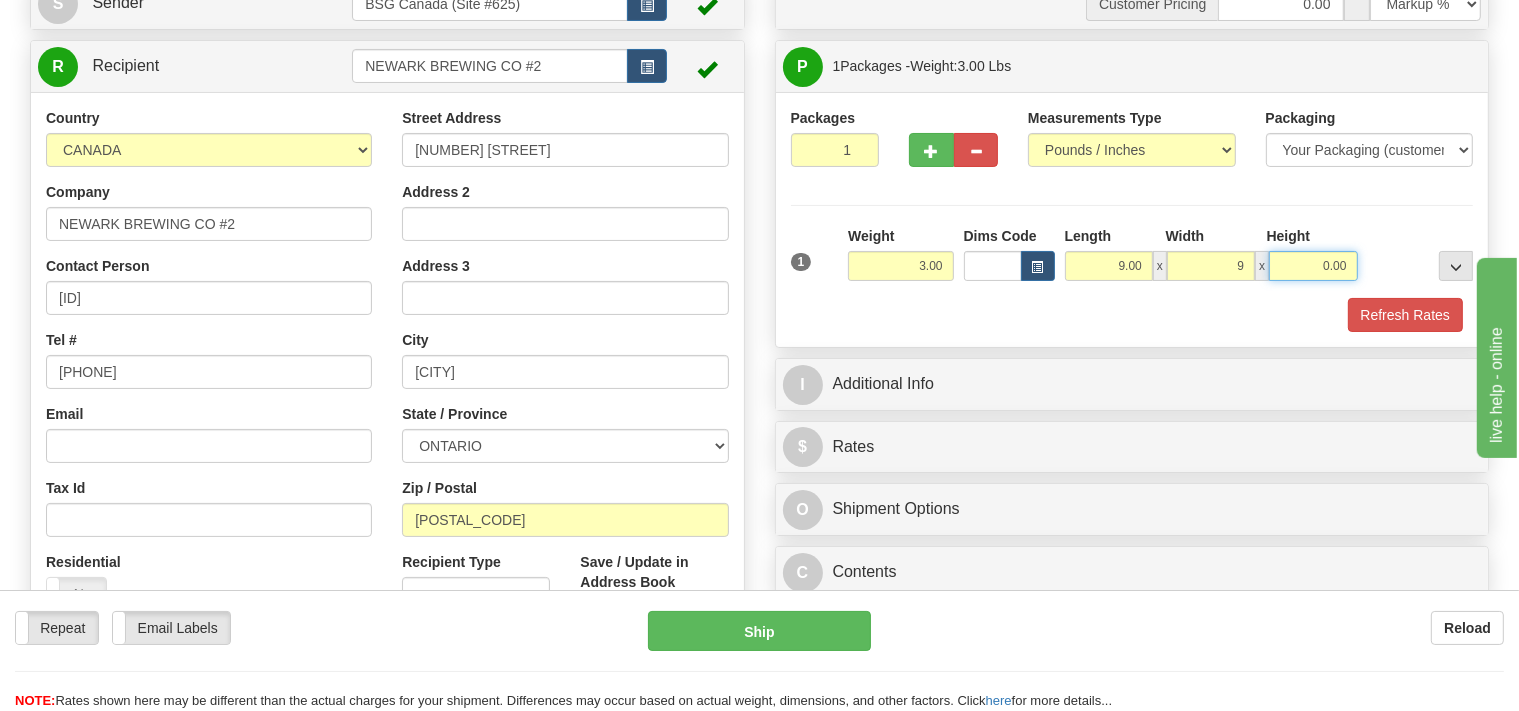 type on "9.00" 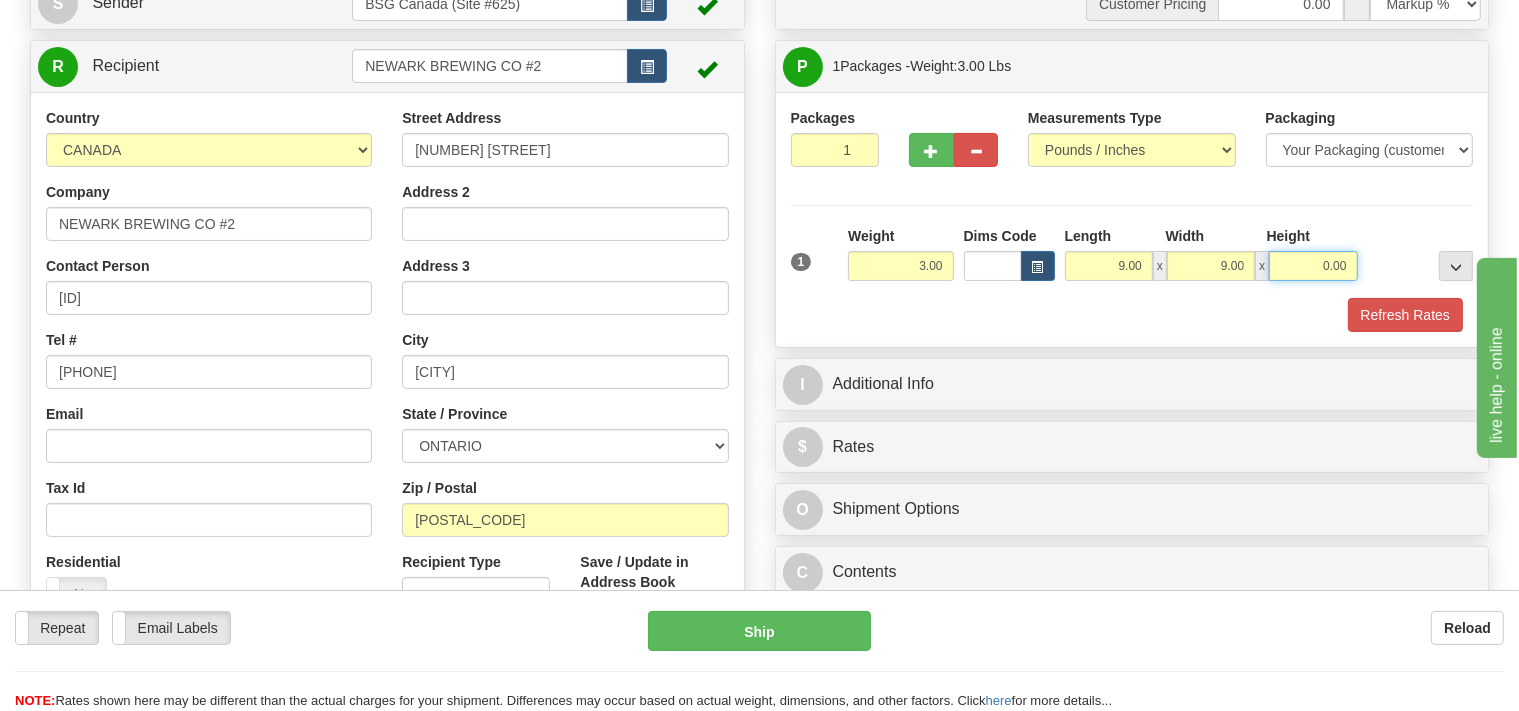 click on "0.00" at bounding box center [1313, 266] 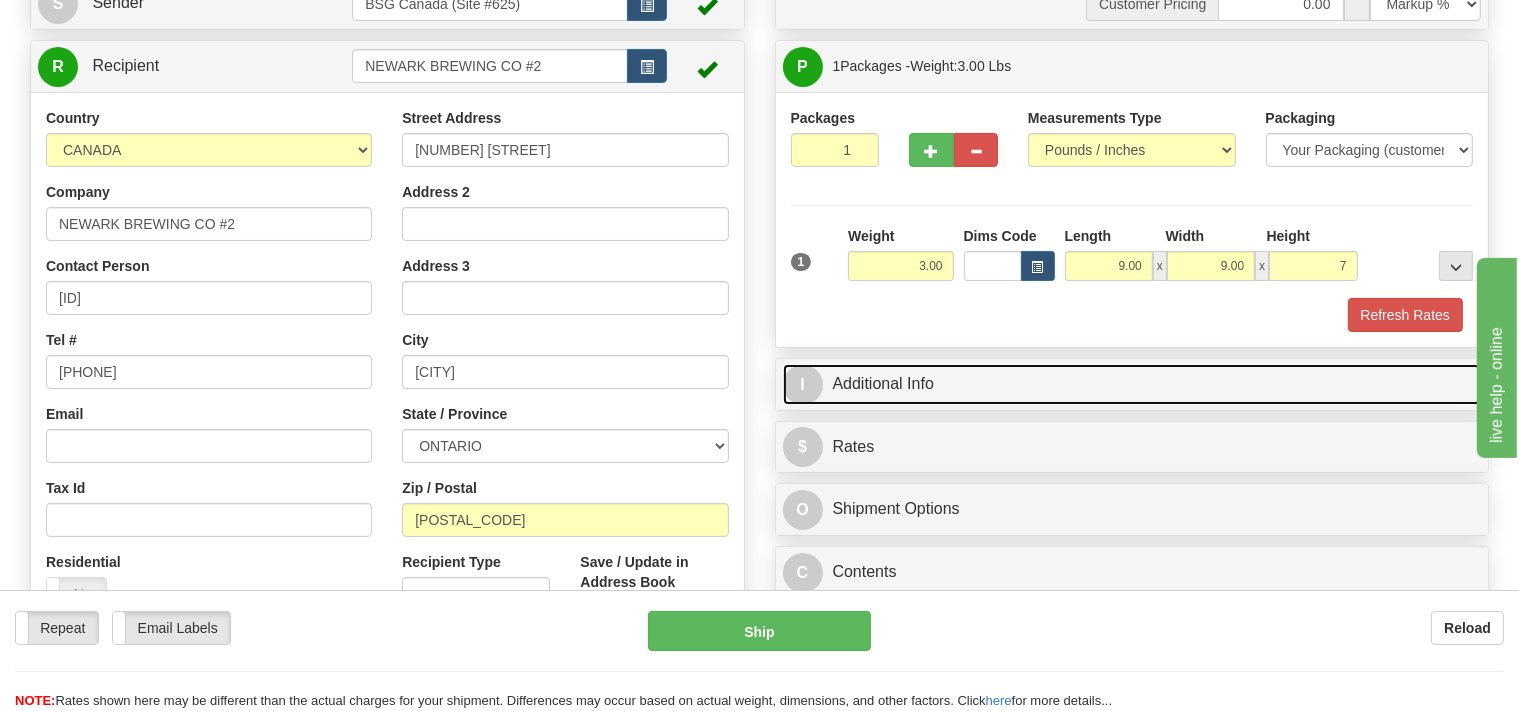 type on "7.00" 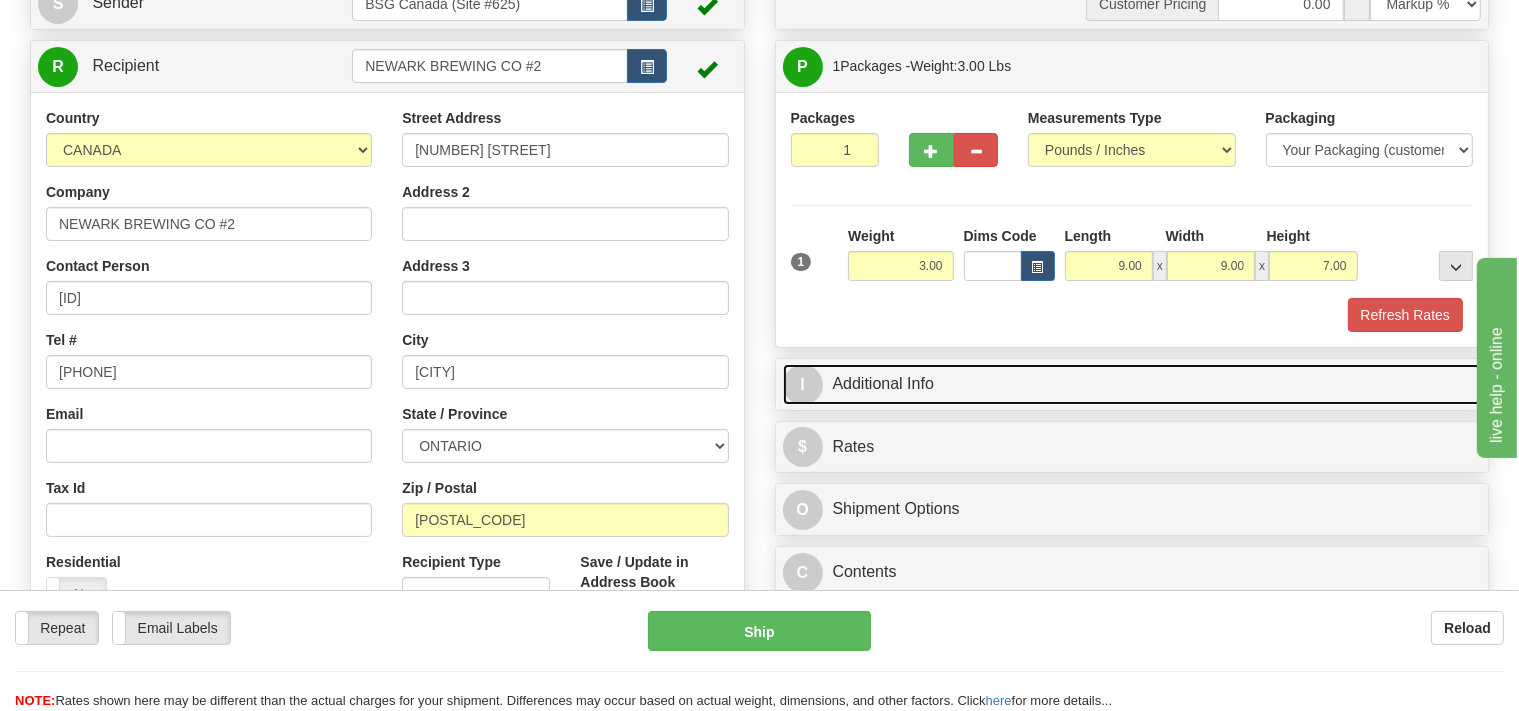 click on "I Additional Info" at bounding box center (1132, 384) 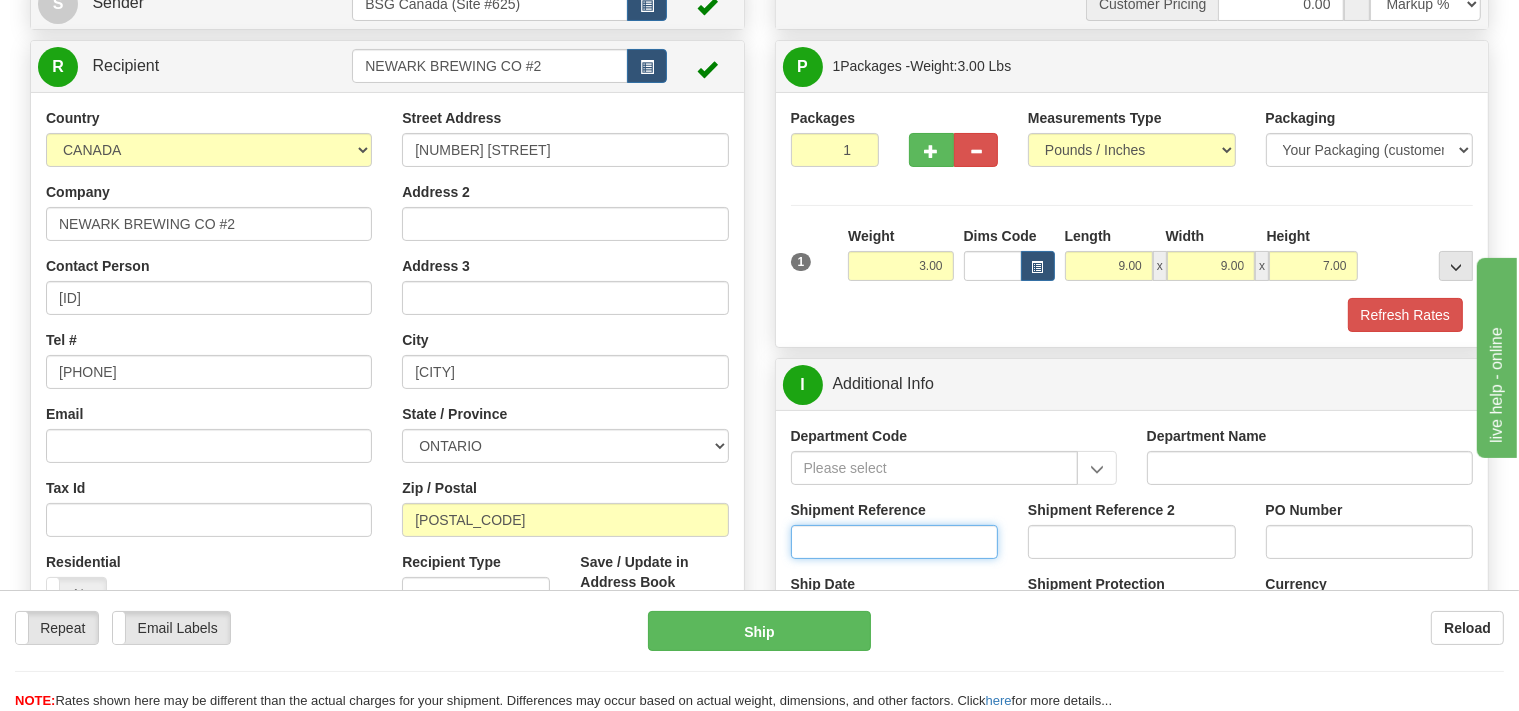 click on "Shipment Reference" at bounding box center (895, 542) 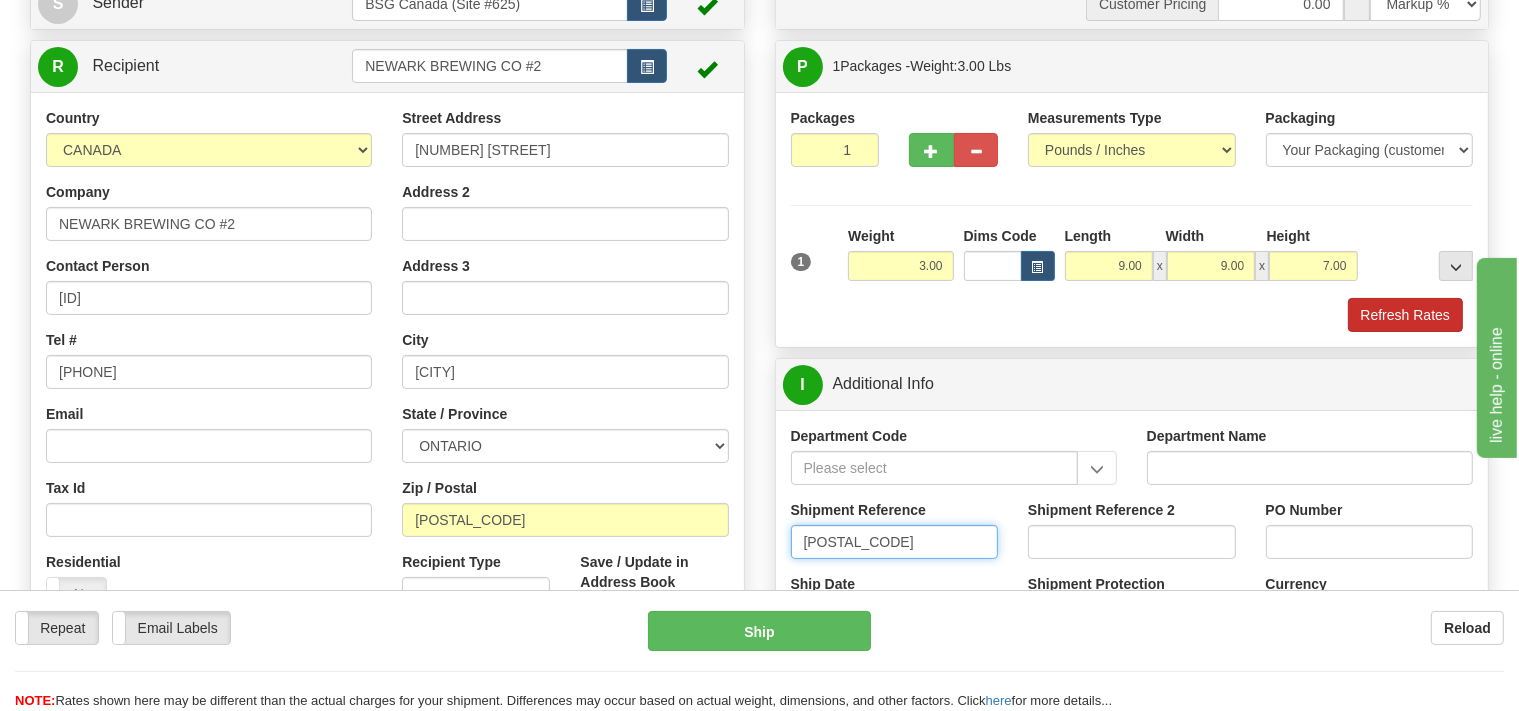 type on "SO170-146573" 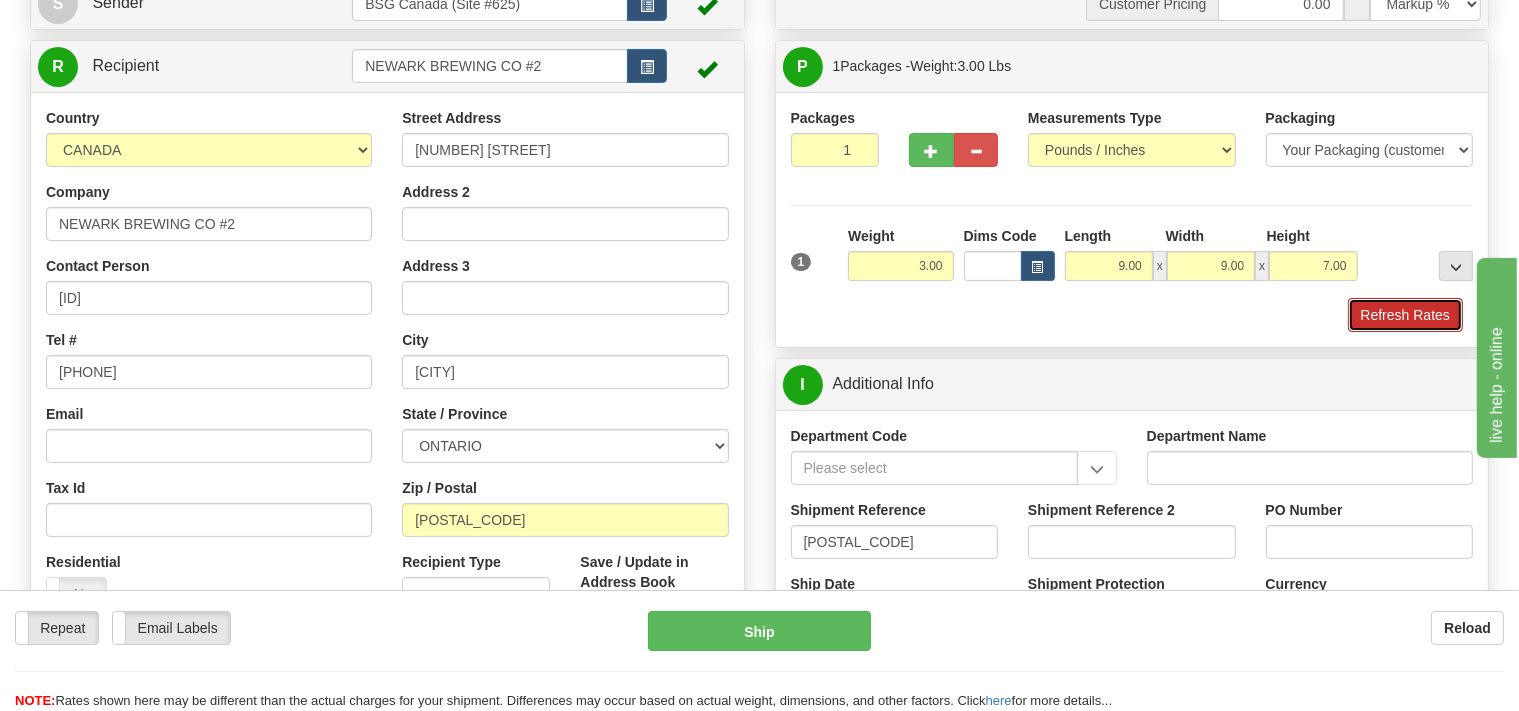 click on "Refresh Rates" at bounding box center [1405, 315] 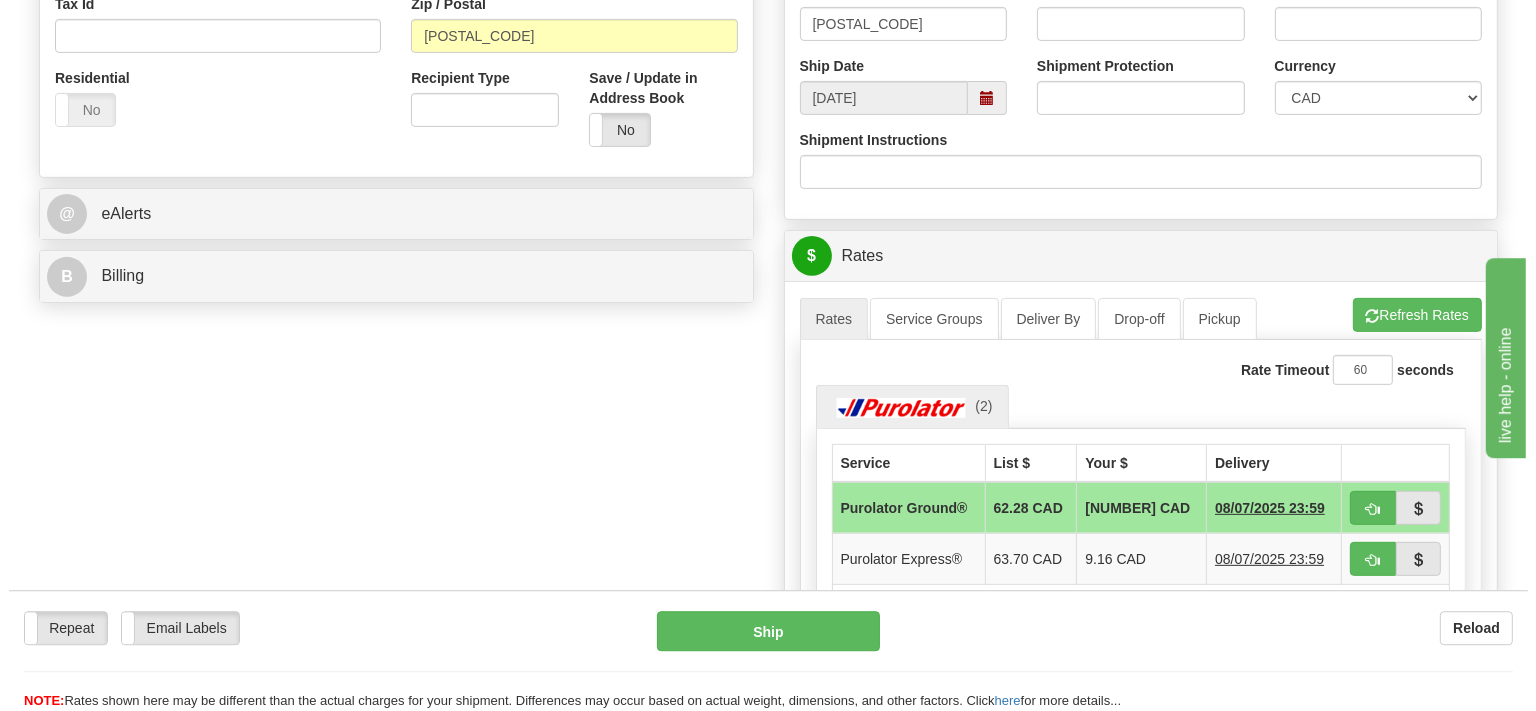 scroll, scrollTop: 739, scrollLeft: 0, axis: vertical 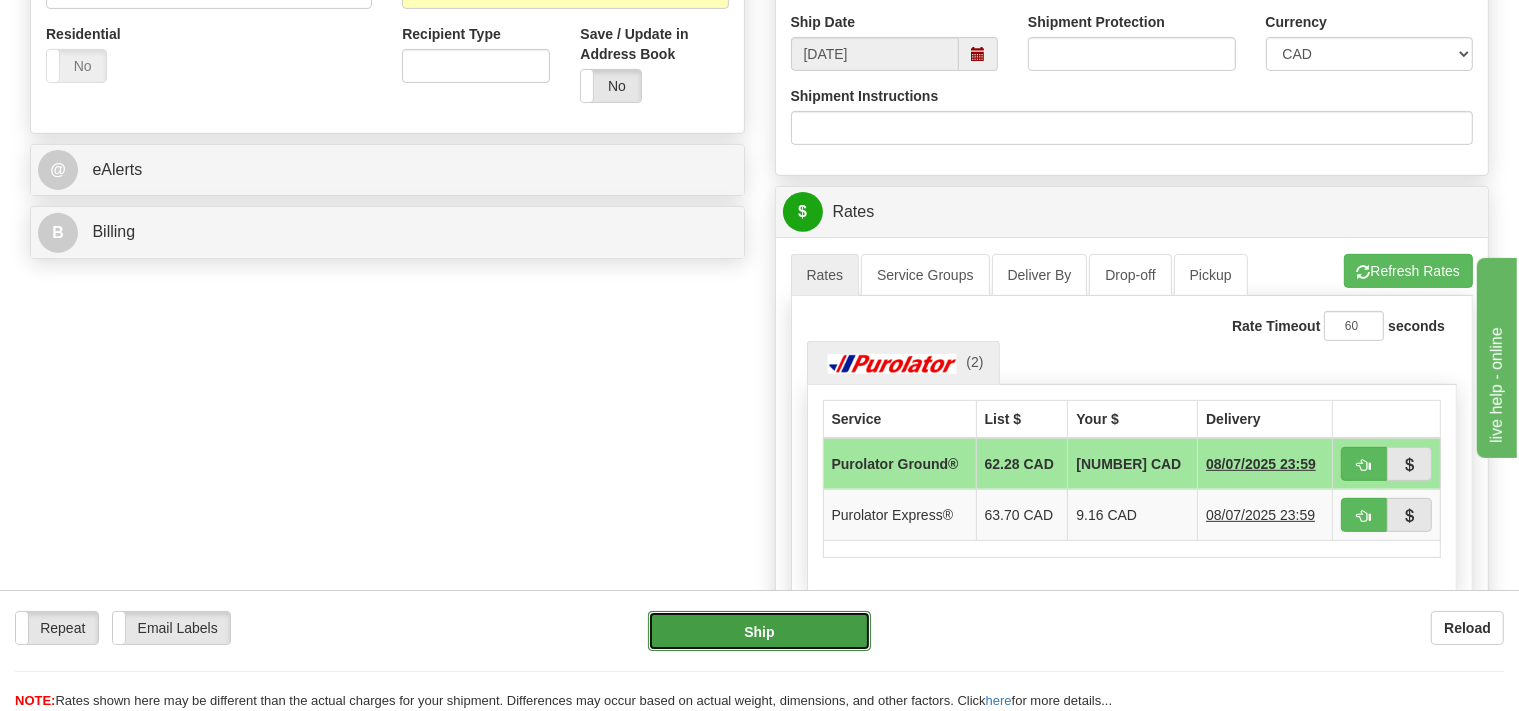 click on "Ship" at bounding box center (759, 631) 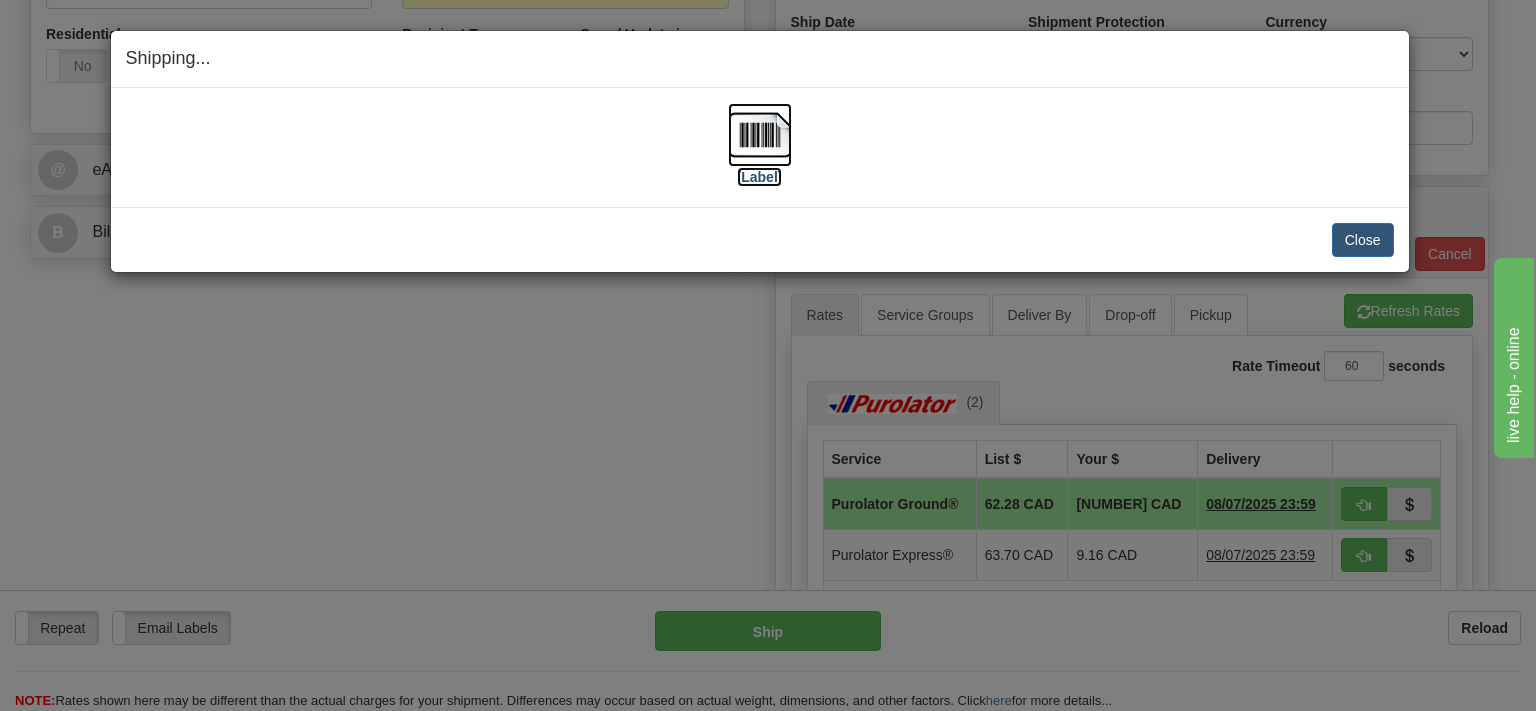 click at bounding box center [760, 135] 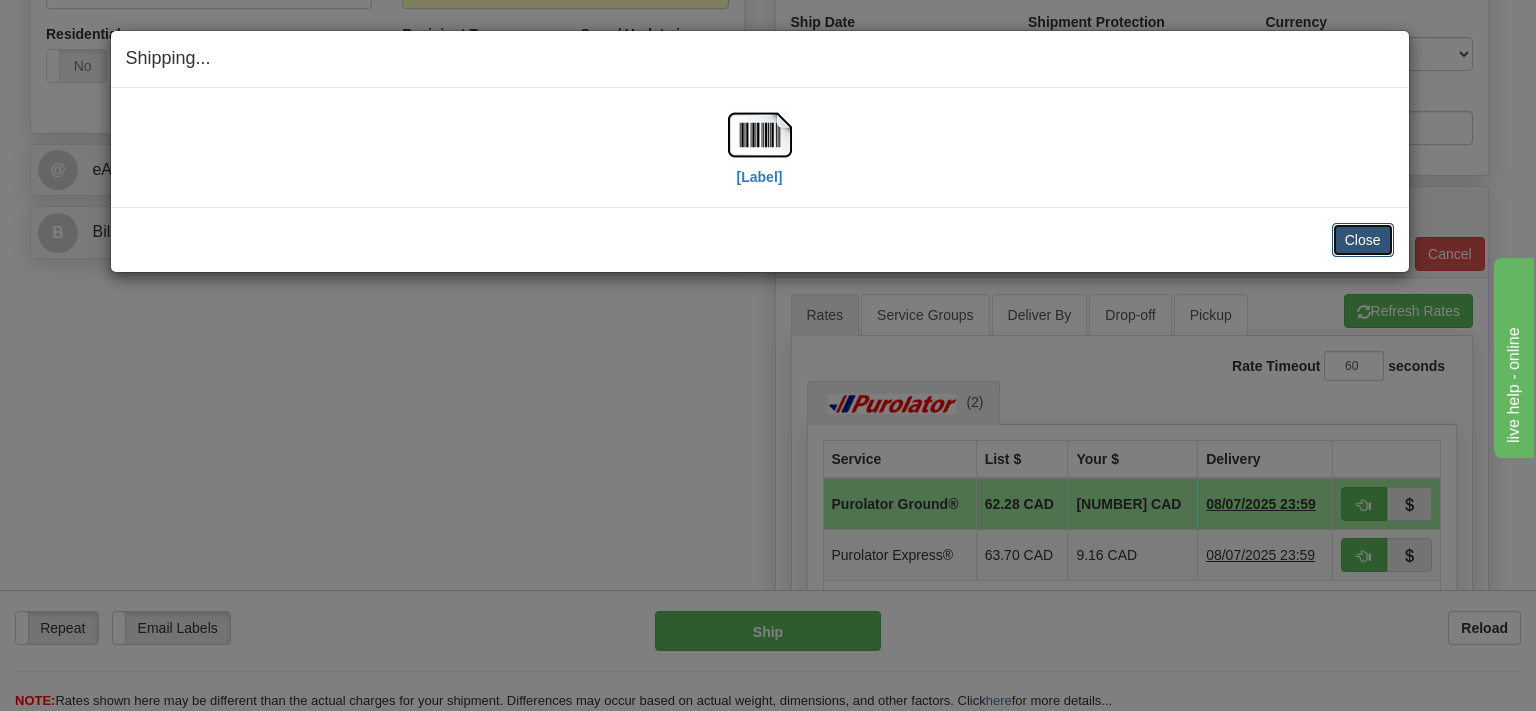 click on "Close" at bounding box center [1363, 240] 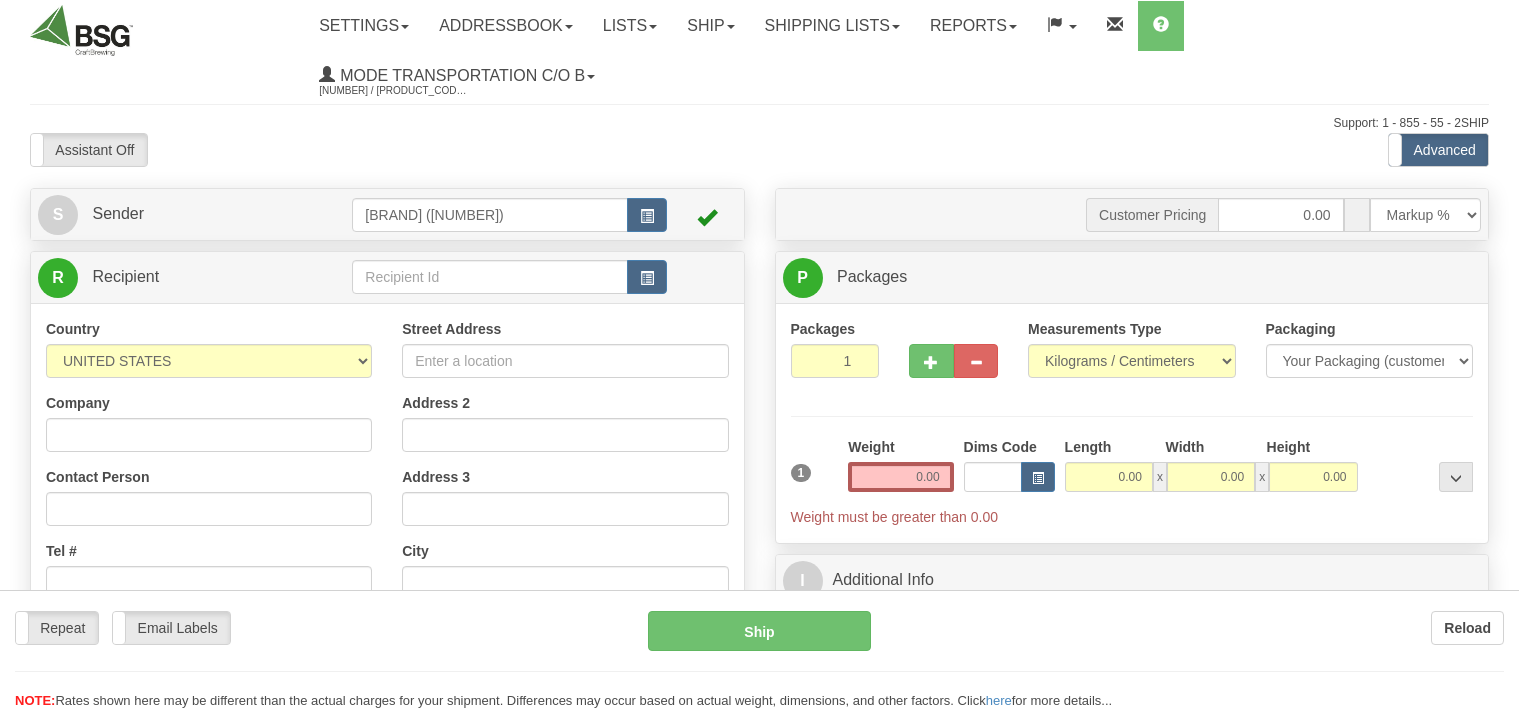 scroll, scrollTop: 0, scrollLeft: 0, axis: both 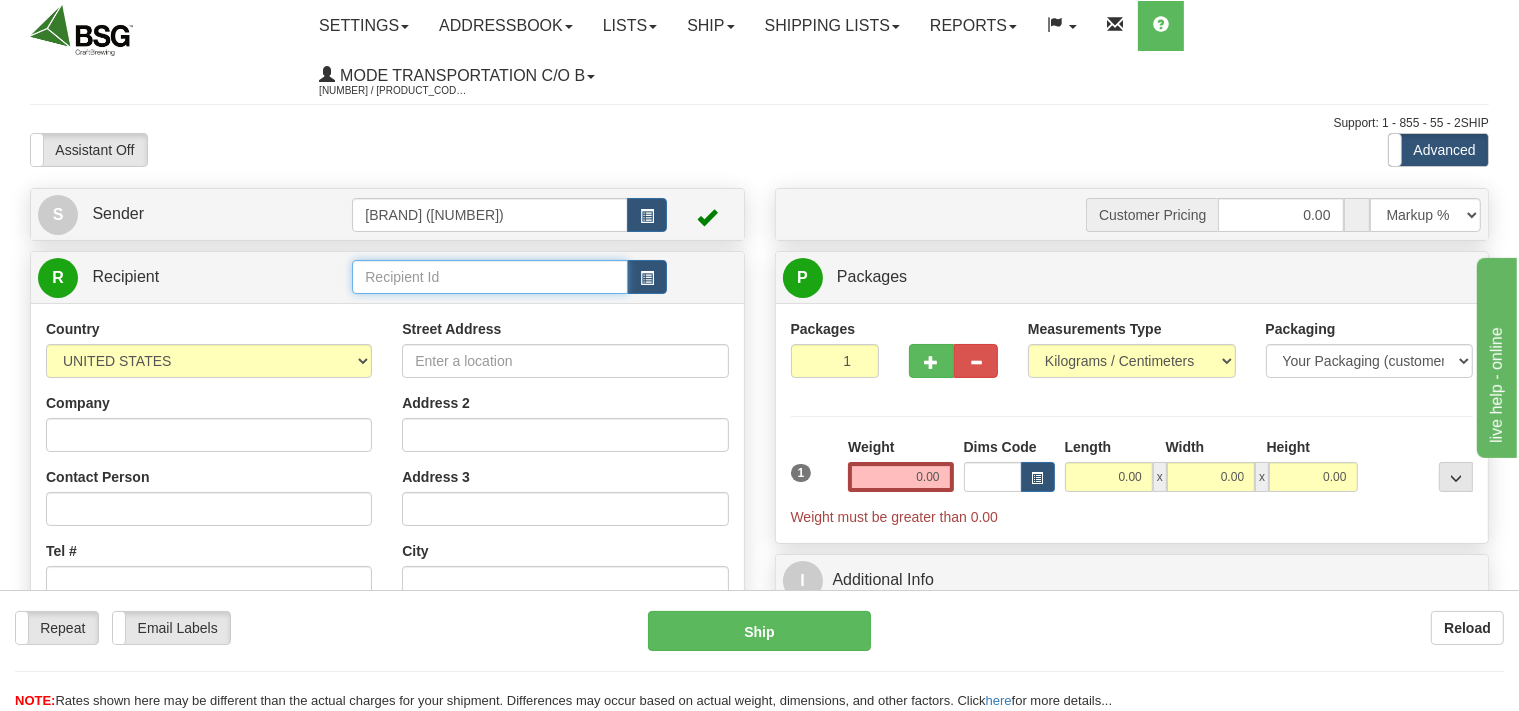 click at bounding box center (489, 277) 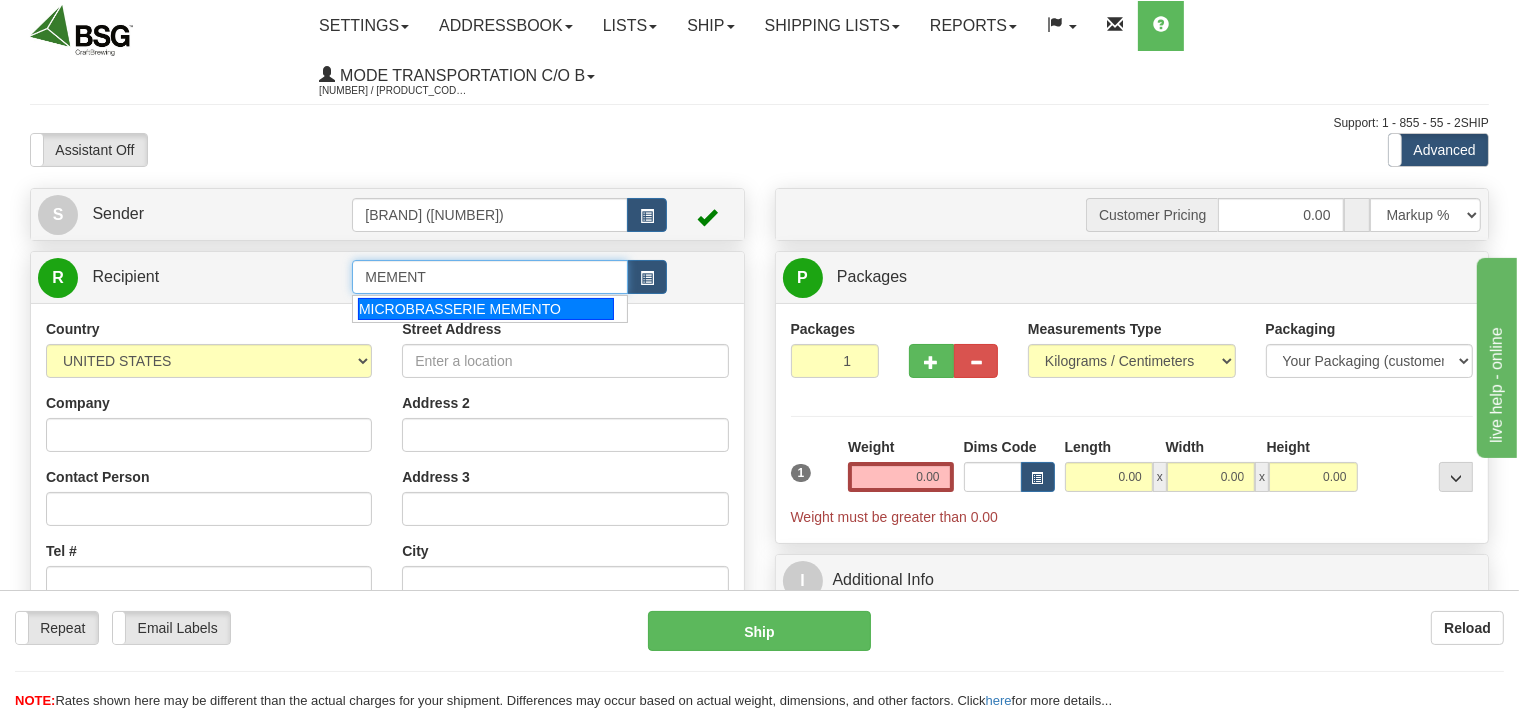 click on "MICROBRASSERIE MEMENTO" at bounding box center (486, 309) 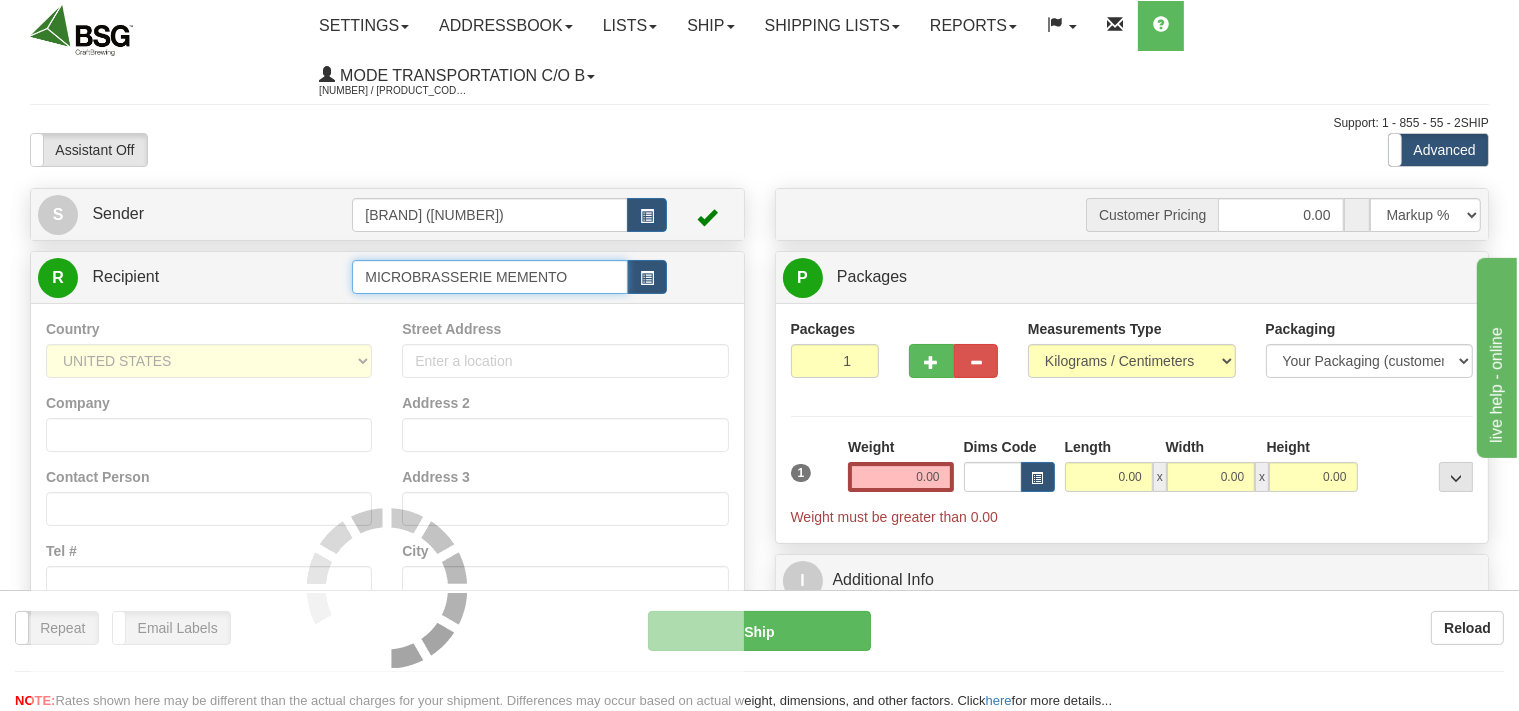 type on "MICROBRASSERIE MEMENTO" 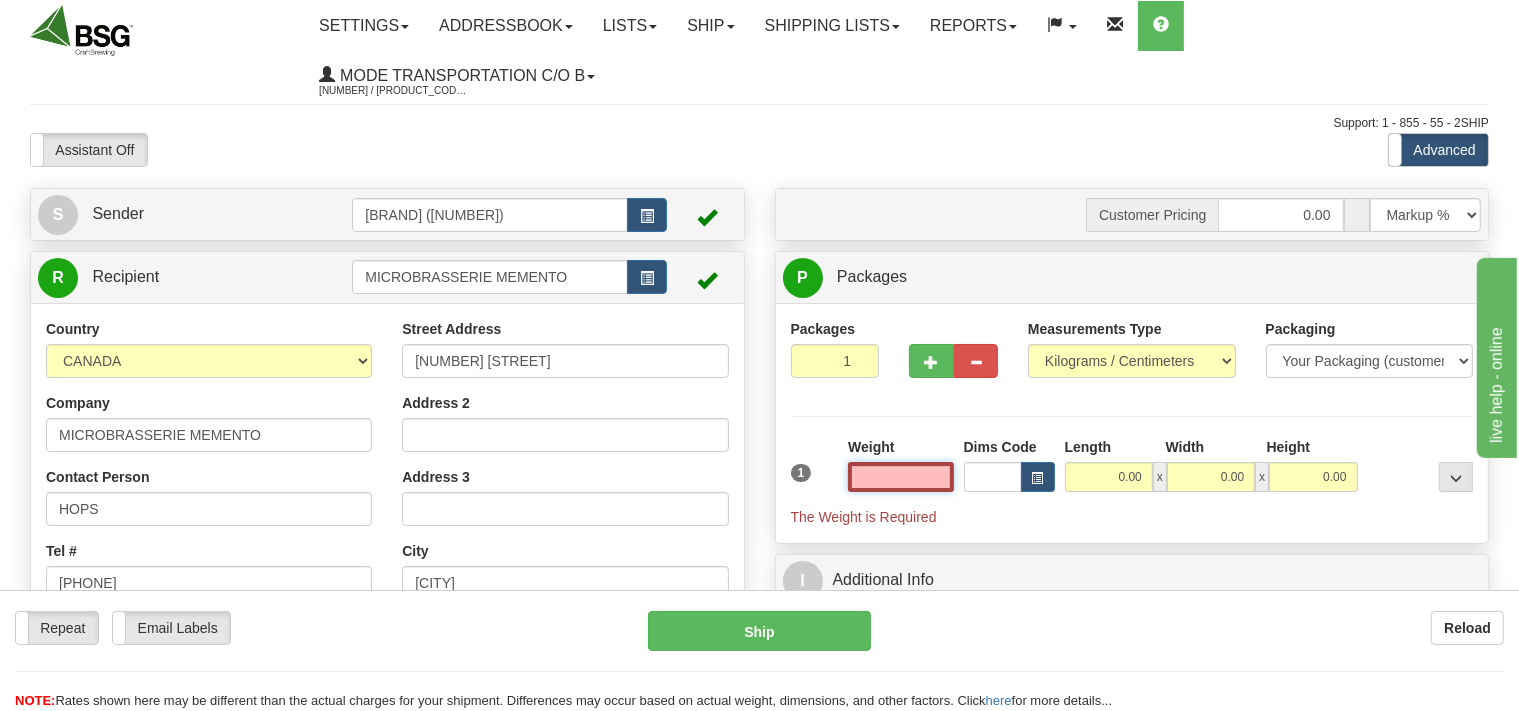 scroll, scrollTop: 211, scrollLeft: 0, axis: vertical 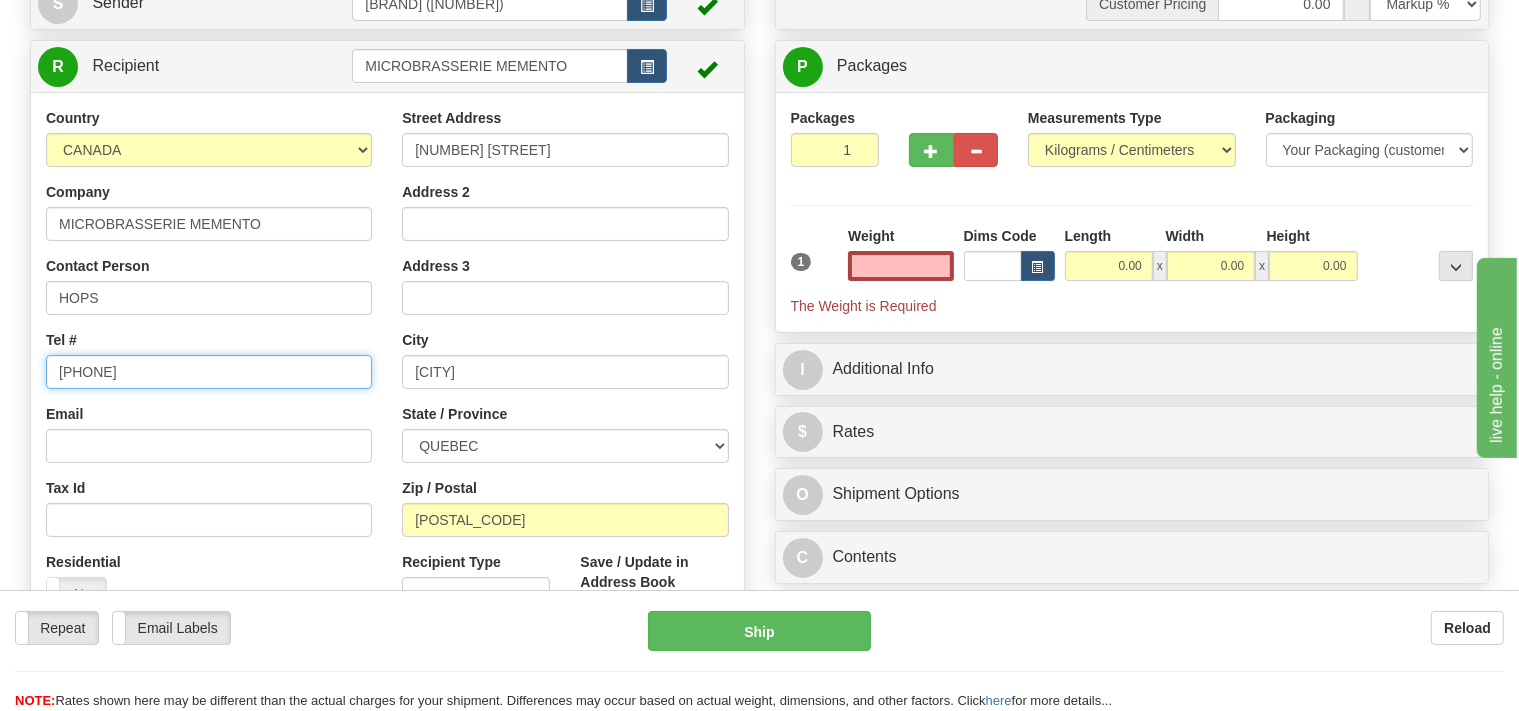 type on "0.00" 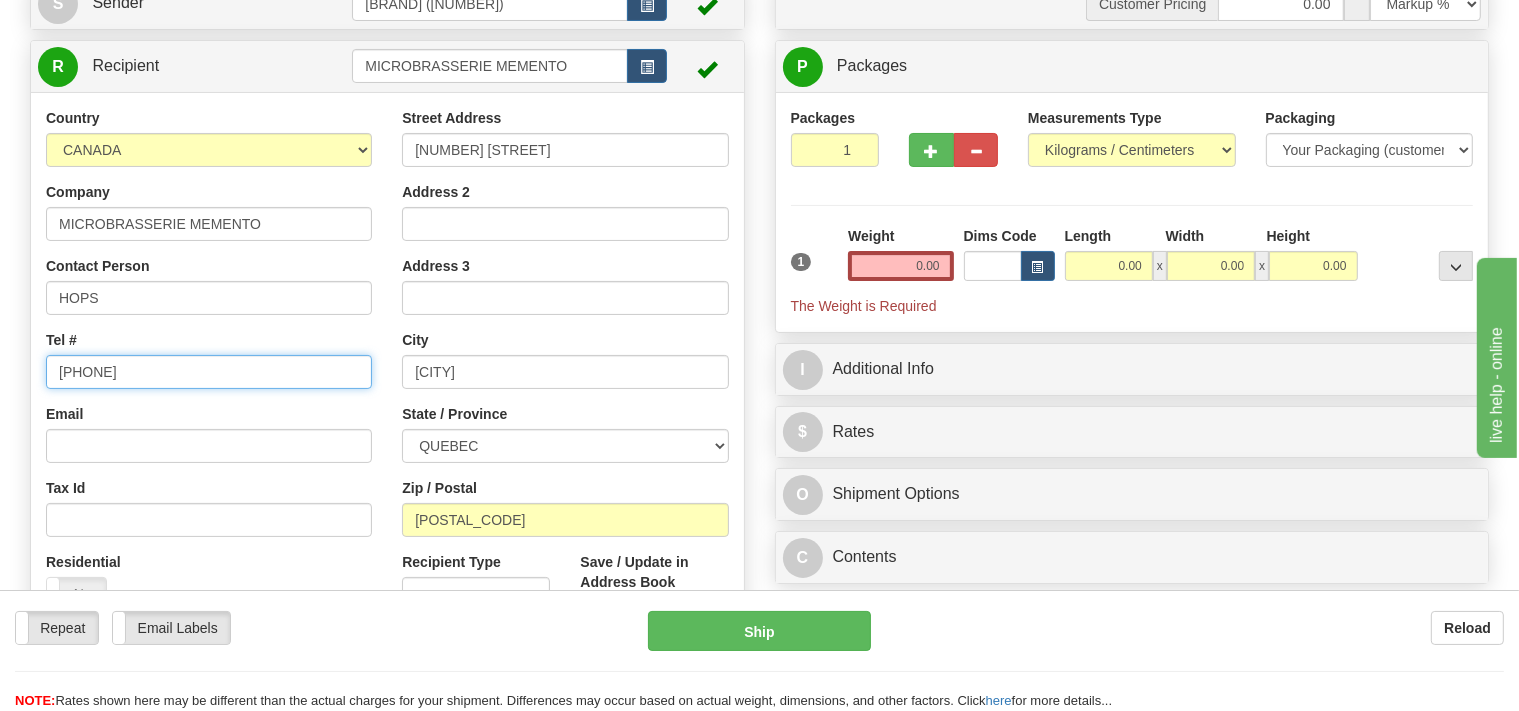 drag, startPoint x: 160, startPoint y: 379, endPoint x: 23, endPoint y: 388, distance: 137.2953 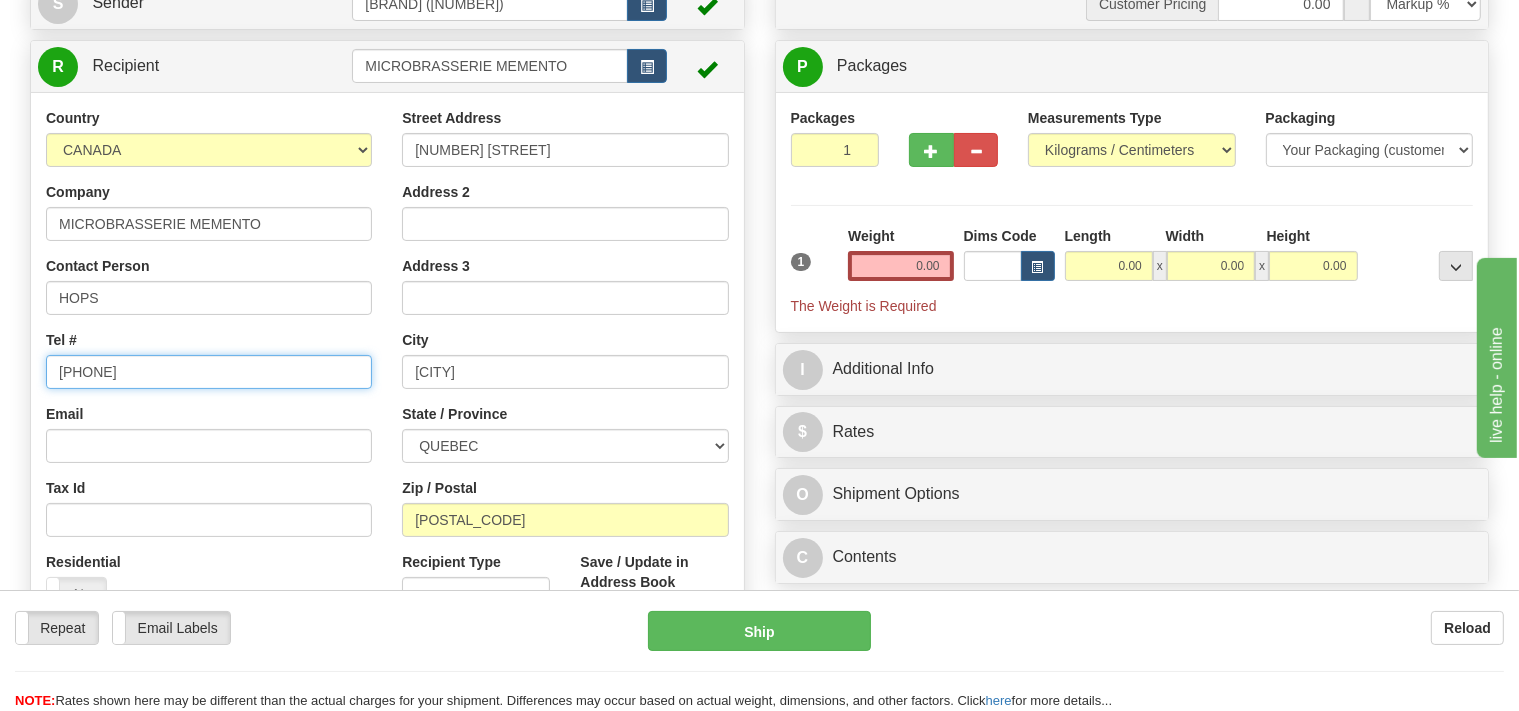 type on "450 801 6629" 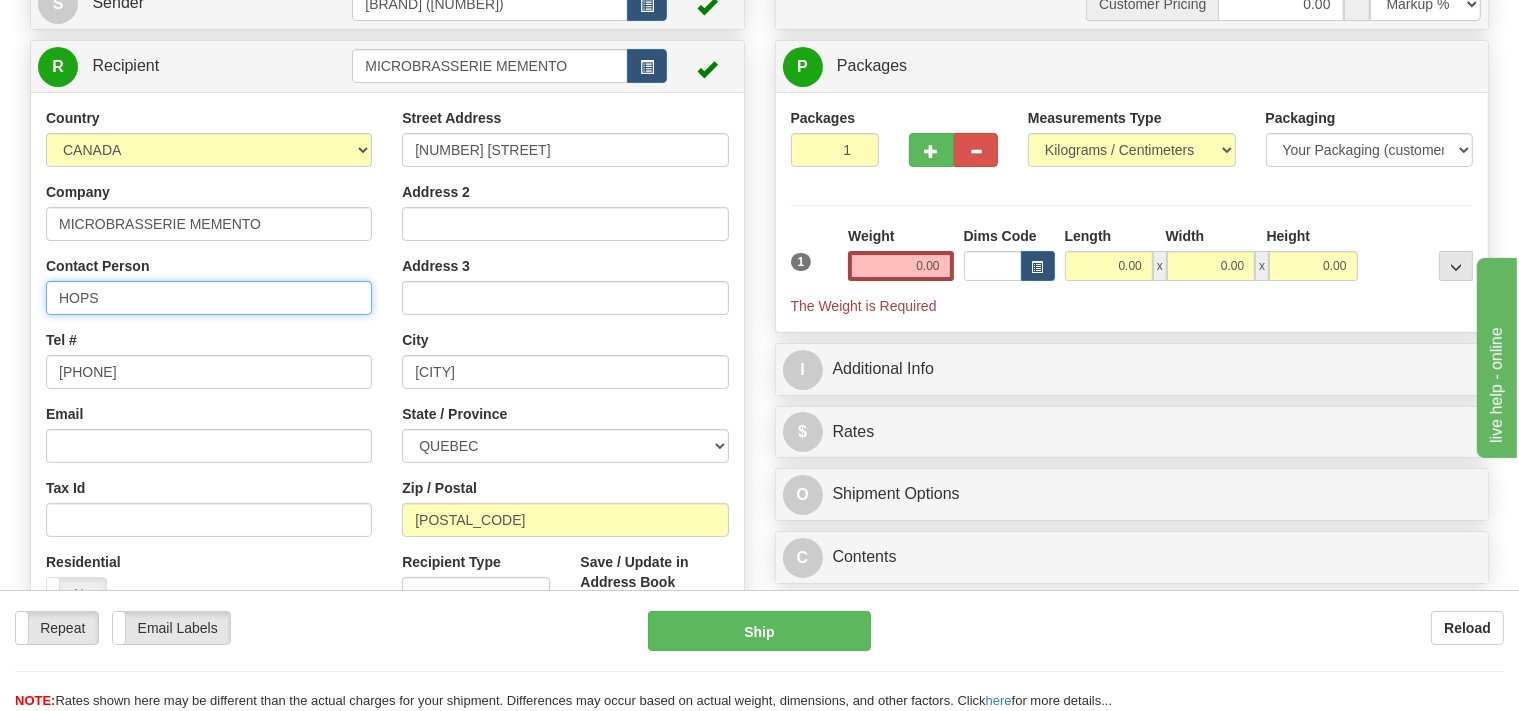 drag, startPoint x: 122, startPoint y: 295, endPoint x: 0, endPoint y: 323, distance: 125.17188 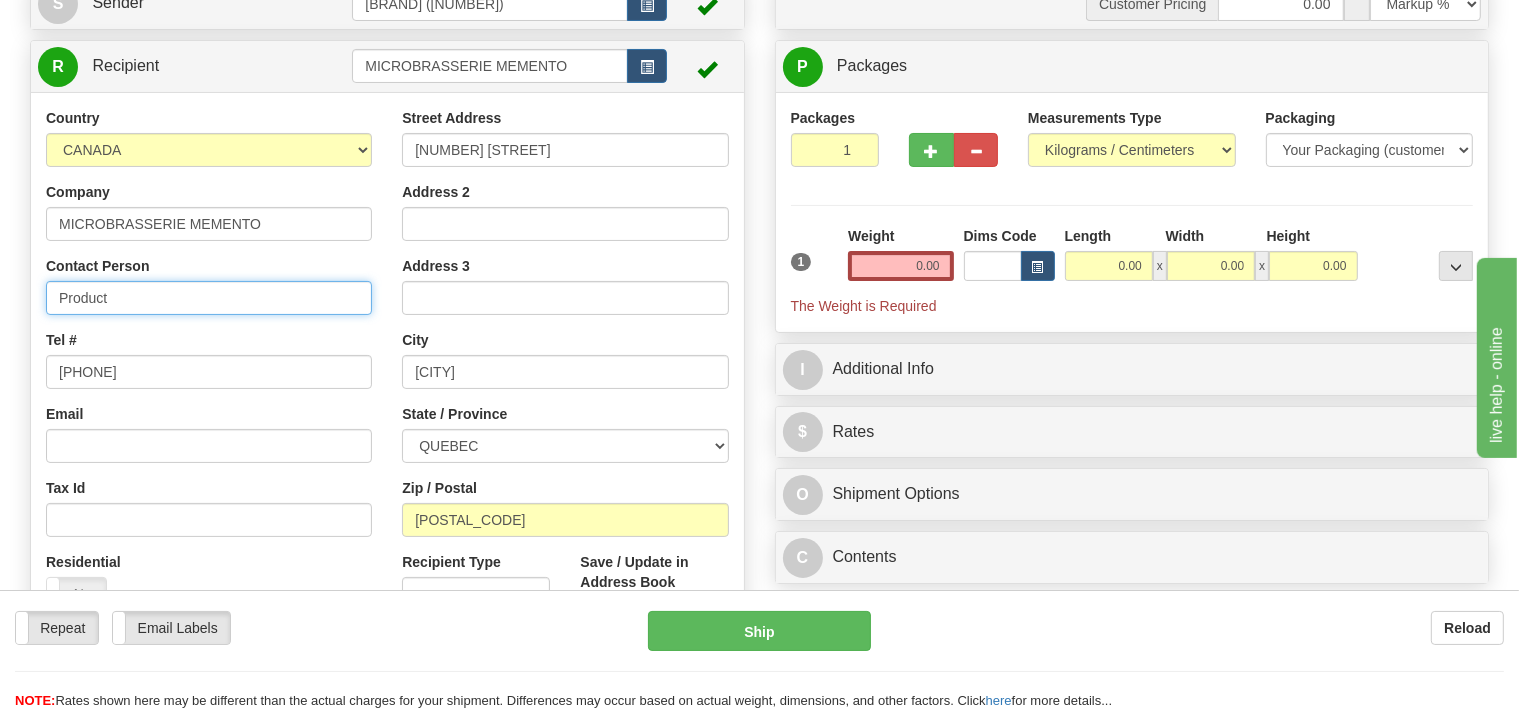 type on "Product" 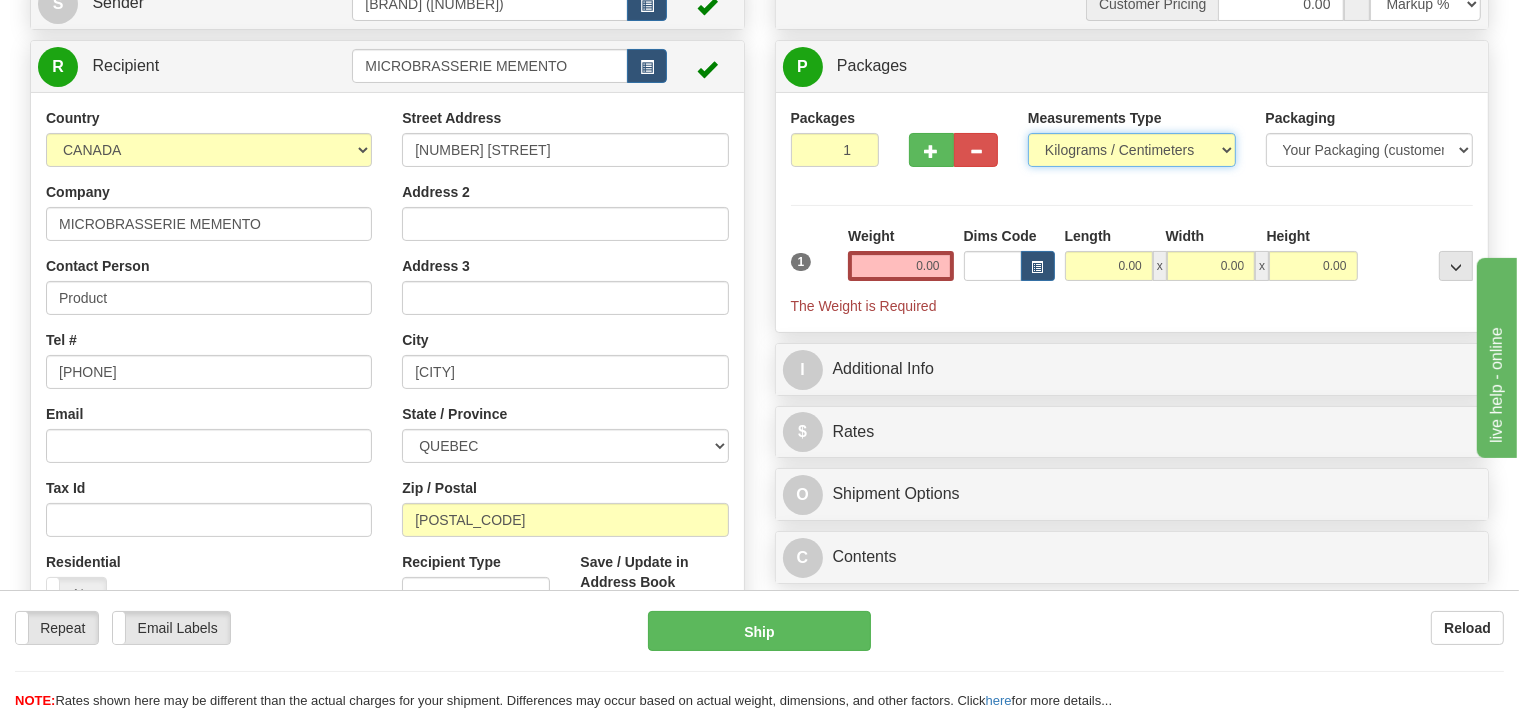 click on "Pounds / Inches
Kilograms / Centimeters" at bounding box center (1132, 150) 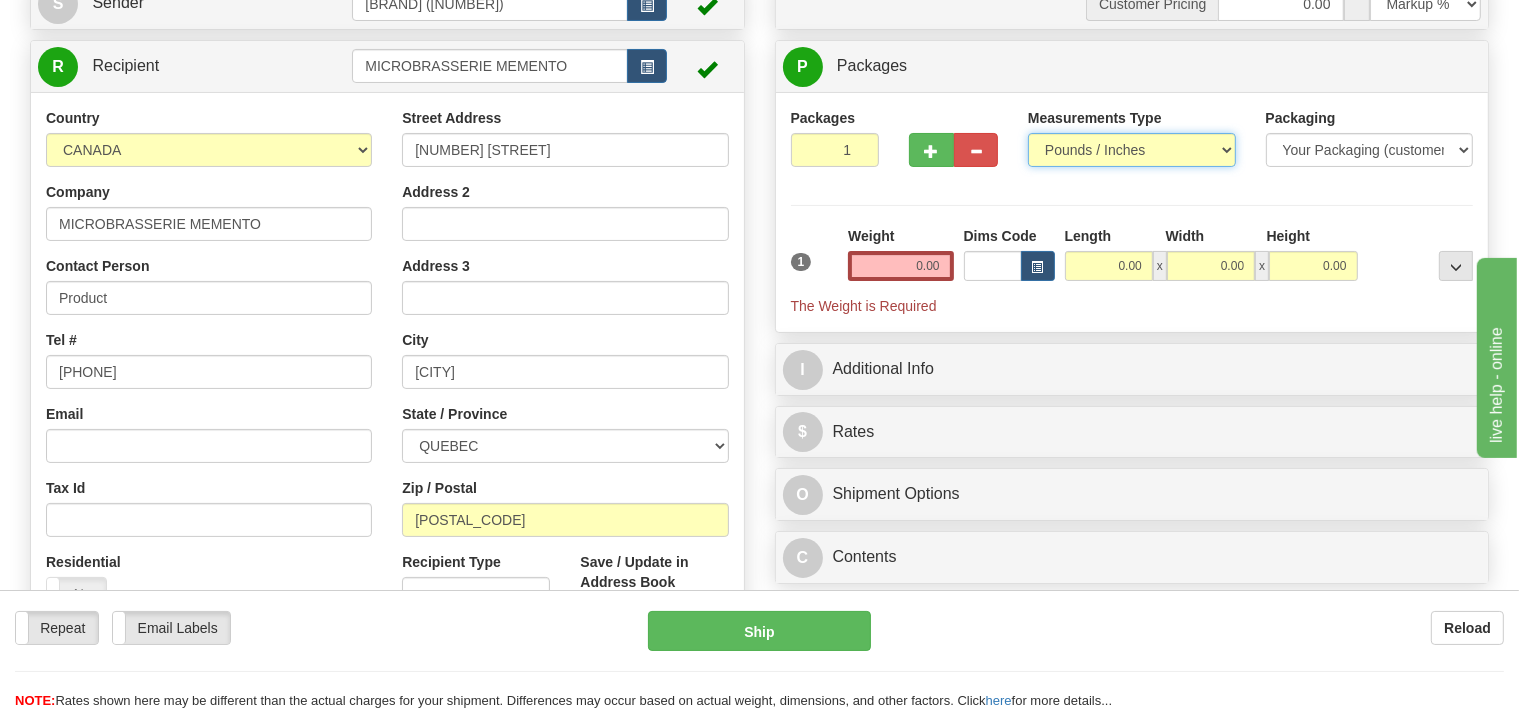 click on "Pounds / Inches" at bounding box center [0, 0] 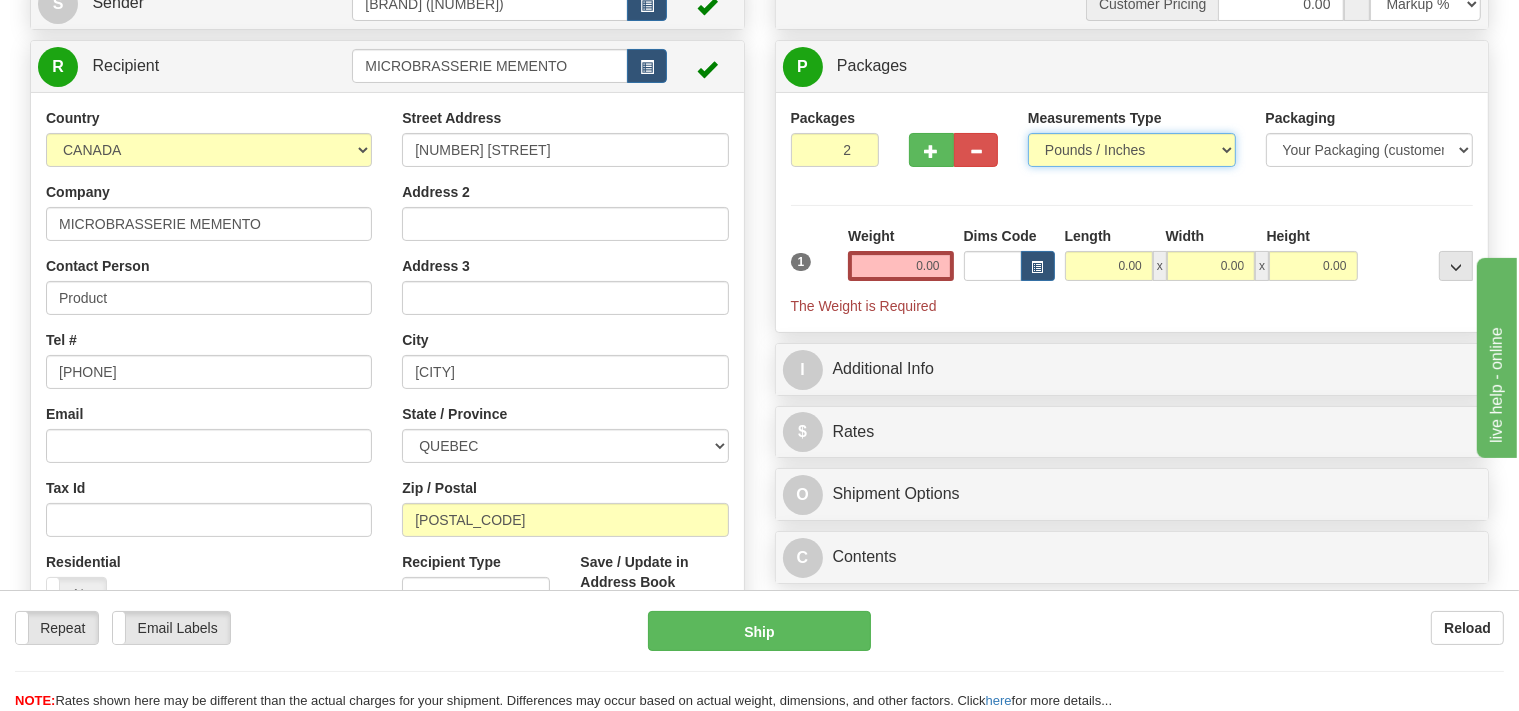 click on "2" at bounding box center [835, 150] 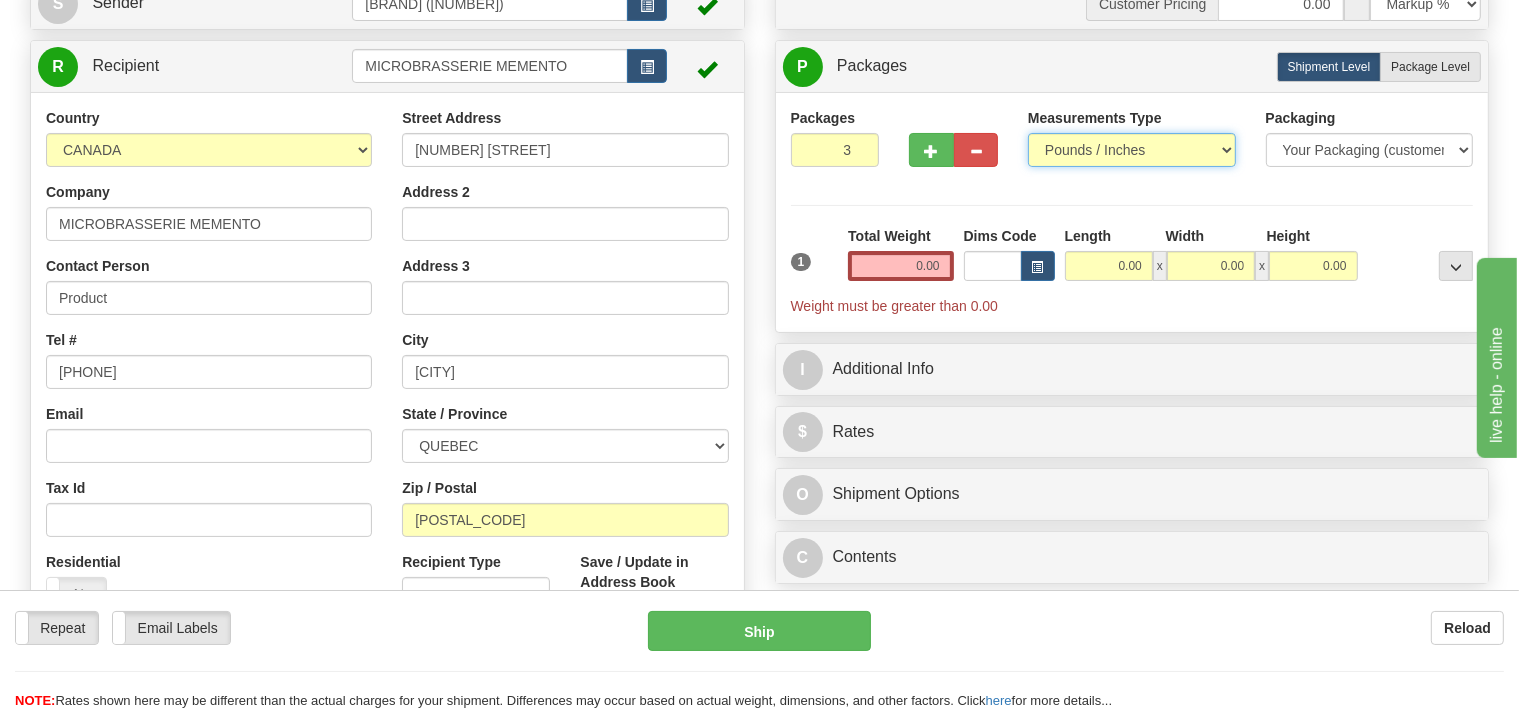 type on "3" 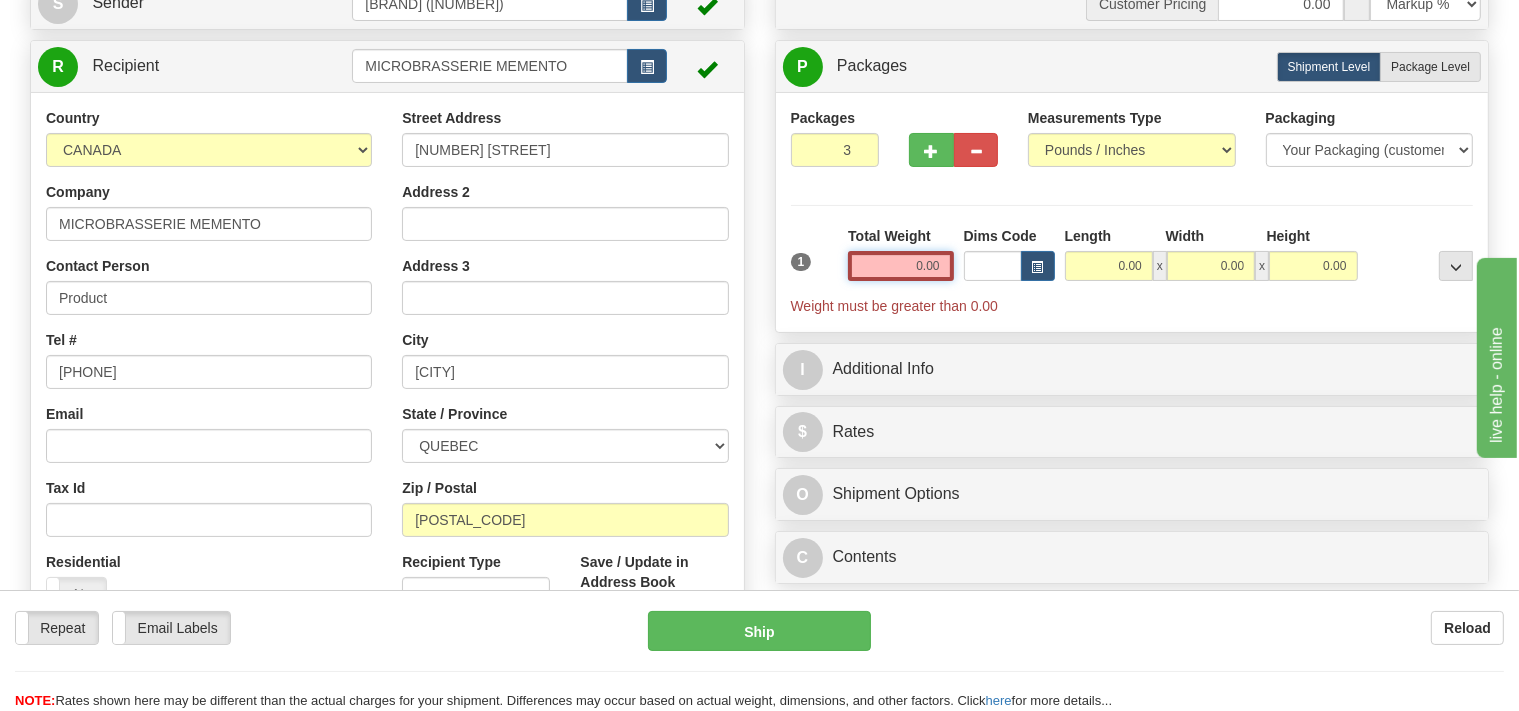 click on "0.00" at bounding box center (900, 266) 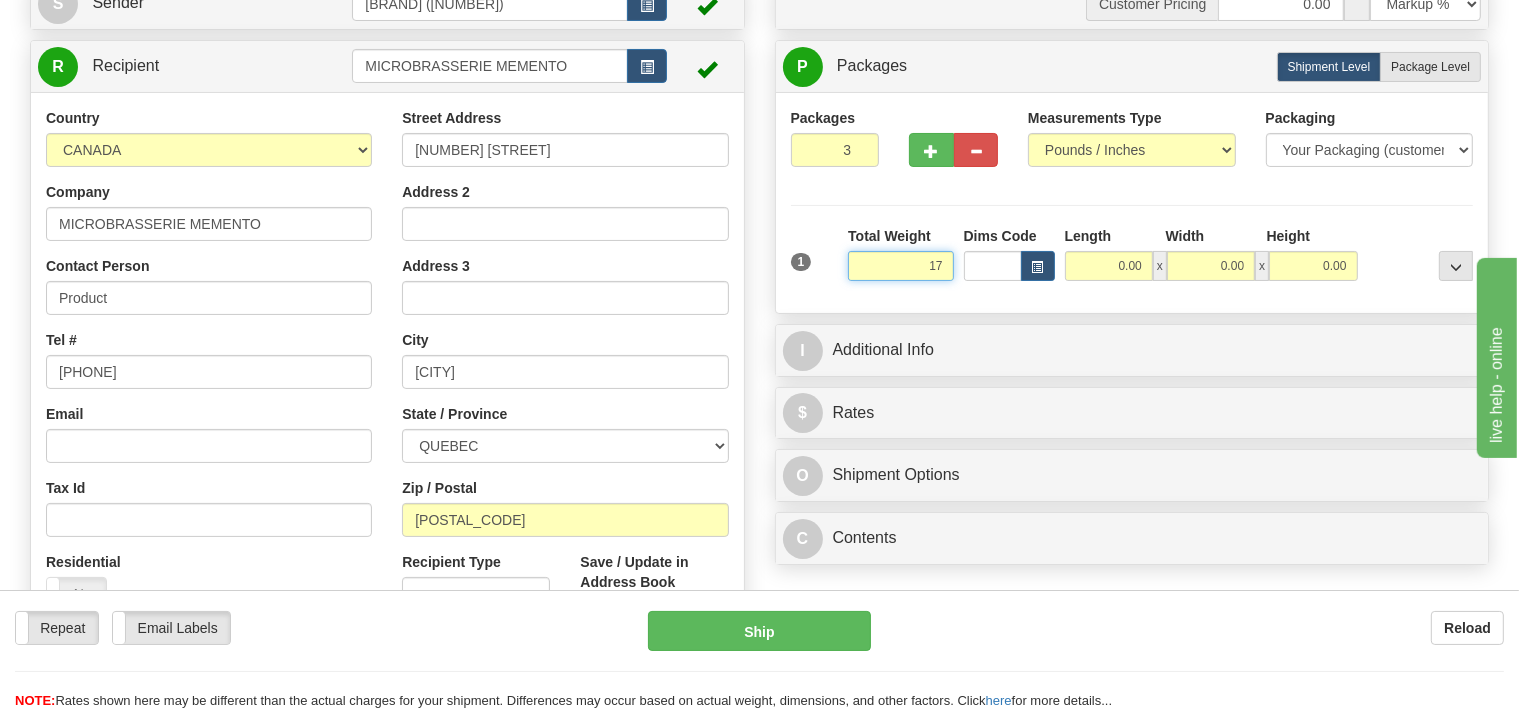 drag, startPoint x: 925, startPoint y: 269, endPoint x: 943, endPoint y: 267, distance: 18.110771 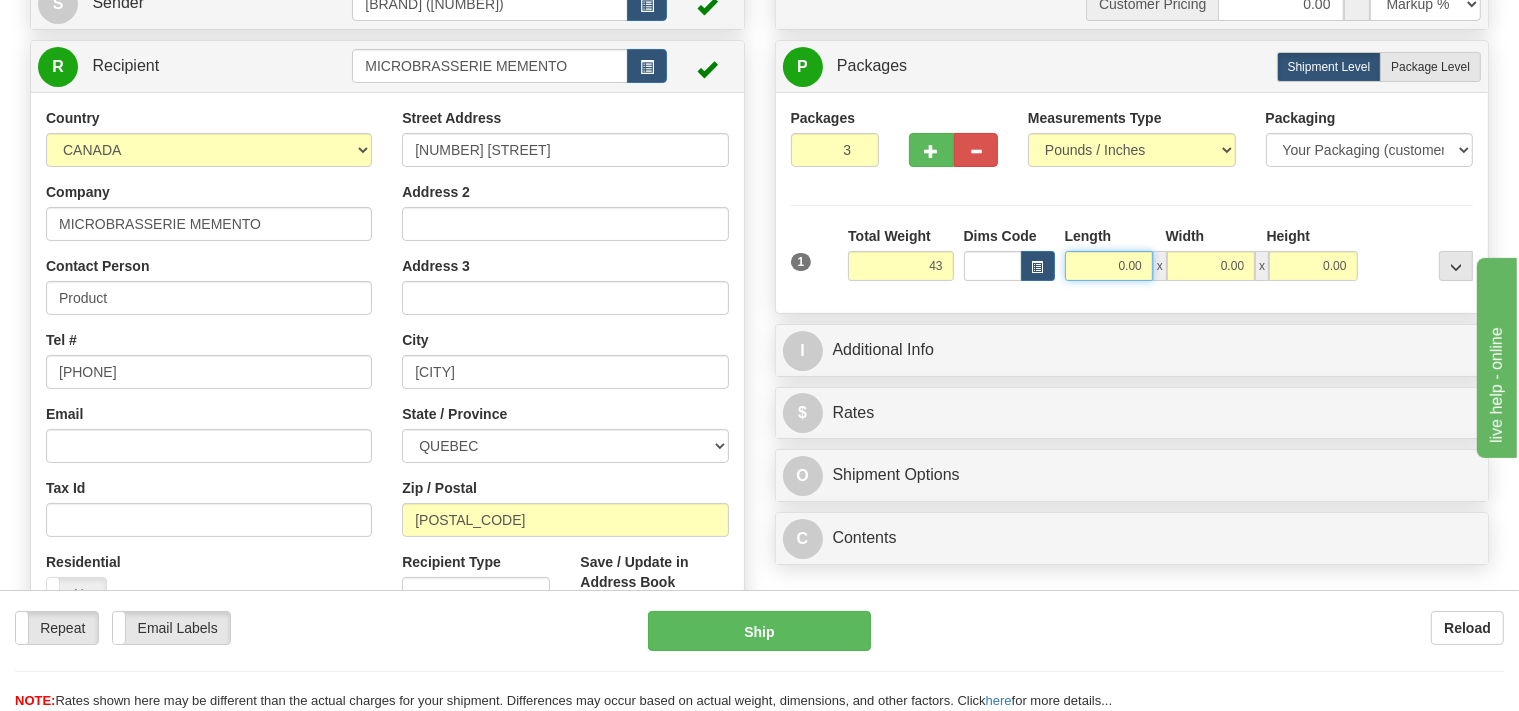 type on "43.00" 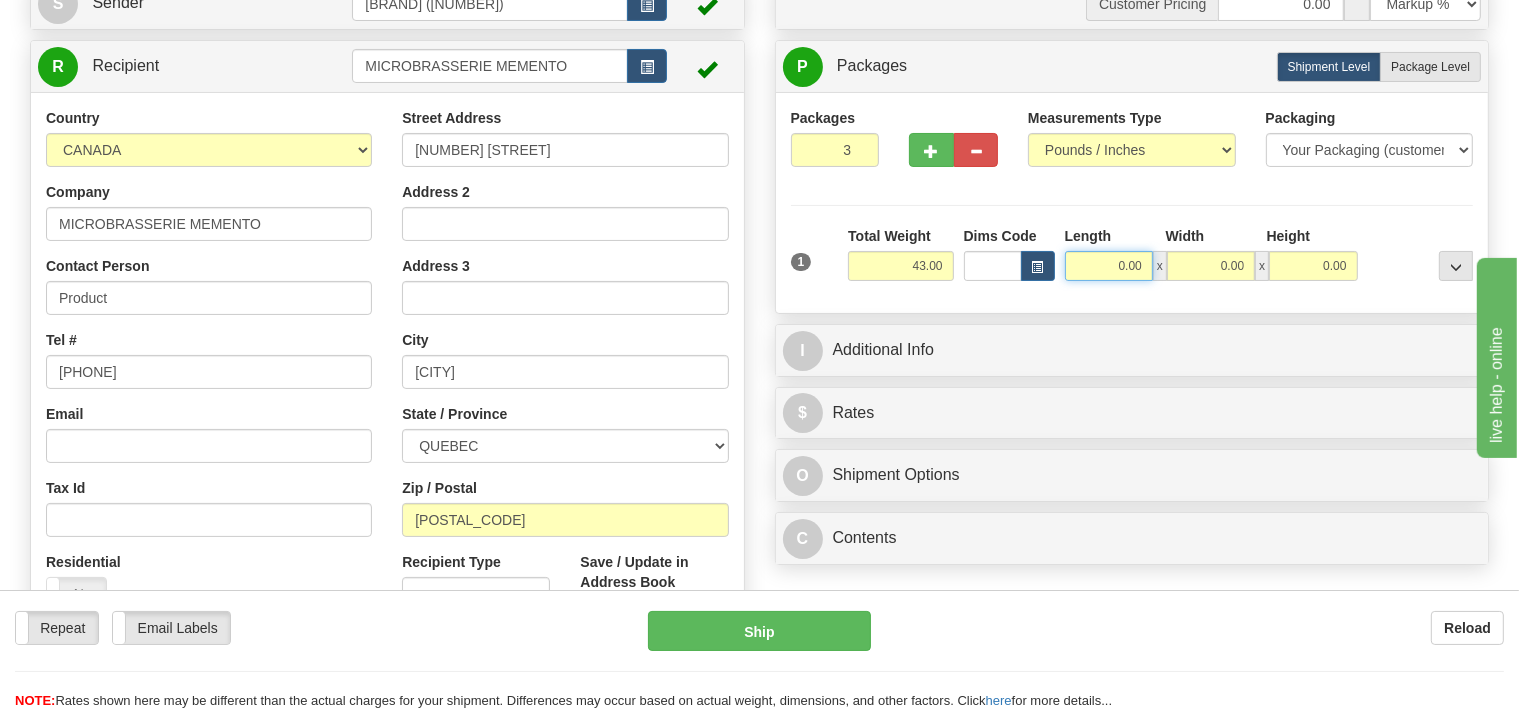 click on "0.00" at bounding box center [1109, 266] 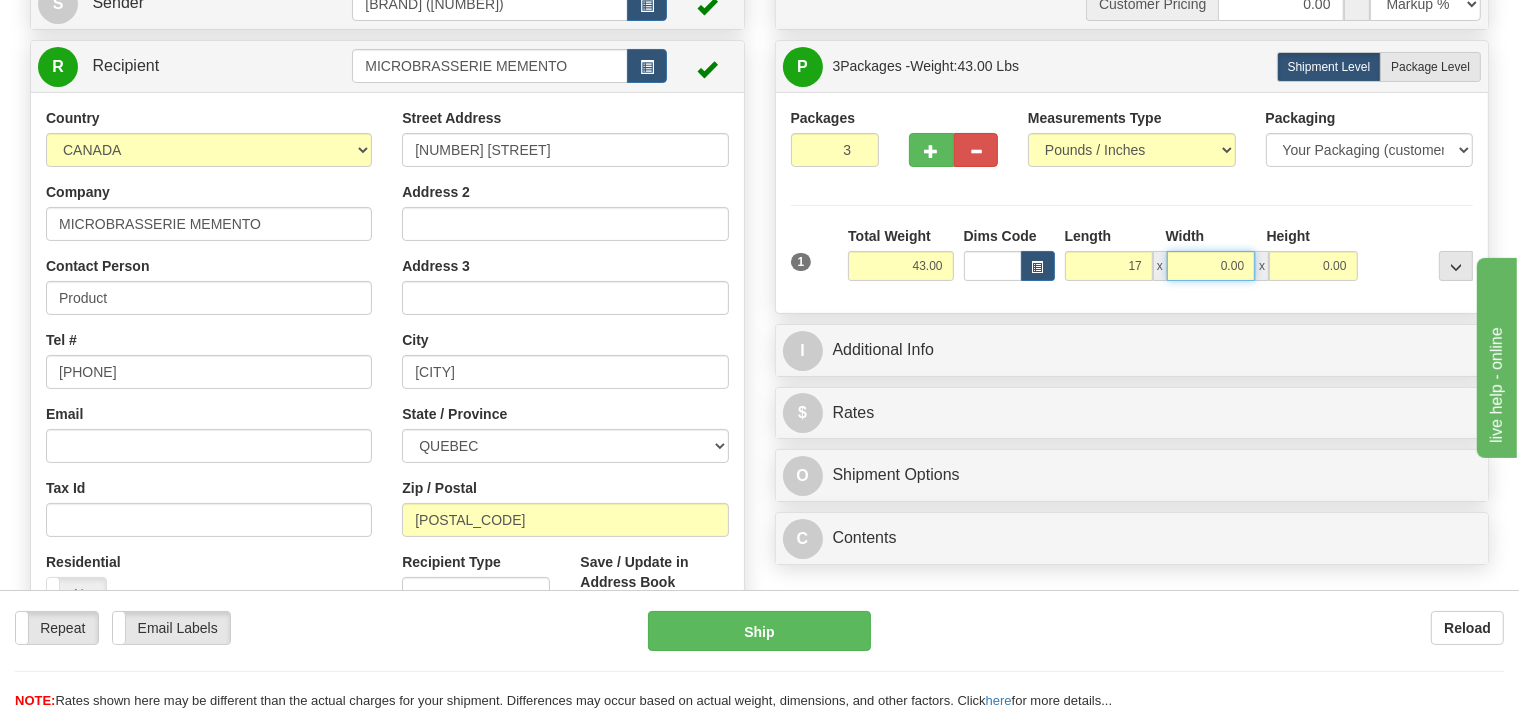type on "17.00" 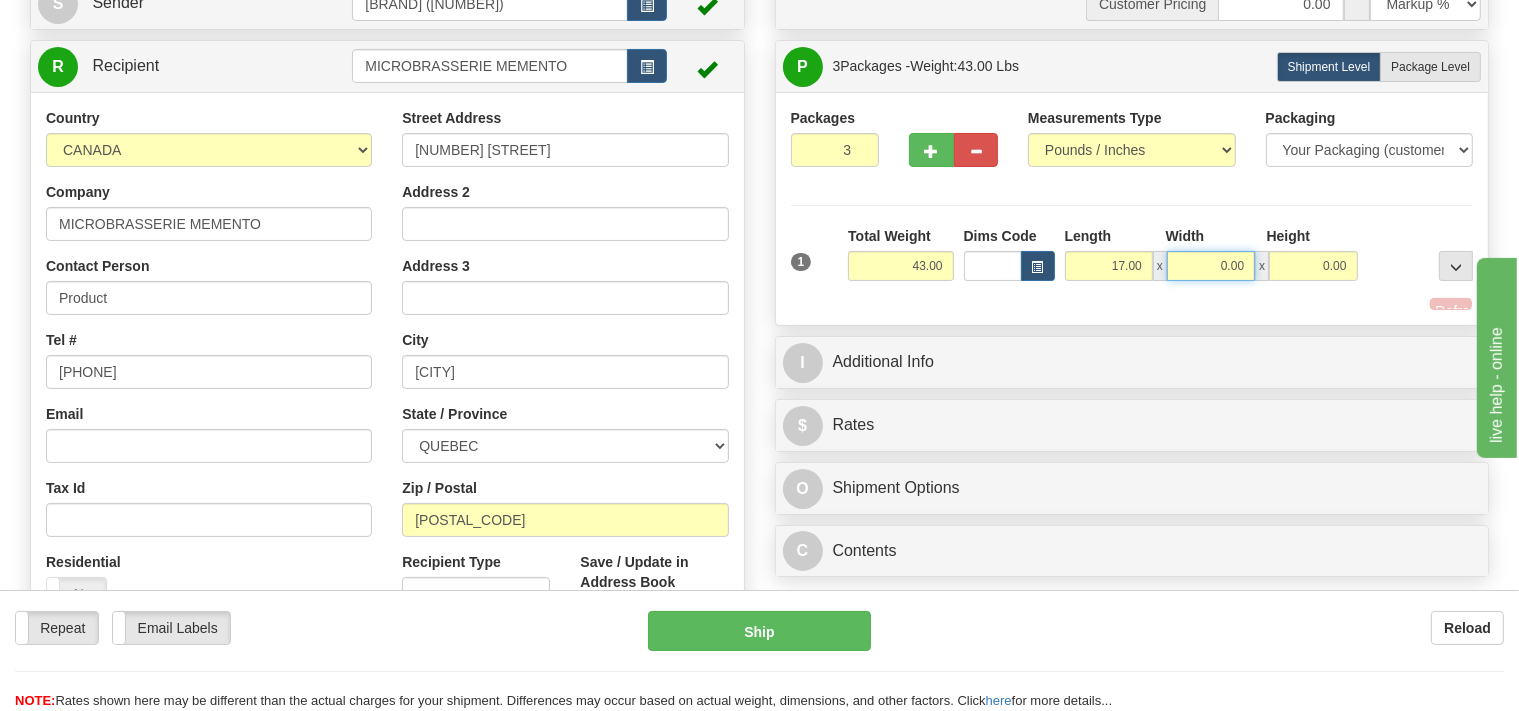 click on "0.00" at bounding box center [1211, 266] 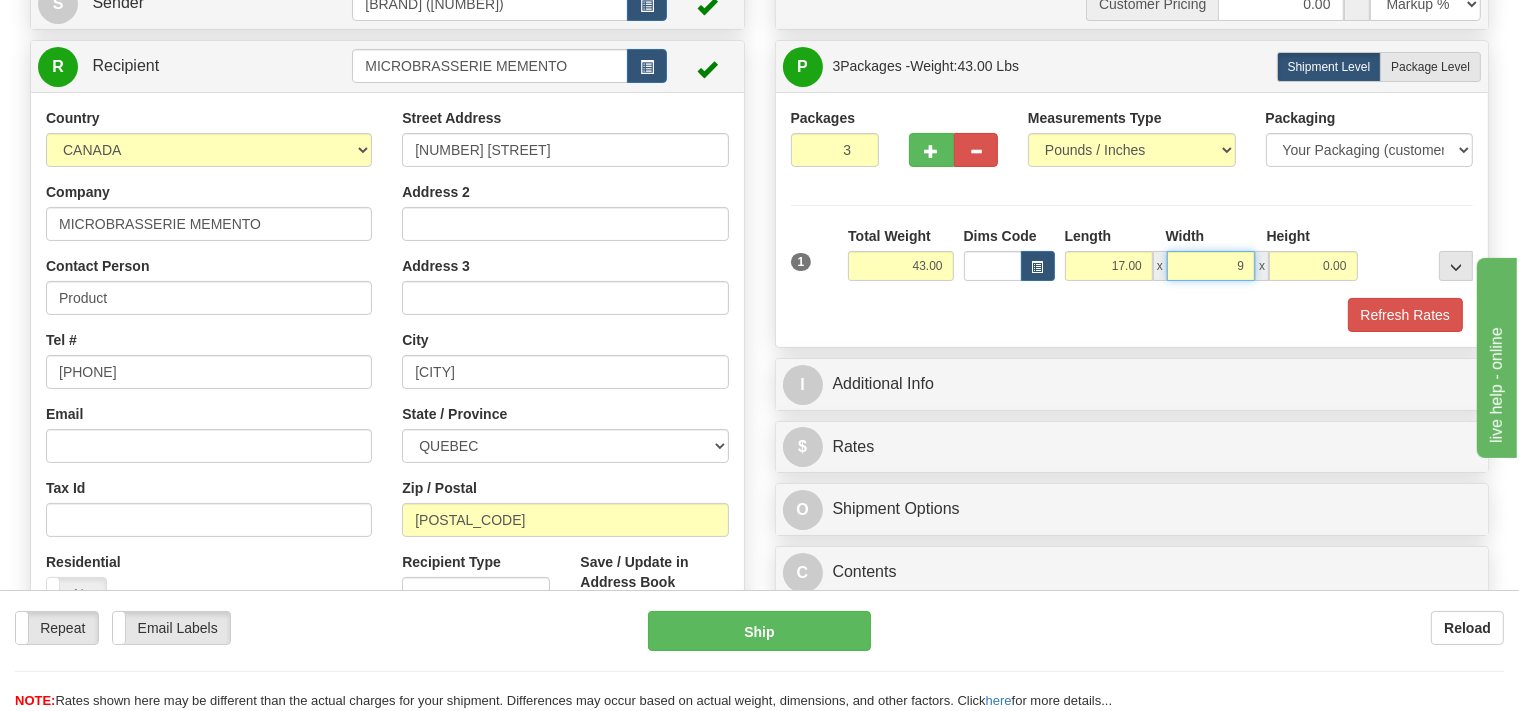 drag, startPoint x: 1220, startPoint y: 269, endPoint x: 1242, endPoint y: 269, distance: 22 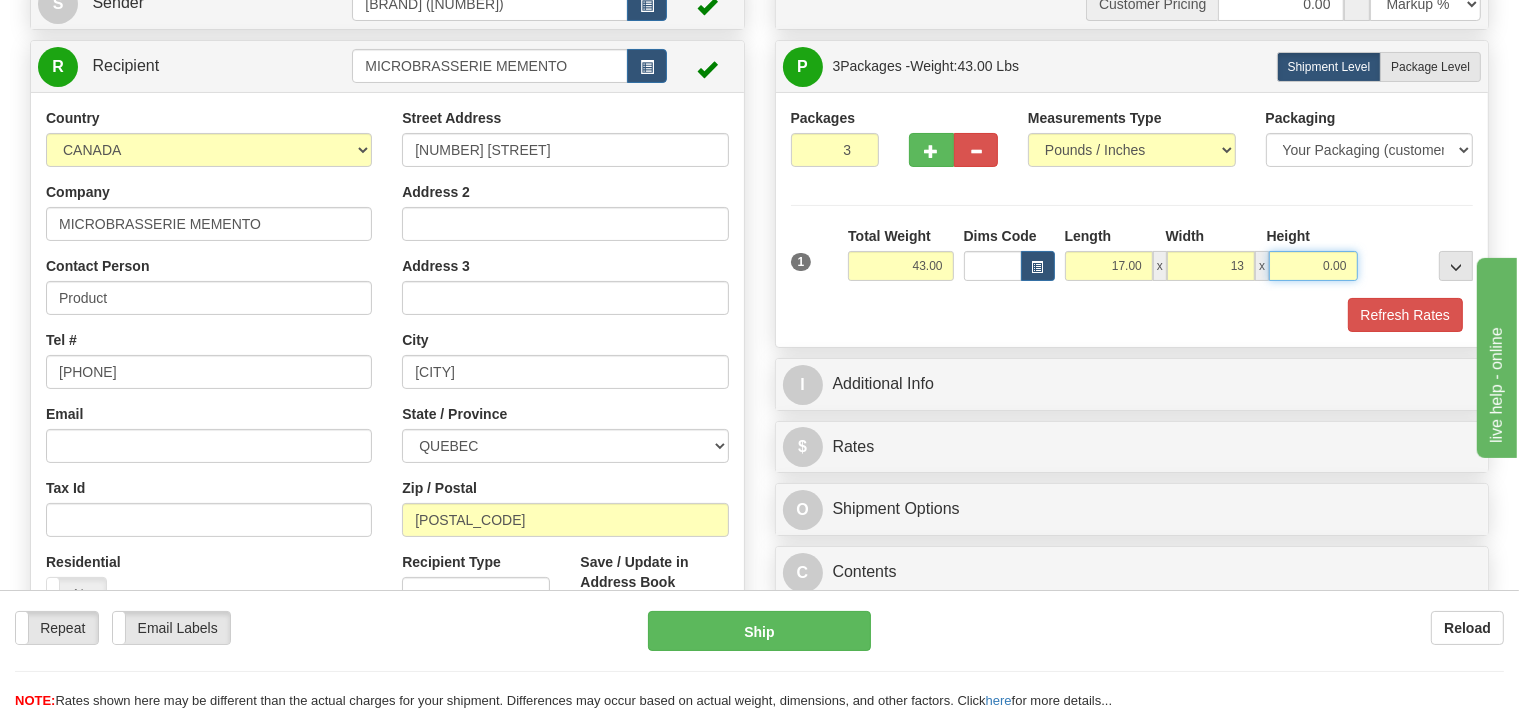 type on "13.00" 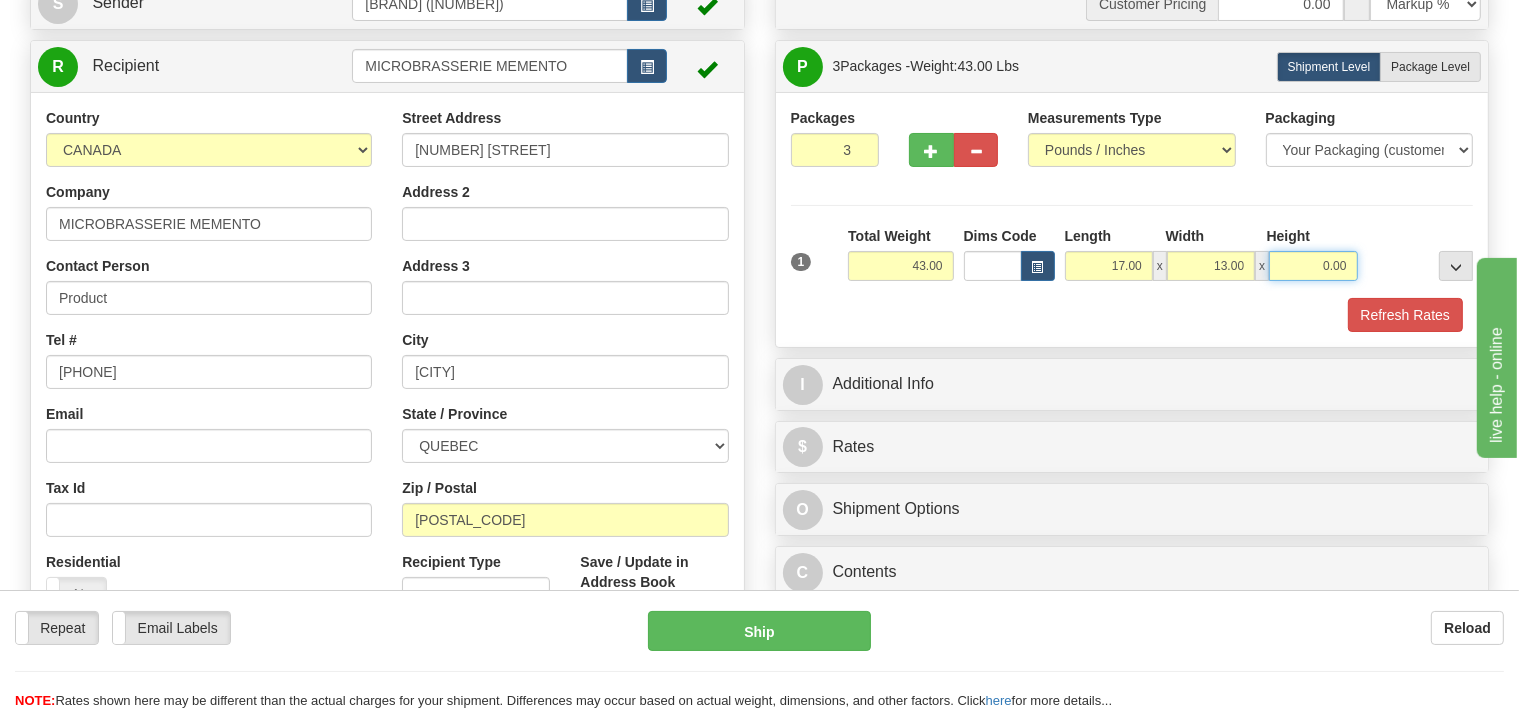 click on "0.00" at bounding box center [1313, 266] 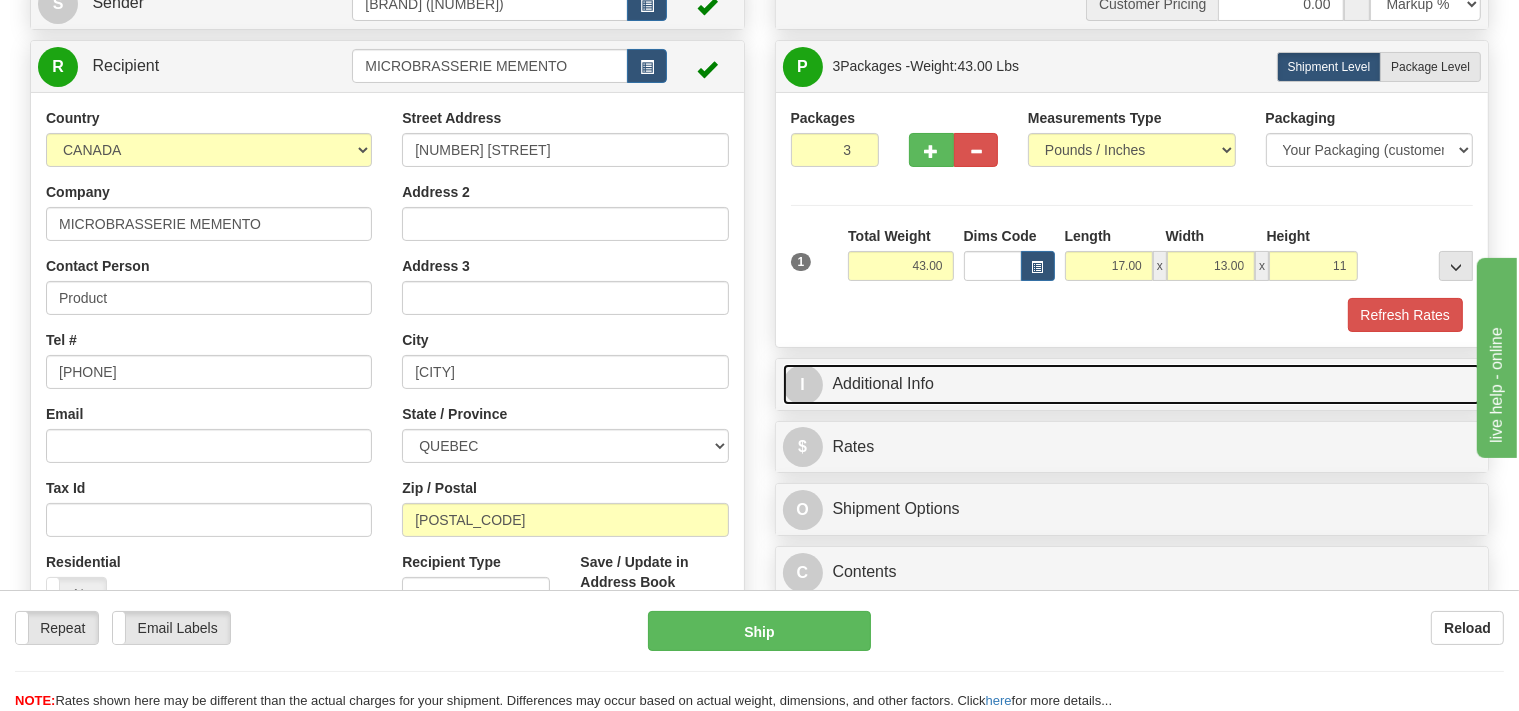 type on "11.00" 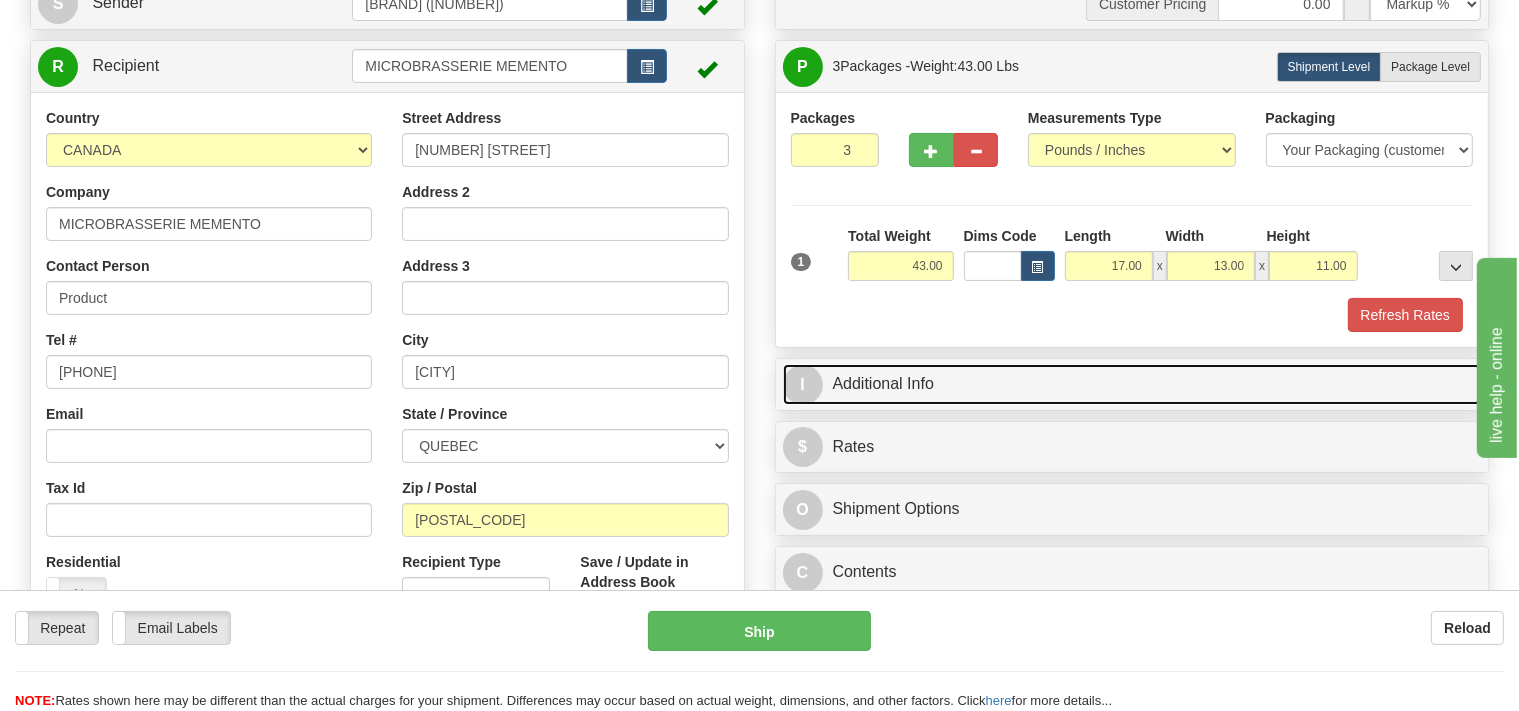 click on "I Additional Info" at bounding box center (1132, 384) 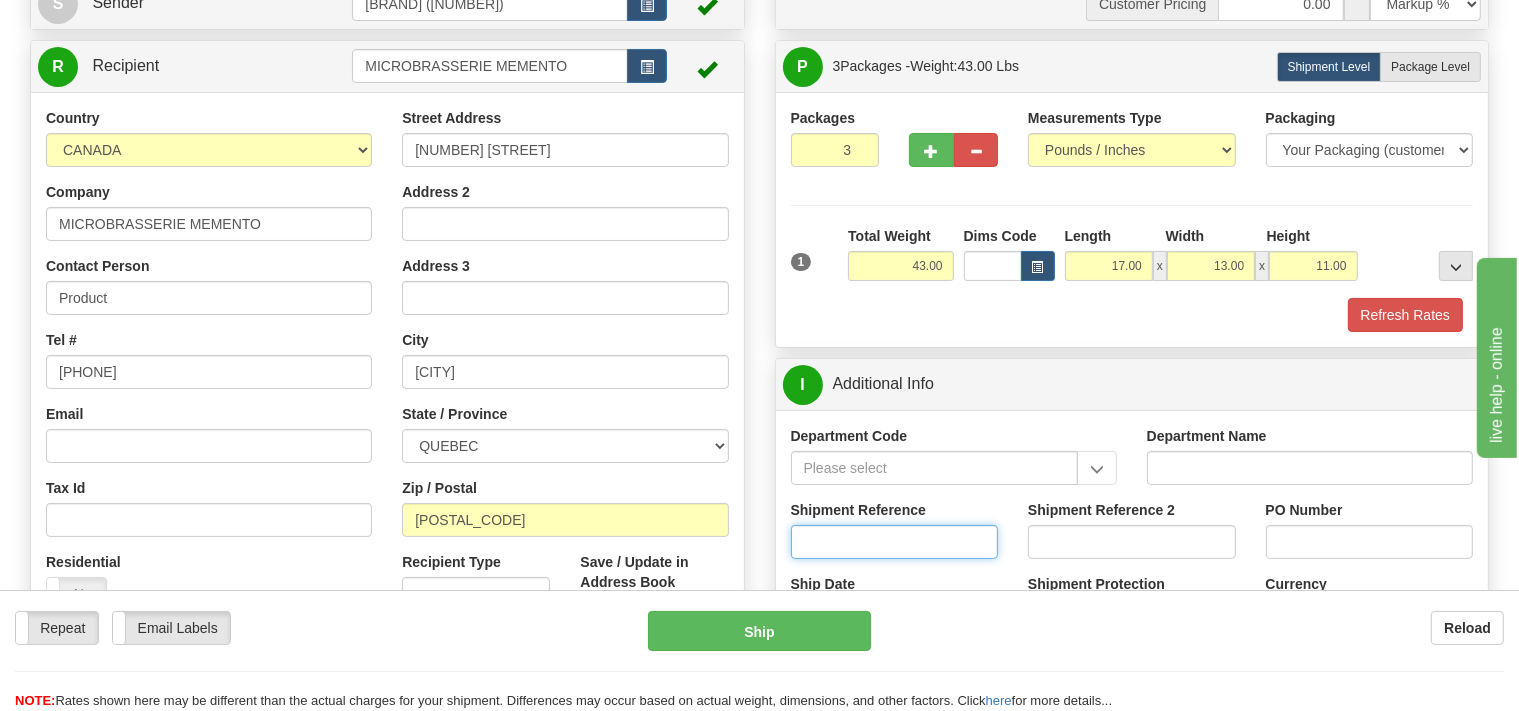 click on "Shipment Reference" at bounding box center (895, 542) 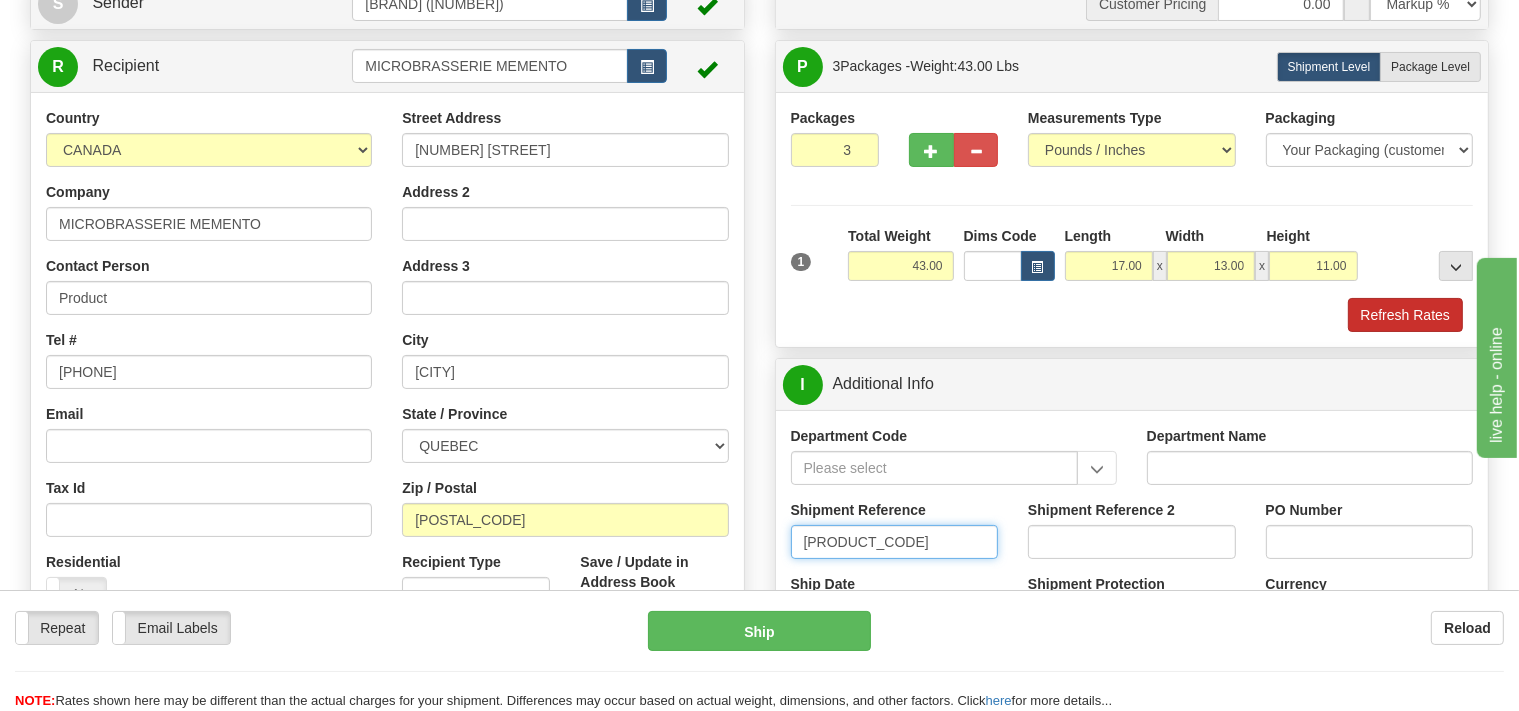 type on "SO170-145634" 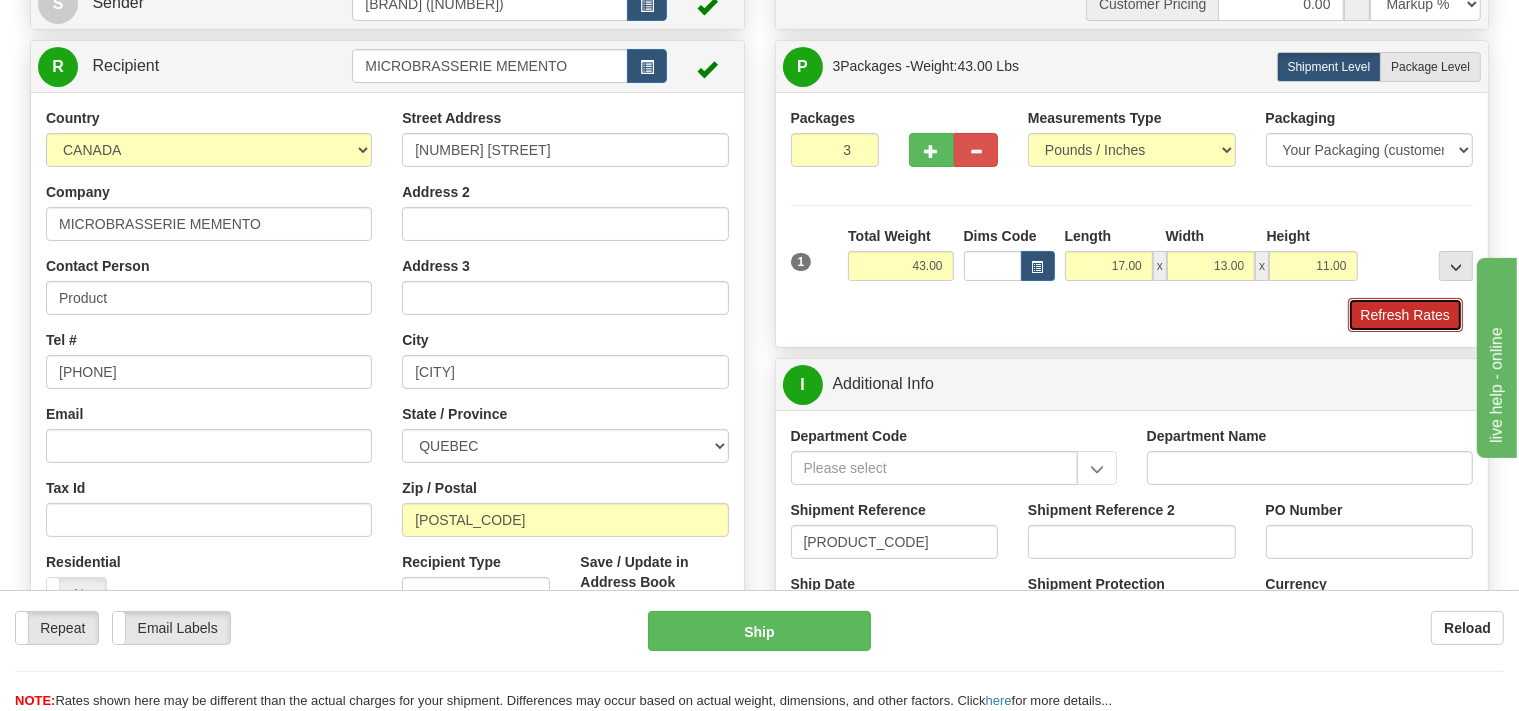 click on "Refresh Rates" at bounding box center [1405, 315] 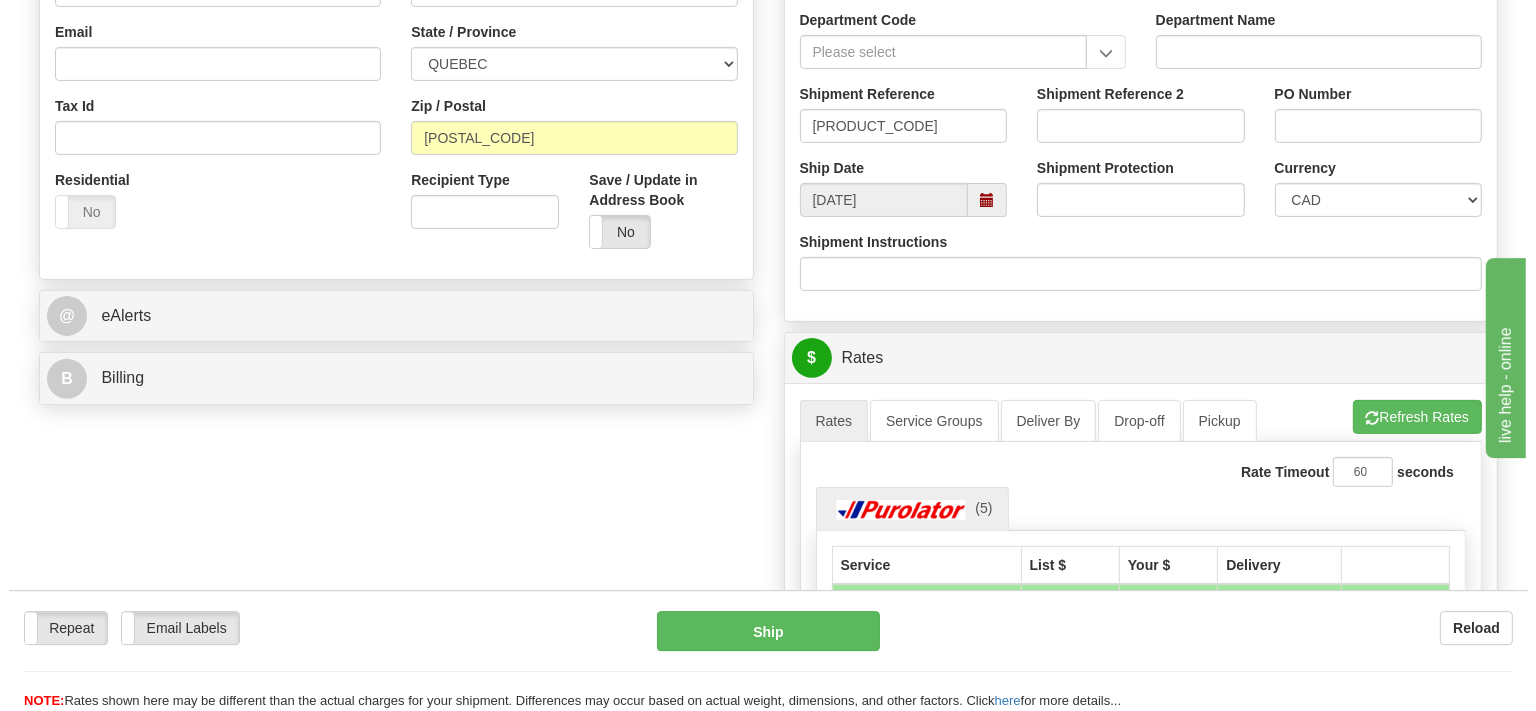 scroll, scrollTop: 633, scrollLeft: 0, axis: vertical 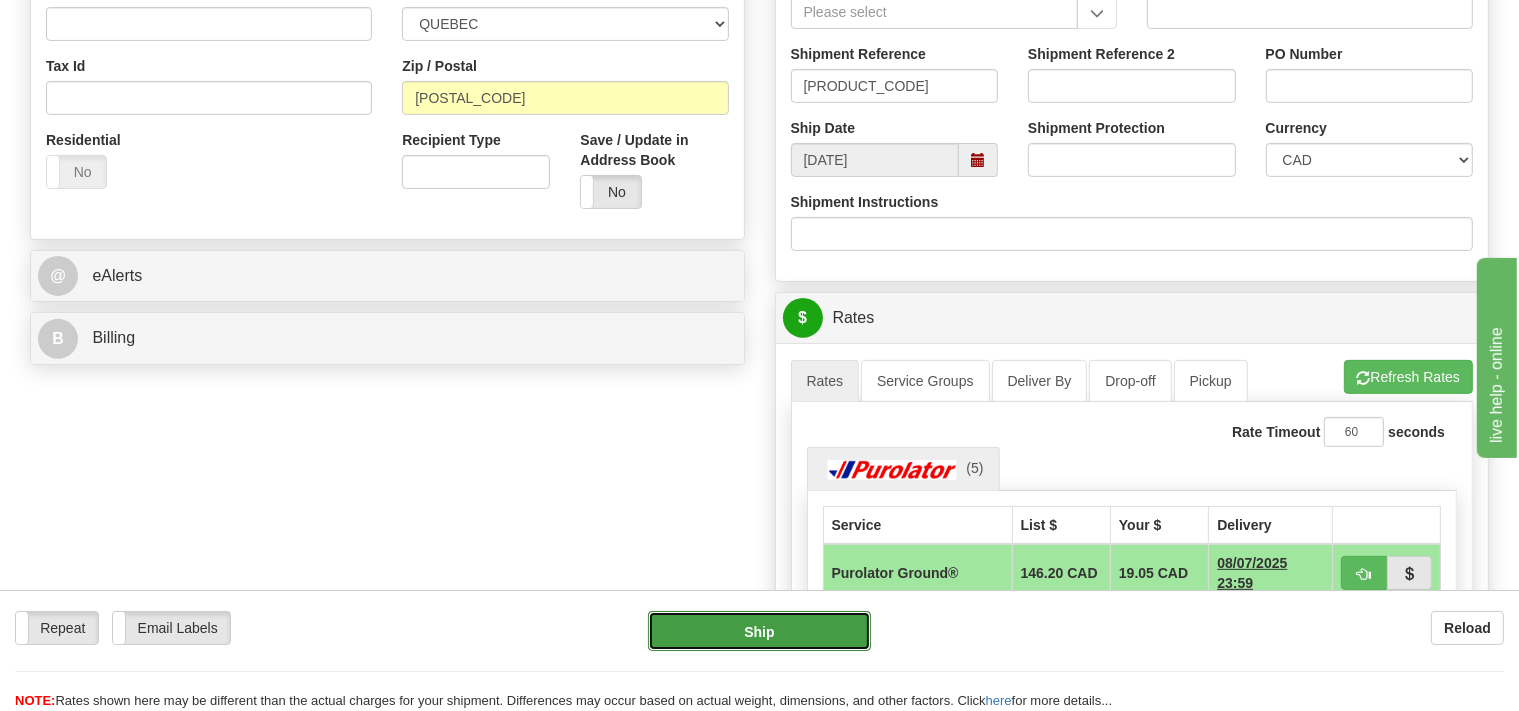 click on "Ship" at bounding box center (759, 631) 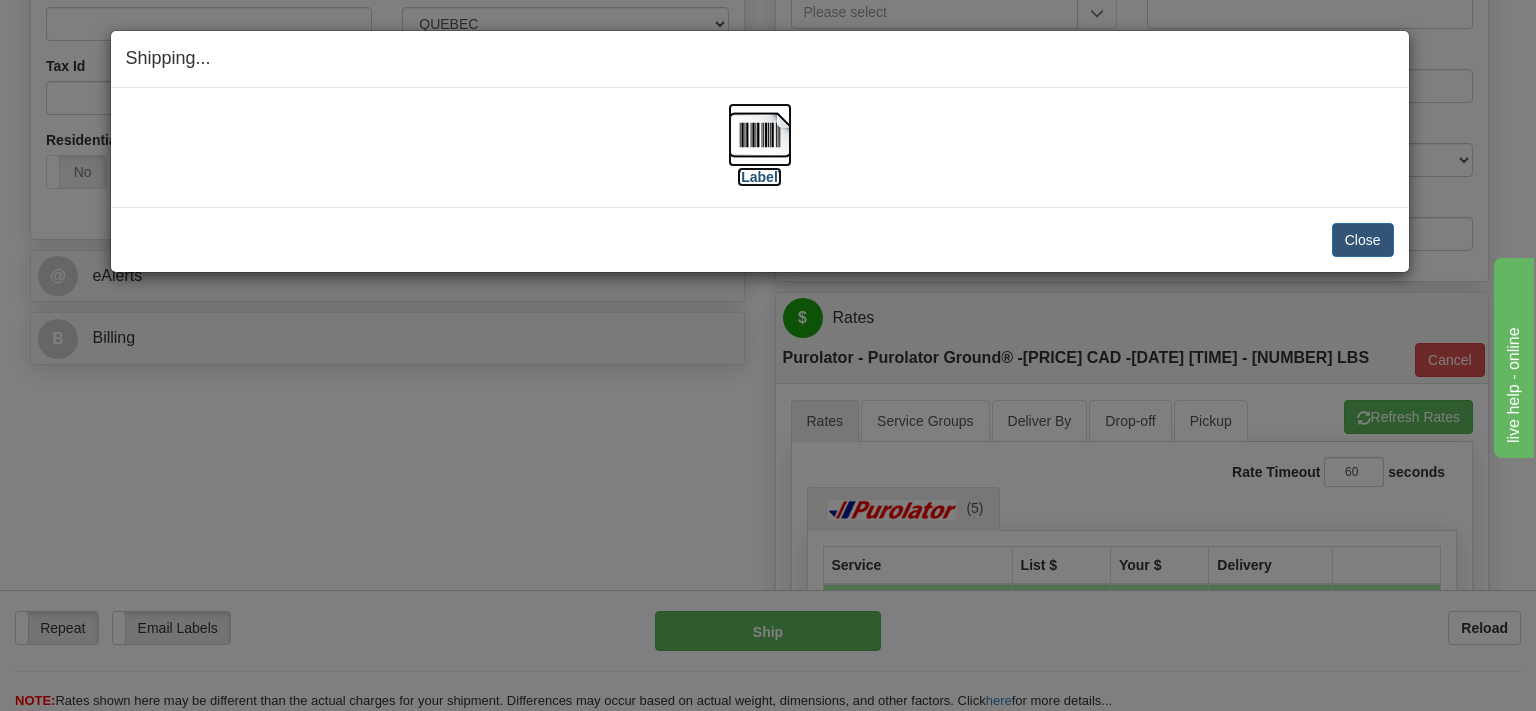click at bounding box center (760, 135) 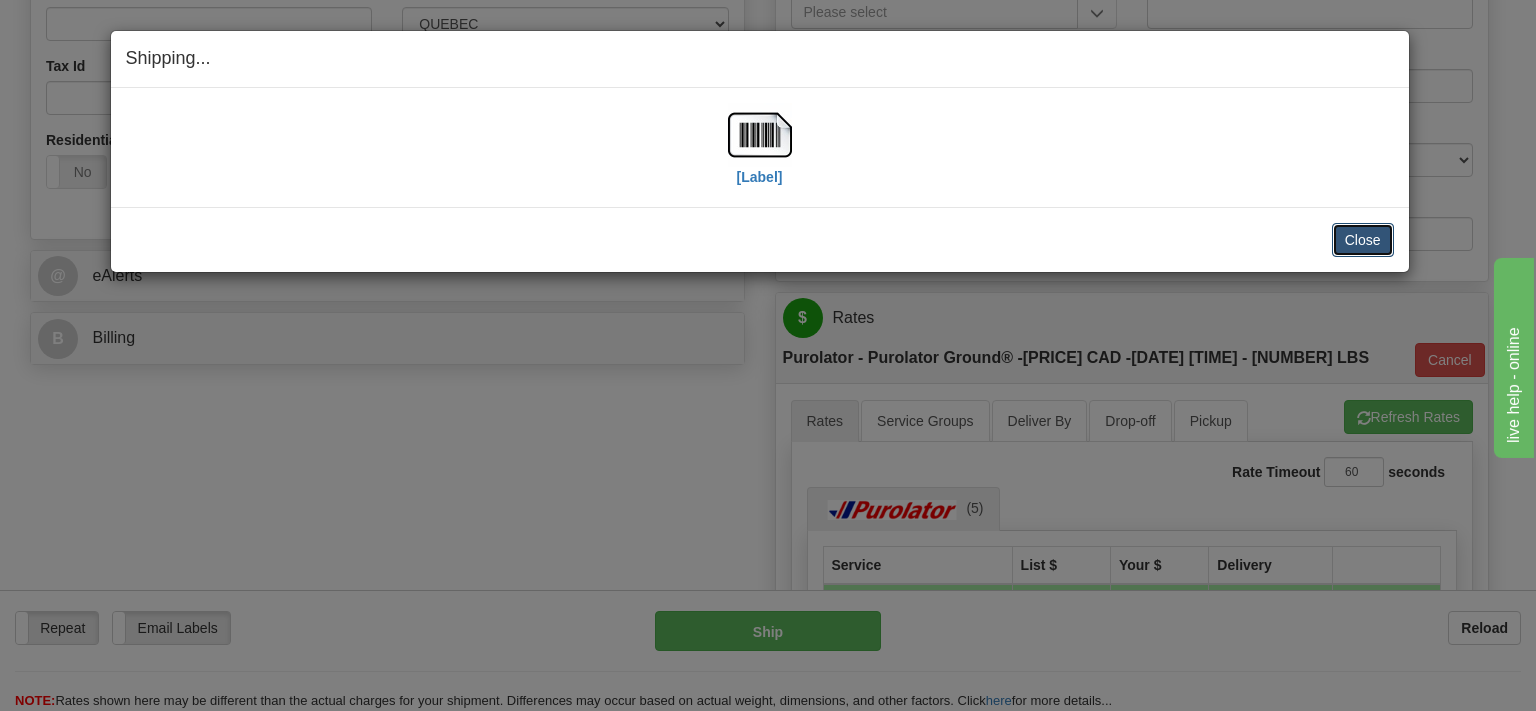 click on "Close" at bounding box center [1363, 240] 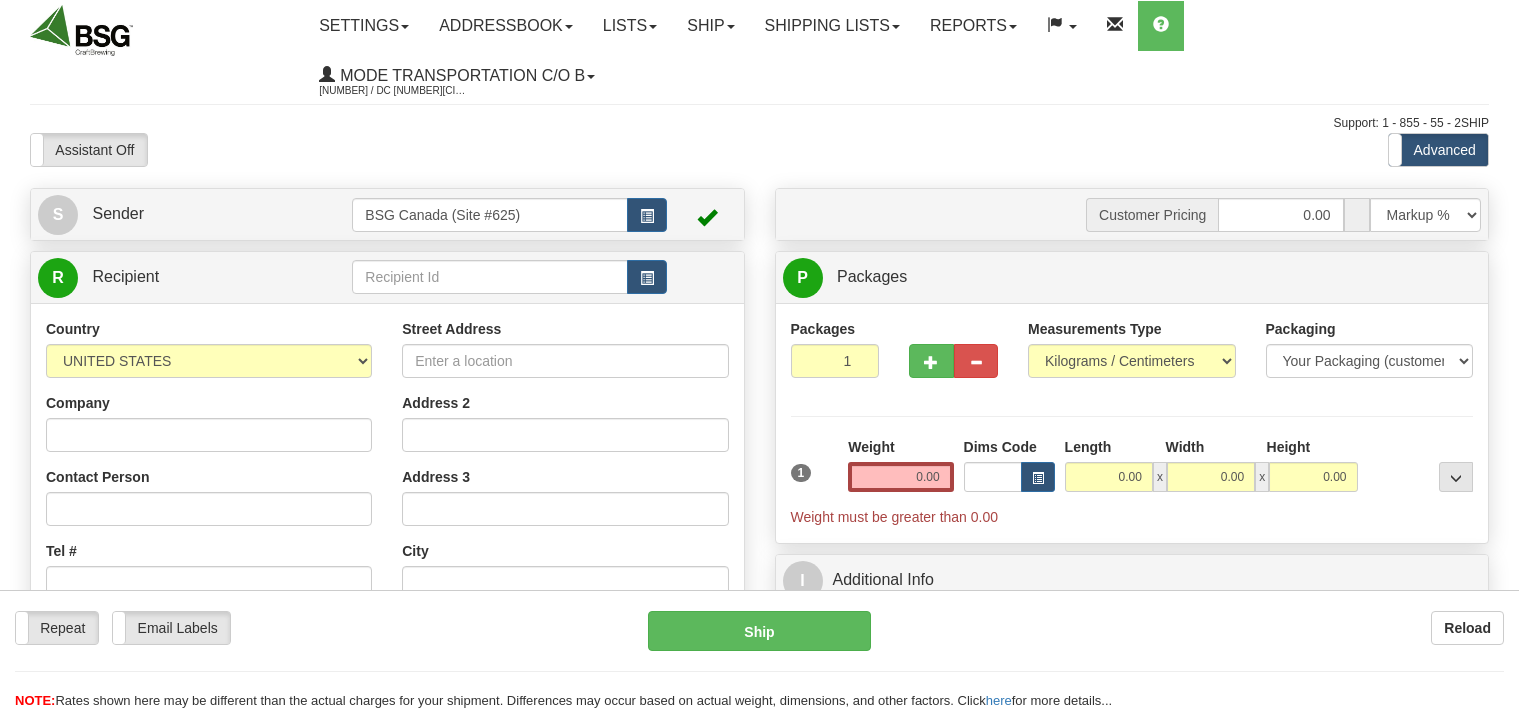scroll, scrollTop: 0, scrollLeft: 0, axis: both 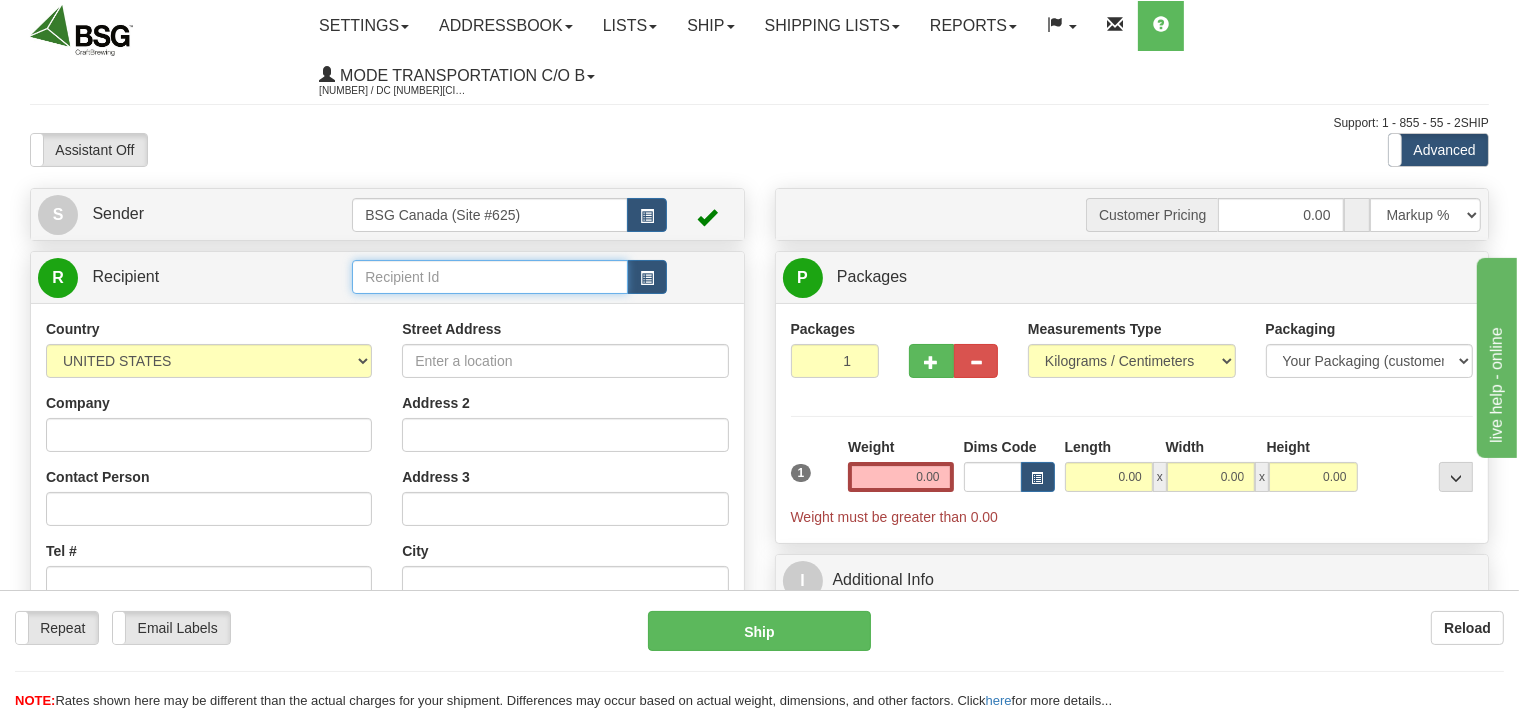 click at bounding box center (489, 277) 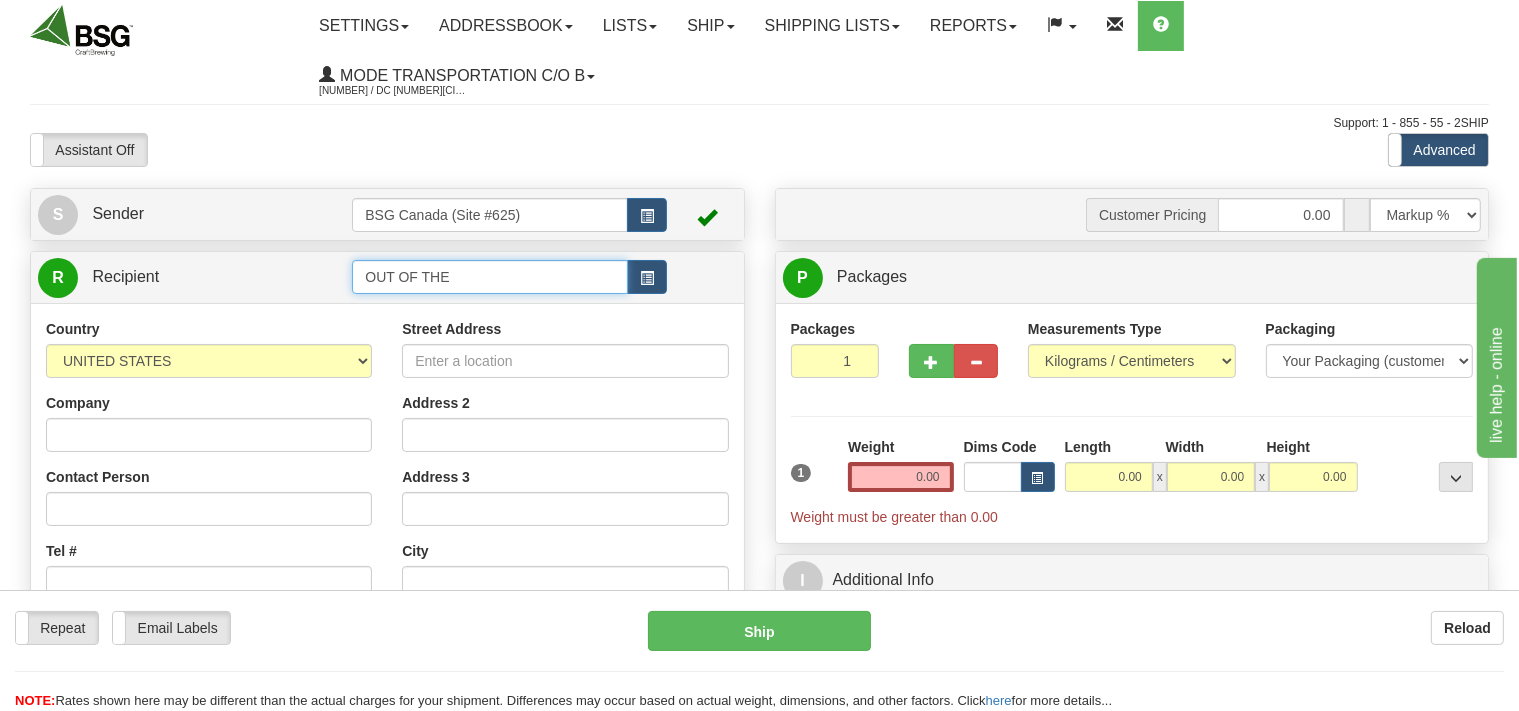 click on "OUT OF THE" at bounding box center [489, 277] 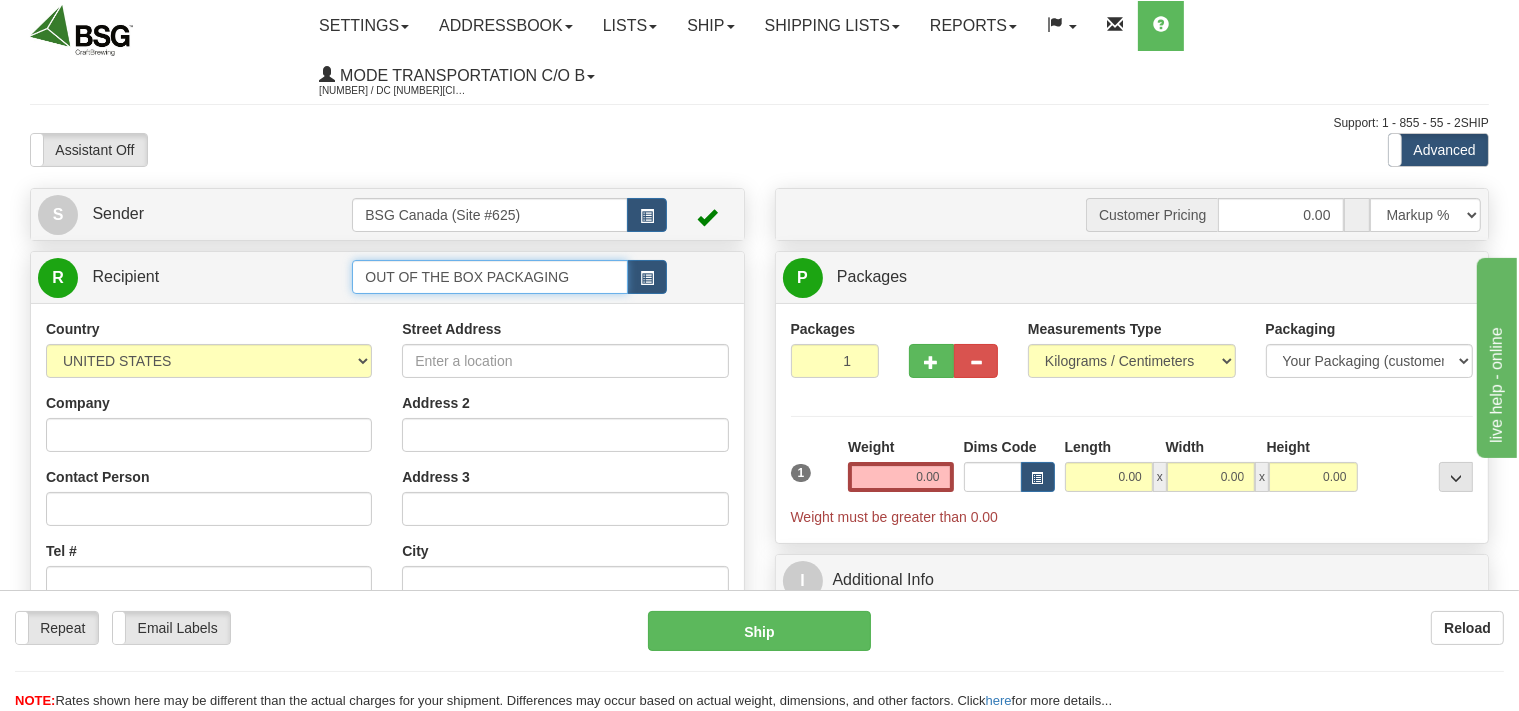 drag, startPoint x: 576, startPoint y: 279, endPoint x: 315, endPoint y: 272, distance: 261.09384 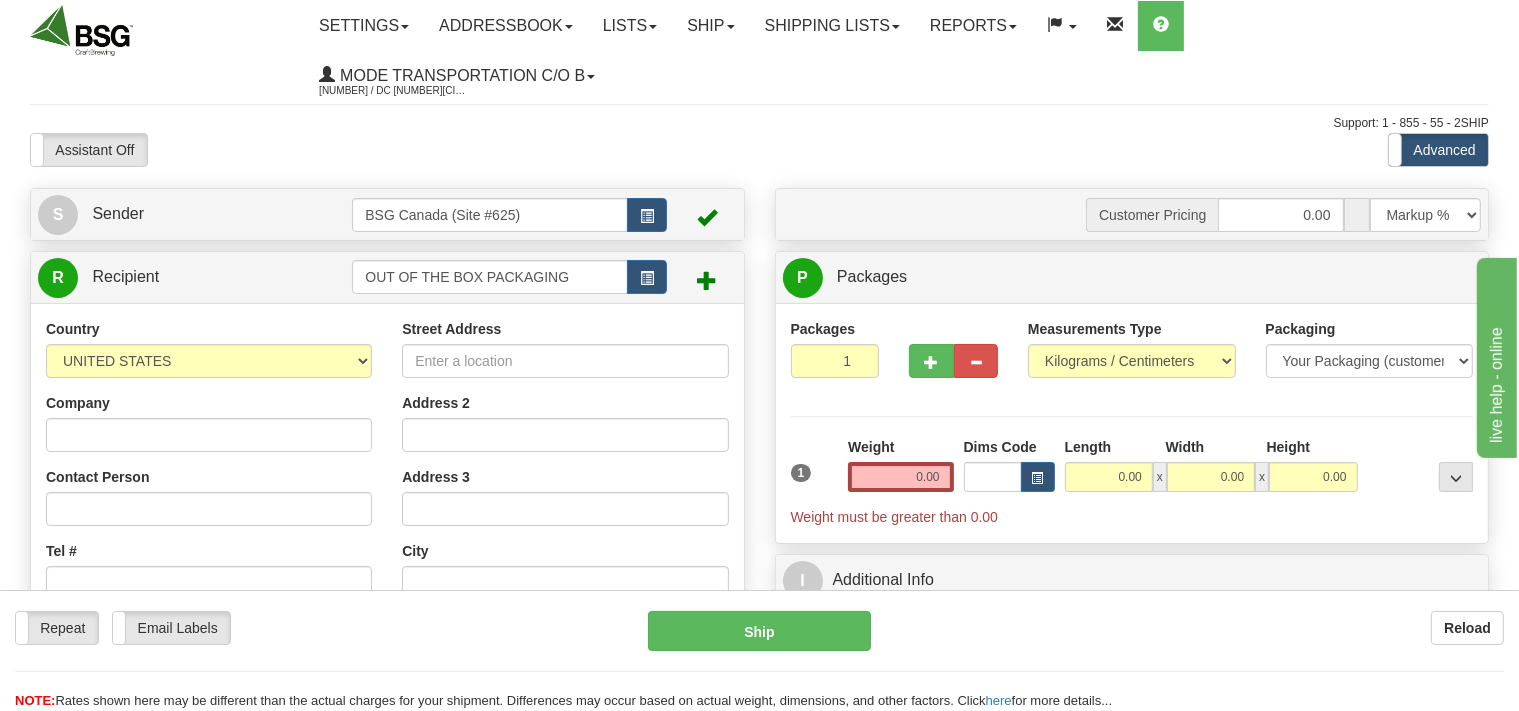 click on "Sender
BSG Canada (Site #625)" at bounding box center [387, 214] 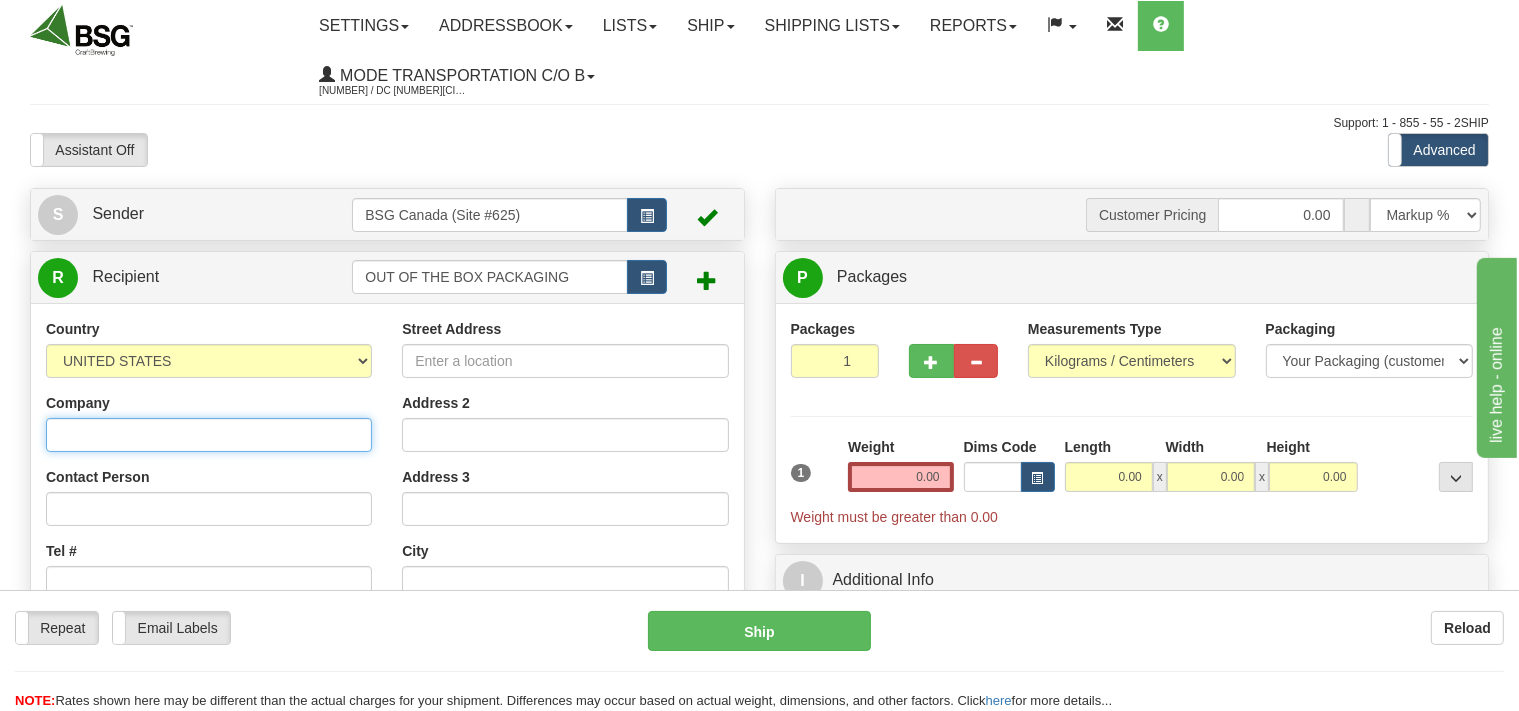 click on "Company" at bounding box center (209, 435) 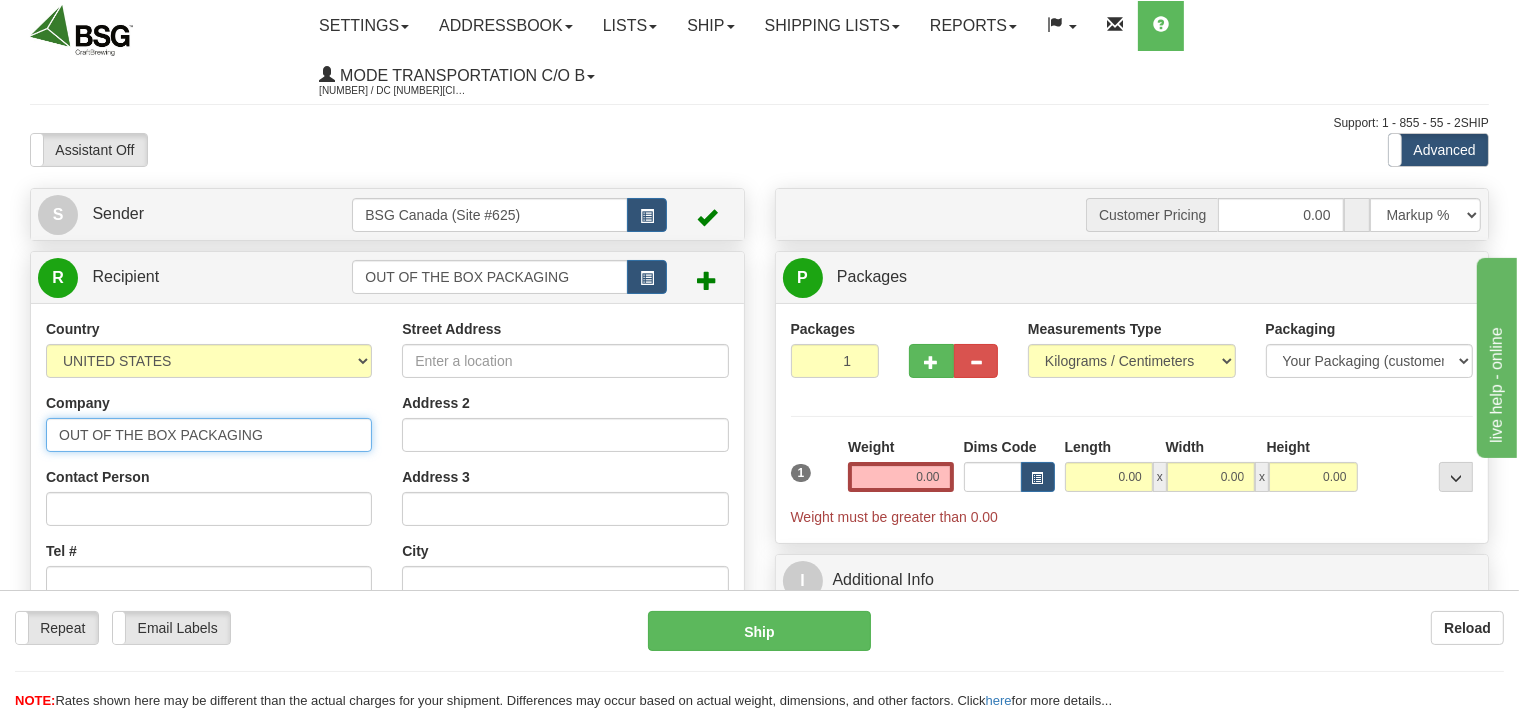type on "OUT OF THE BOX PACKAGING" 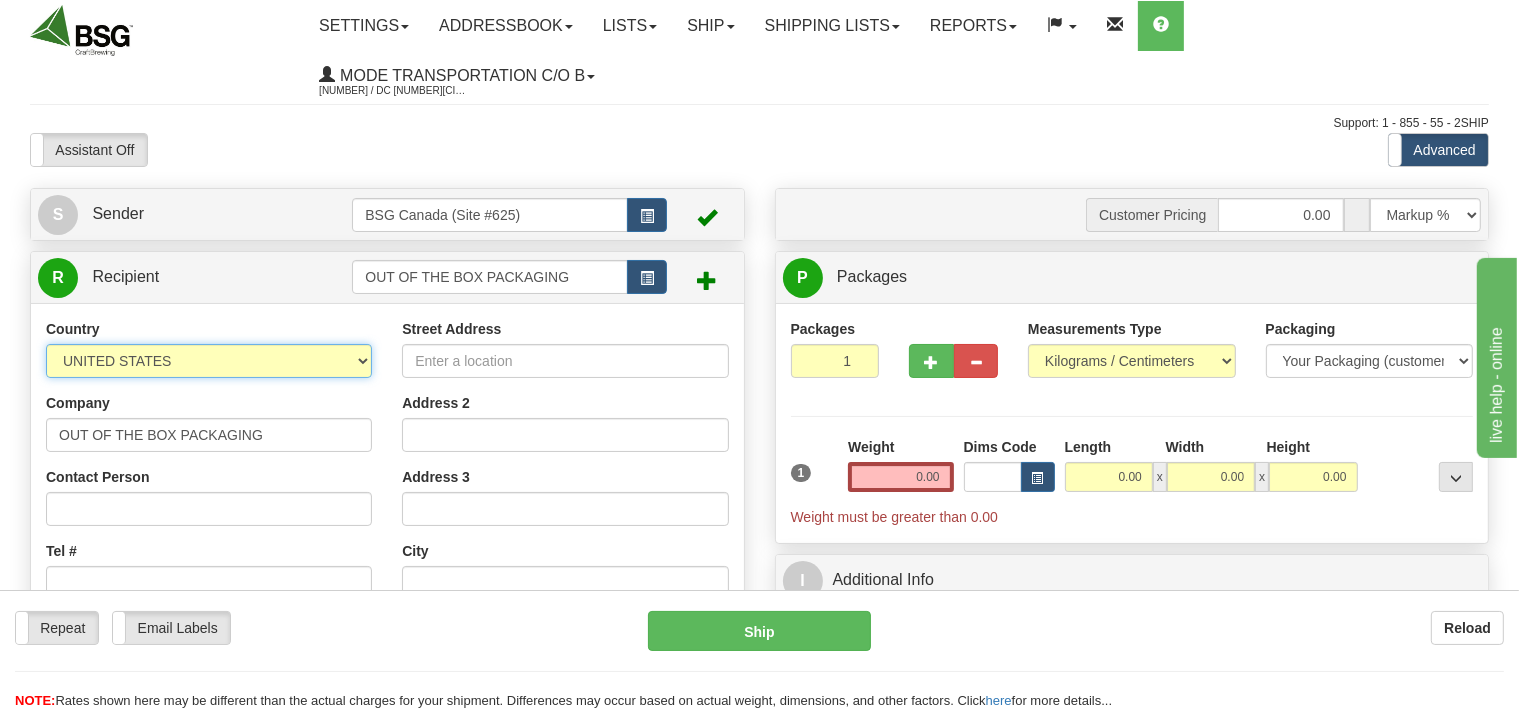click on "AFGHANISTAN
ALAND ISLANDS
ALBANIA
ALGERIA
AMERICAN SAMOA
ANDORRA
ANGOLA
ANGUILLA
ANTIGUA AND BARBUDA
ARGENTINA
ARMENIA
ARUBA
AUSTRALIA
AUSTRIA
AZERBAIJAN
AZORES
BAHAMAS
BAHRAIN
BANGLADESH
BARBADOS
BELARUS
BELGIUM
BELIZE
BENIN
BERMUDA
BHUTAN
BOLIVIA
BONAIRE, SAINT EUSTATIUS AND SABA
BOSNIA
BOTSWANA
BOUVET ISLAND
BRAZIL
BRITISH INDIAN OCEAN TERRITORY
BRITISH VIRGIN ISLANDS
BRUNEI
BULGARIA
BURKINA FASO
BURUNDI
CAMBODIA
CAMEROON
CANADA
CANARY ISLANDS
CAPE VERDE
CAYMAN ISLANDS
CENTRAL AFRICAN REPUBLIC
CHAD
CHILE
CHINA
CHRISTMAS ISLAND
COCOS (KEELING) ISLANDS
COLOMBIA
COMOROS
CONGO
CONGO, DEMOCRATIC REPUBLIC OF
COOK ISLANDS
COSTA RICA
CROATIA
CURAÇAO
CYPRUS
CZECH REPUBLIC
DENMARK
DJIBOUTI
DOMINICA
DOMINICAN REPUBLIC
EAST TIMOR
ECUADOR
EGYPT
EL SALVADOR
EQUATORIAL GUINEA
ERITREA
ESTONIA
ETHIOPIA
FALKLAND ISLANDS (MALVINAS)
FAROE ISLANDS
FIJI
FINLAND
FRANCE" at bounding box center (209, 361) 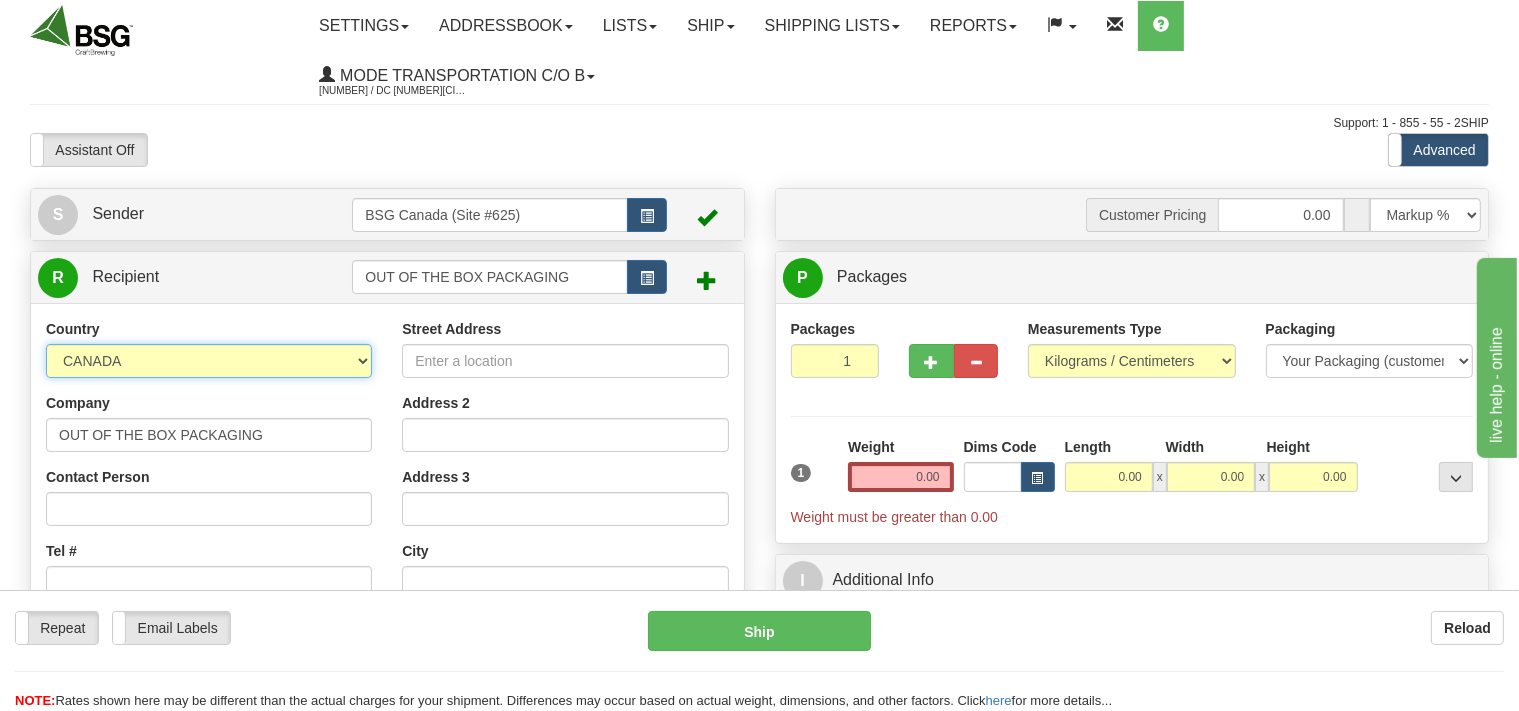 click on "CANADA" at bounding box center [0, 0] 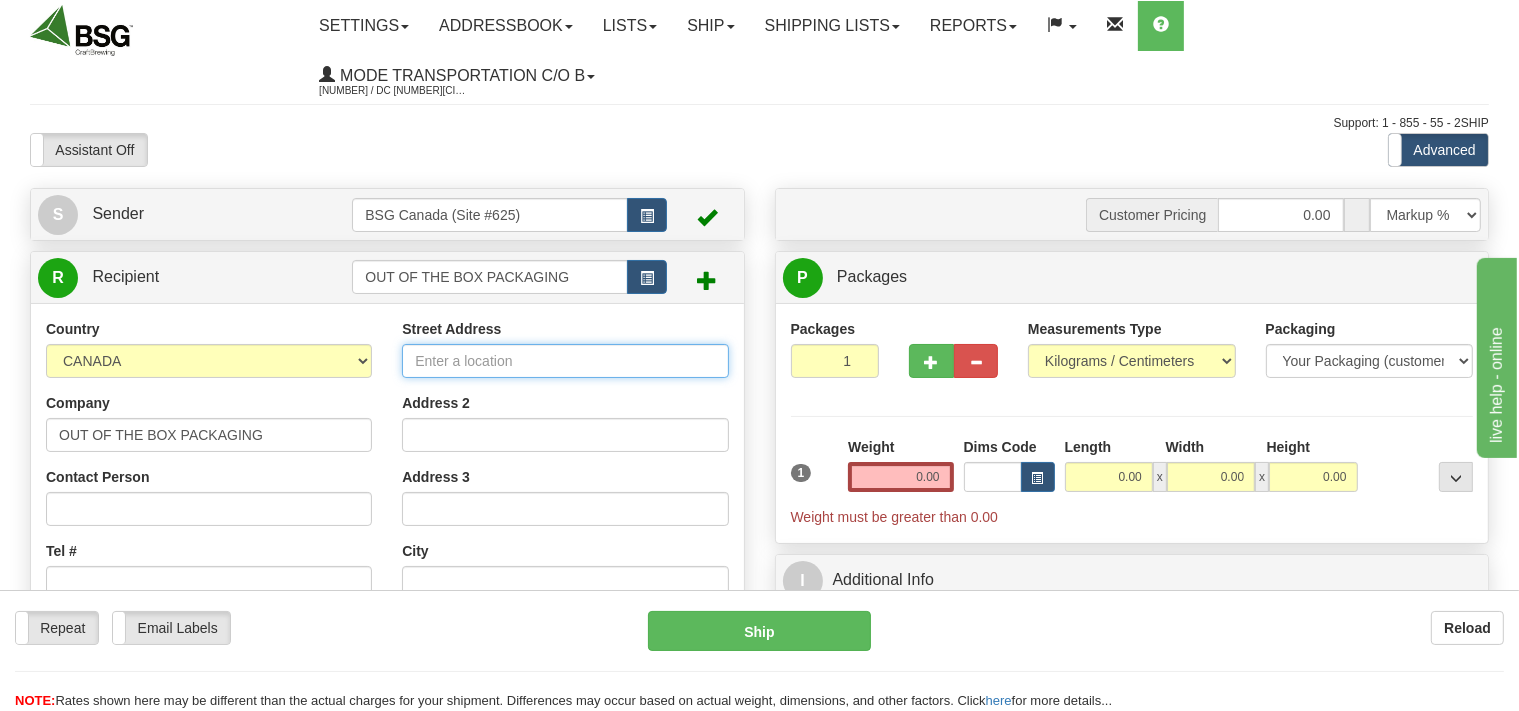 click on "Street Address" at bounding box center (565, 361) 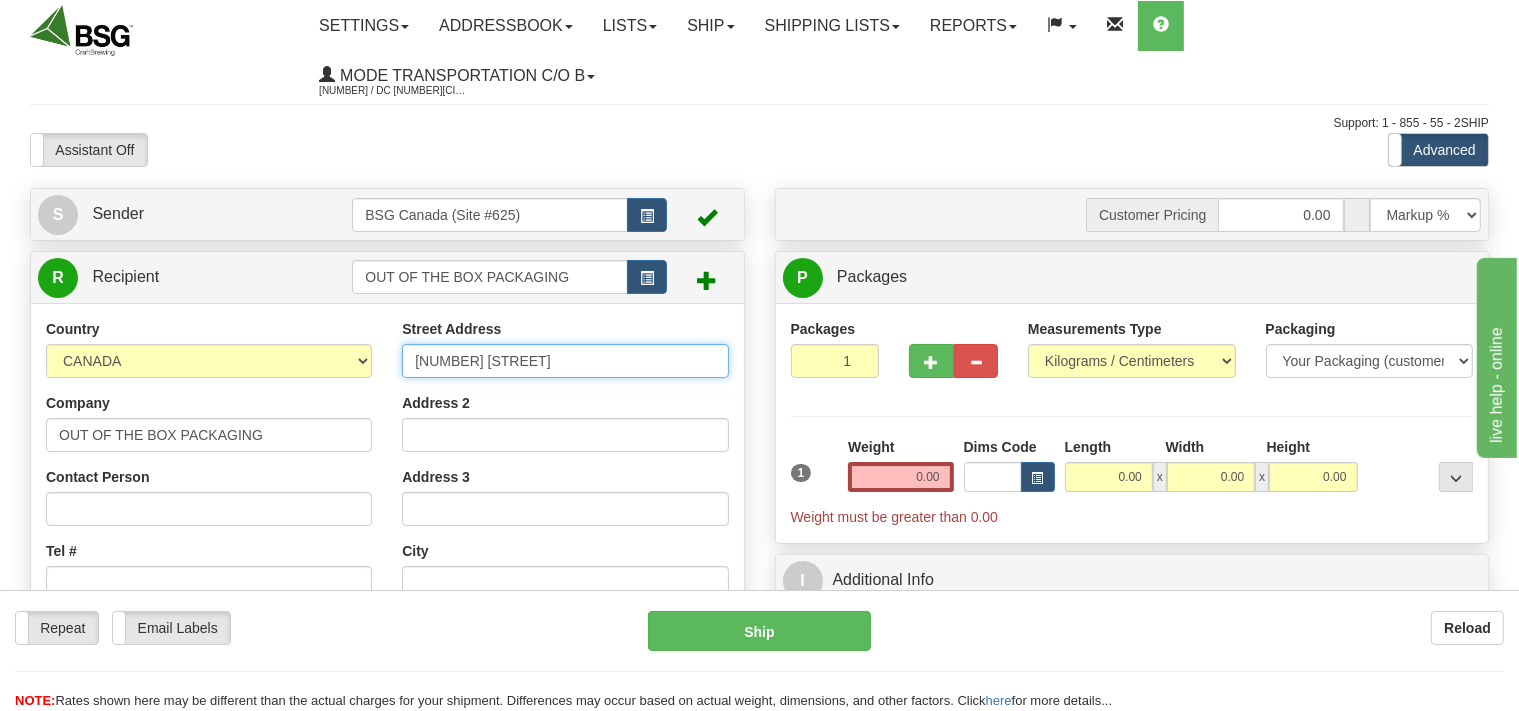 type on "[NUMBER] [STREET]" 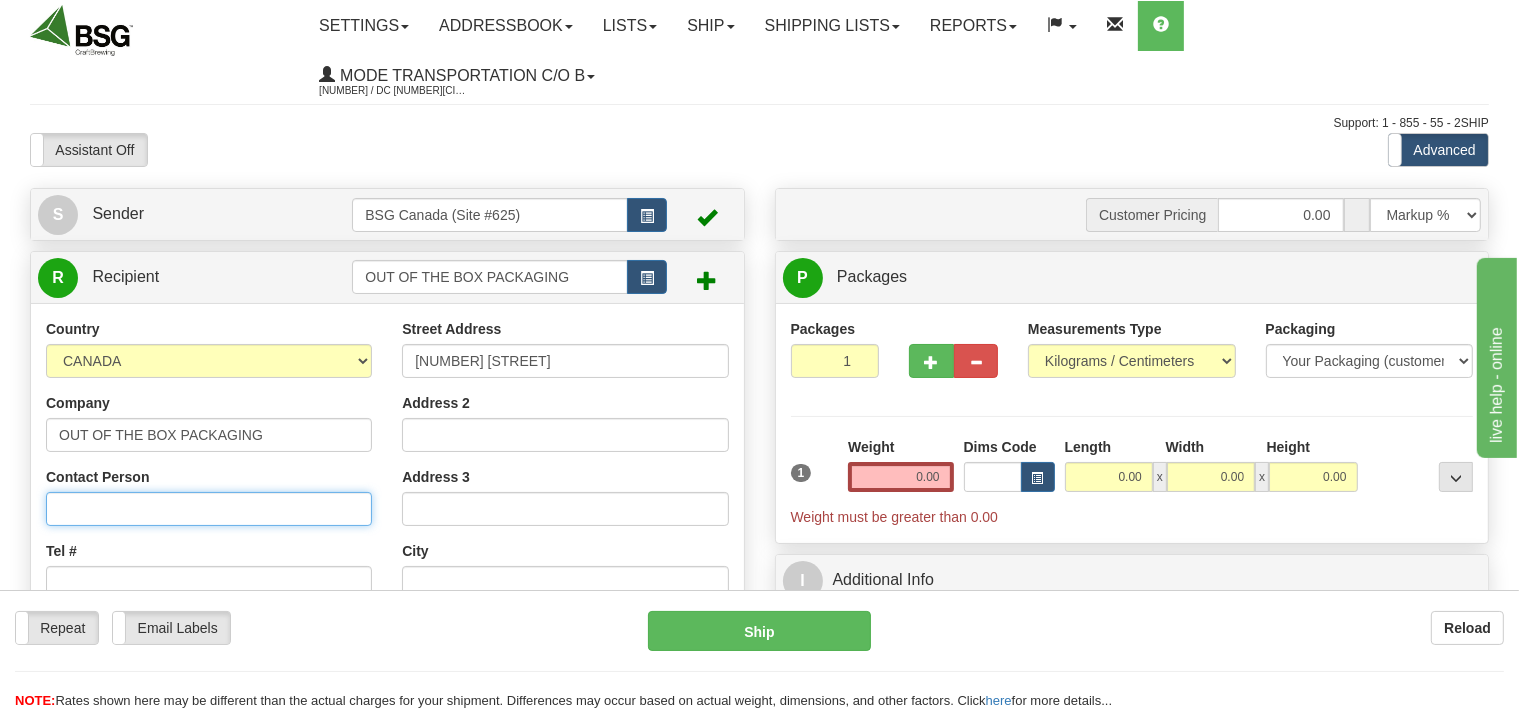 click on "Contact Person" at bounding box center (209, 509) 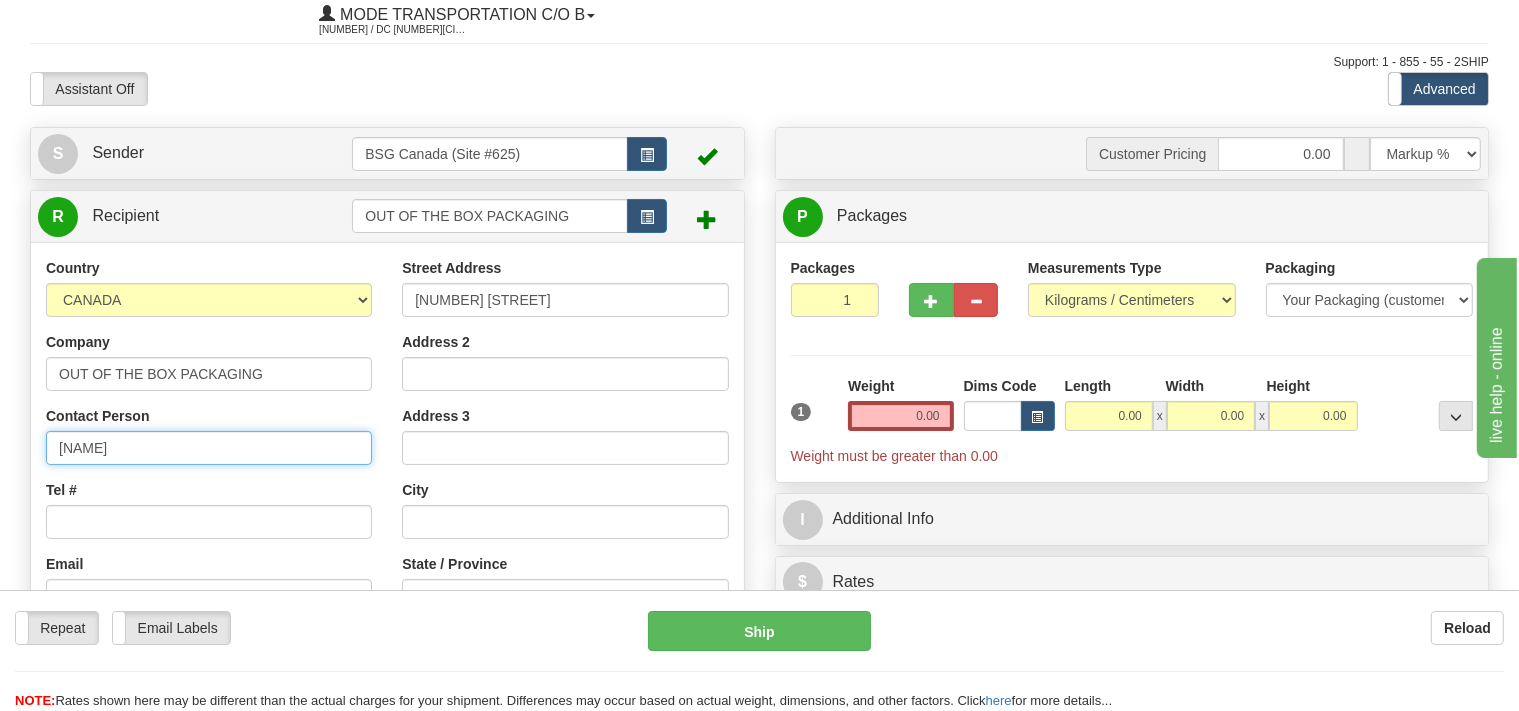 scroll, scrollTop: 105, scrollLeft: 0, axis: vertical 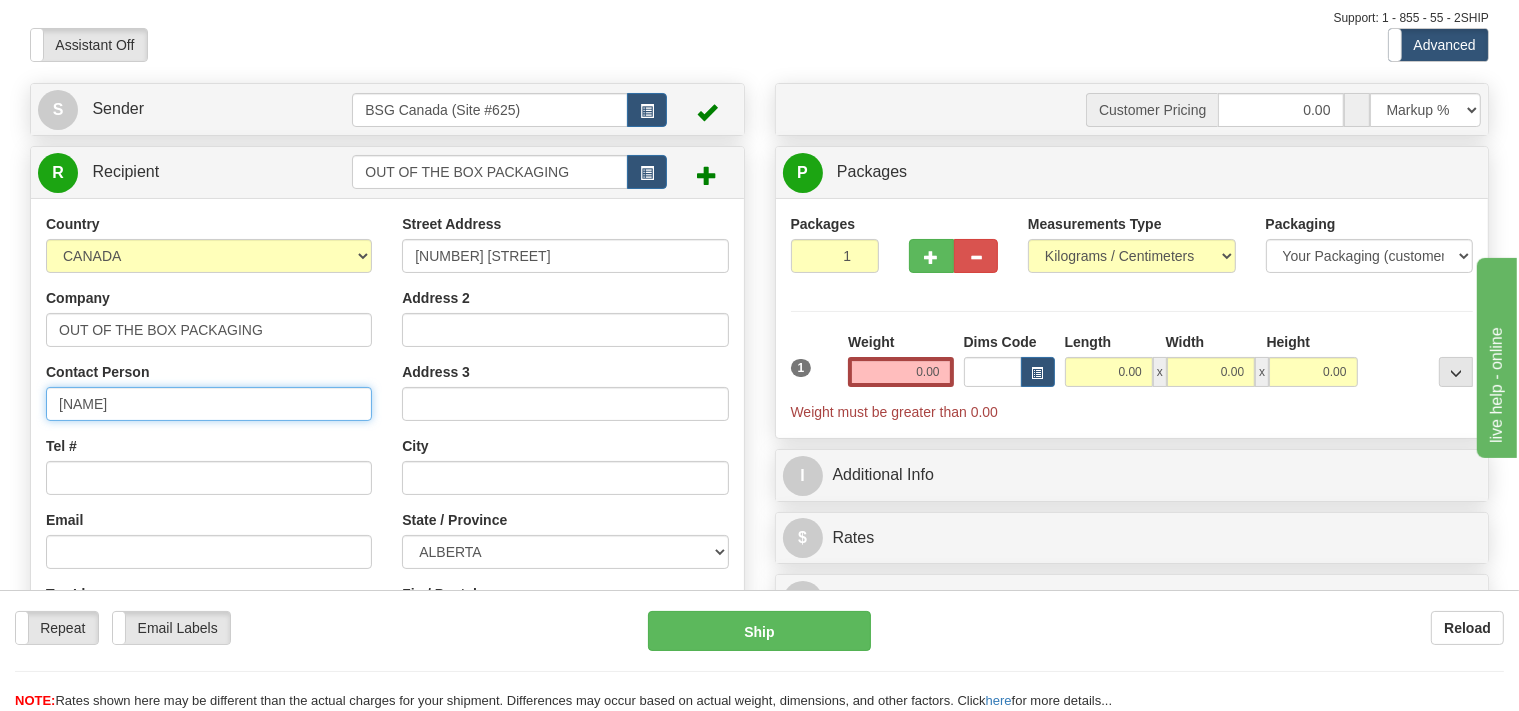 type on "[NAME]" 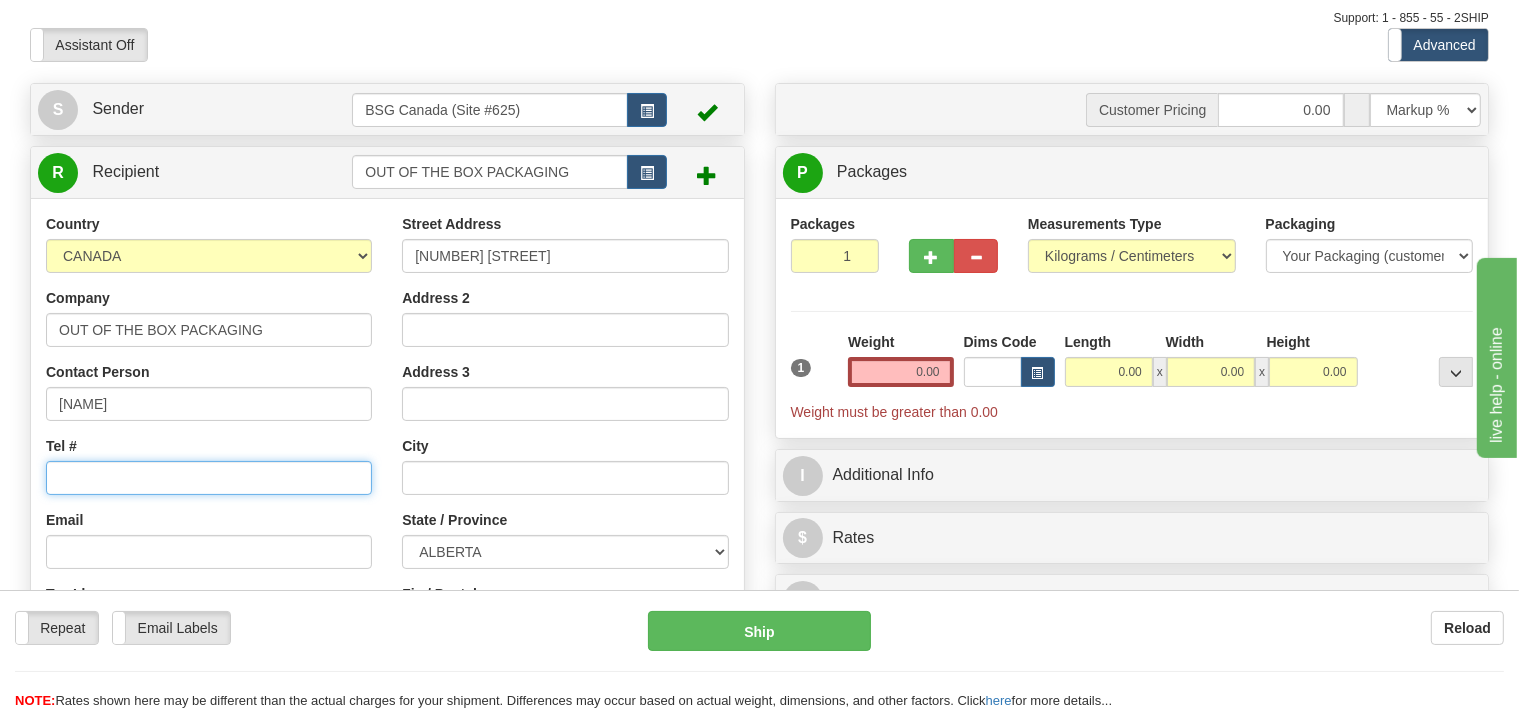 click on "Tel #" at bounding box center (209, 478) 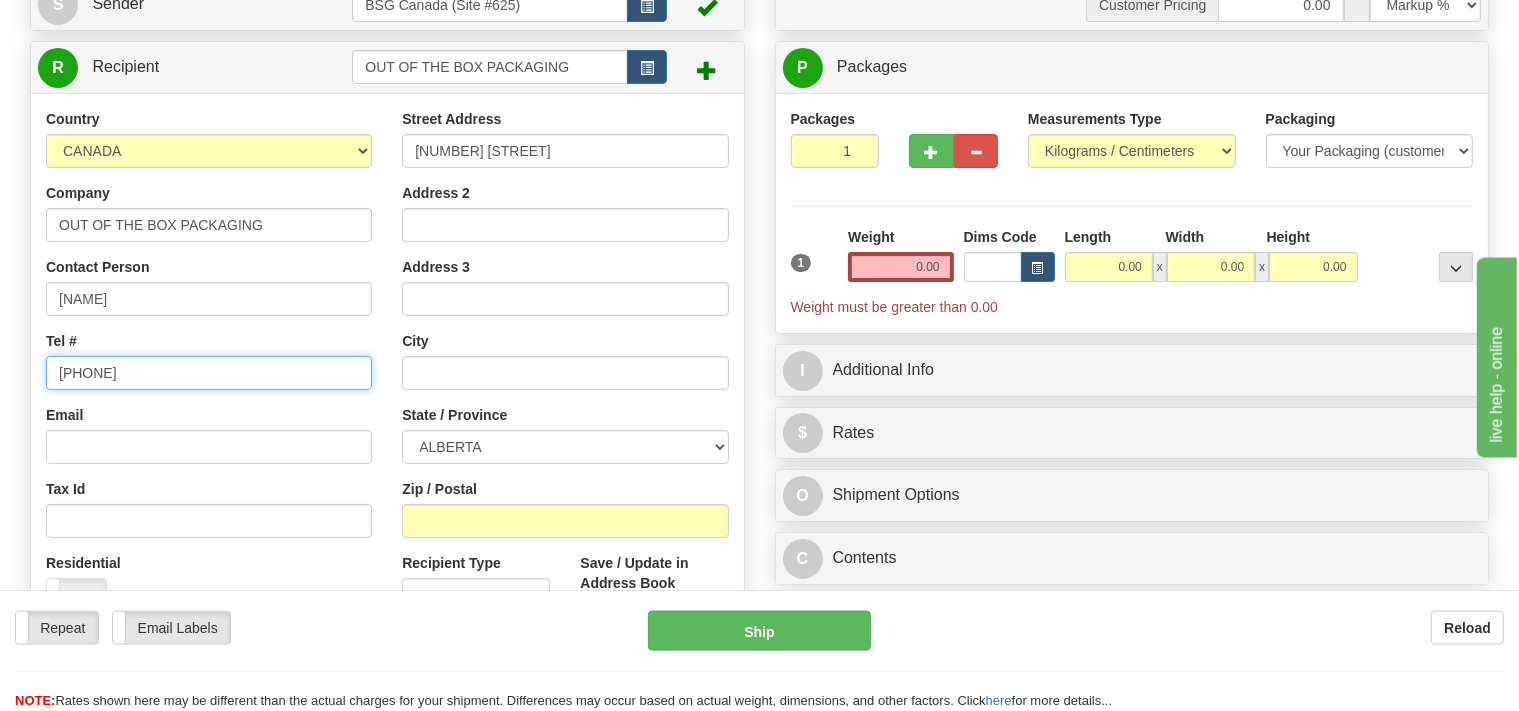scroll, scrollTop: 211, scrollLeft: 0, axis: vertical 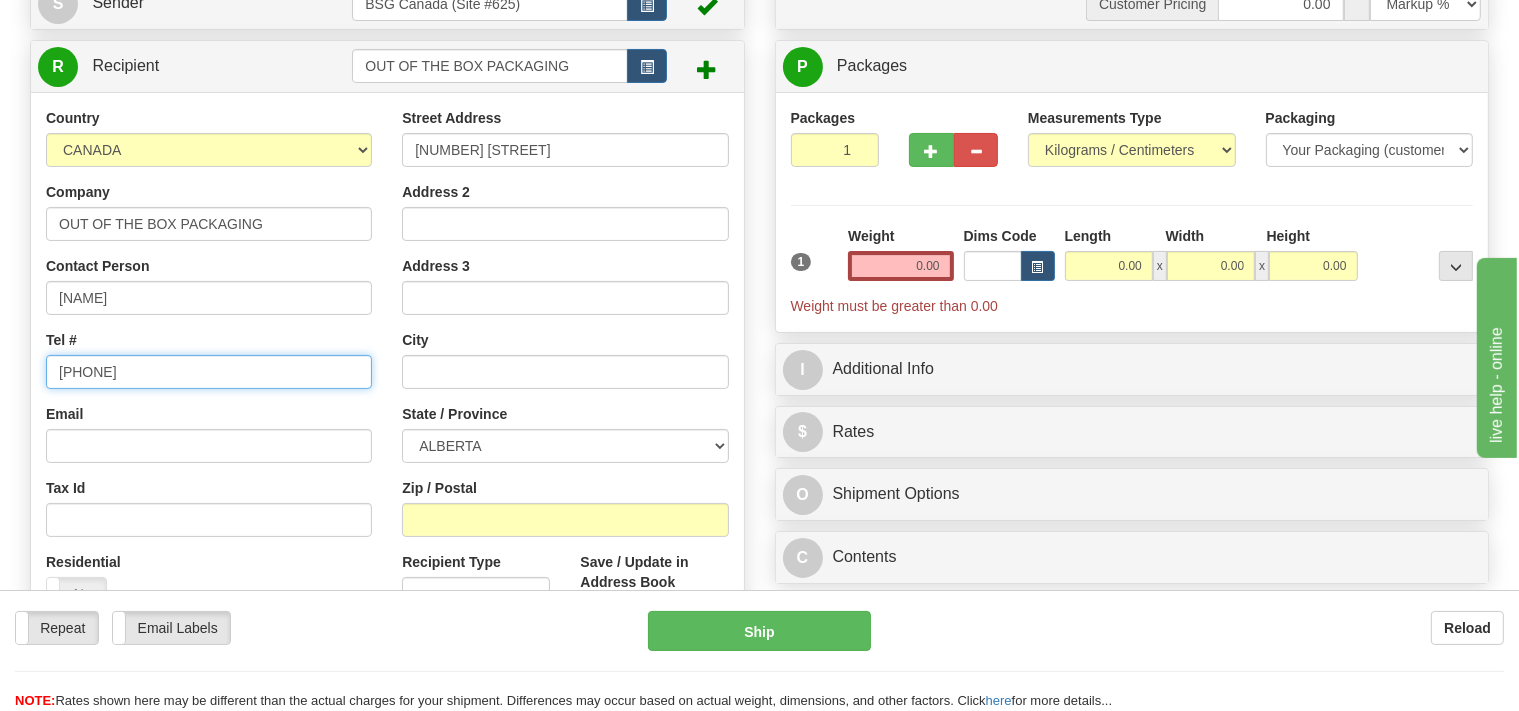 type on "[PHONE]" 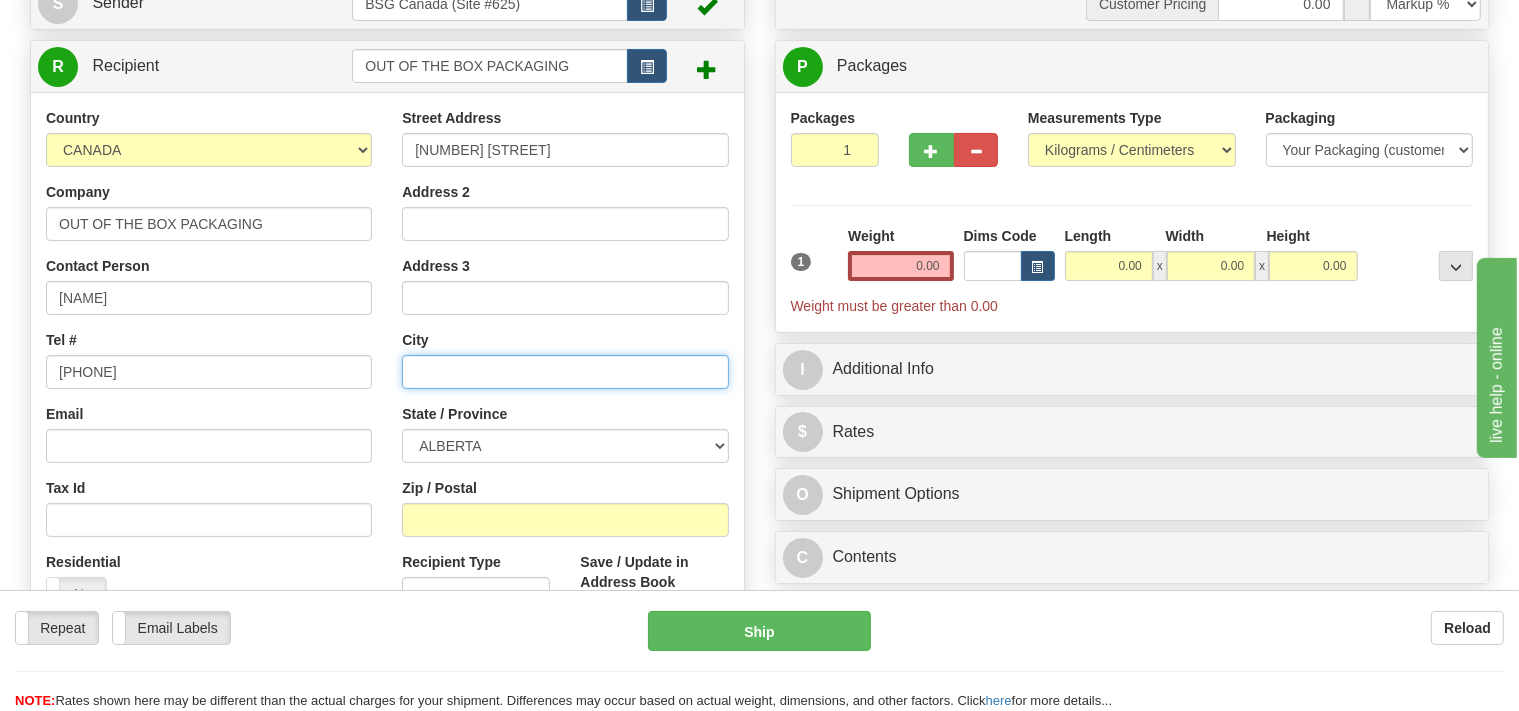 click at bounding box center [565, 372] 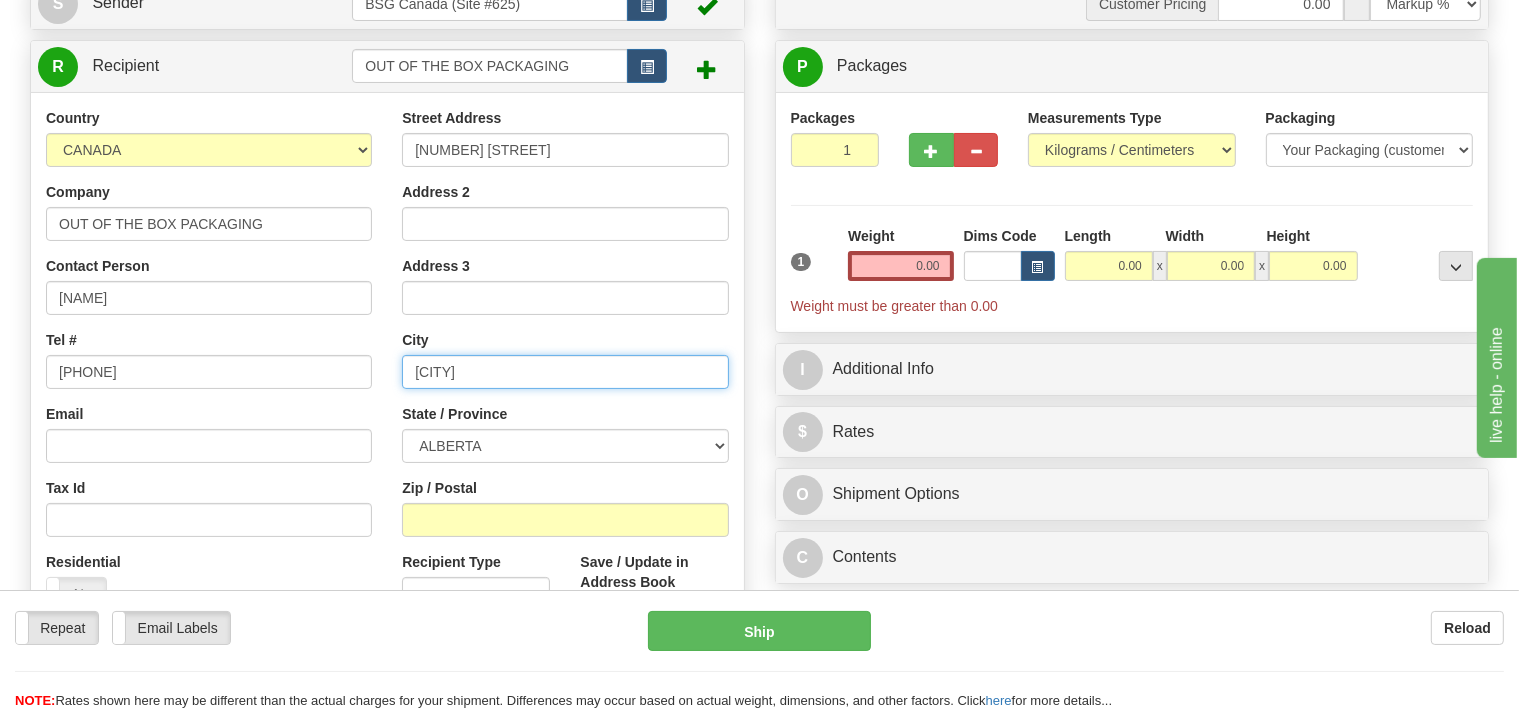 click on "[CITY]" at bounding box center (565, 372) 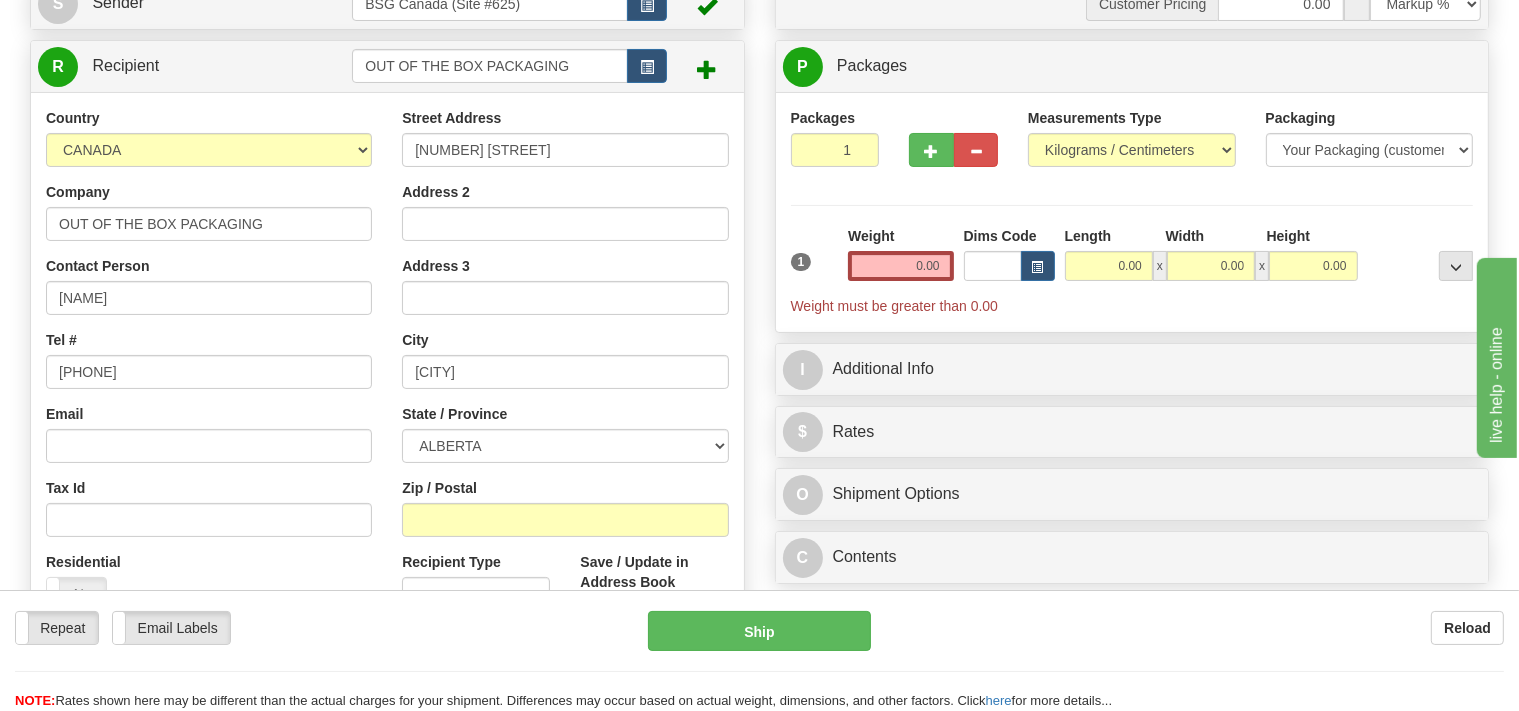 click on "Street Address
[NUMBER] [STREET]
Address 2
Address 3
City
[CITY]
State / Province
ALBERTA BRITISH COLUMBIA MANITOBA NEW BRUNSWICK NEWFOUNDLAND NOVA SCOTIA NUNAVUT NW TERRITORIES ONTARIO PRINCE EDWARD ISLAND QUEBEC SASKATCHEWAN YUKON TERRITORY
Zip / Postal
Recipient Type" at bounding box center [565, 377] 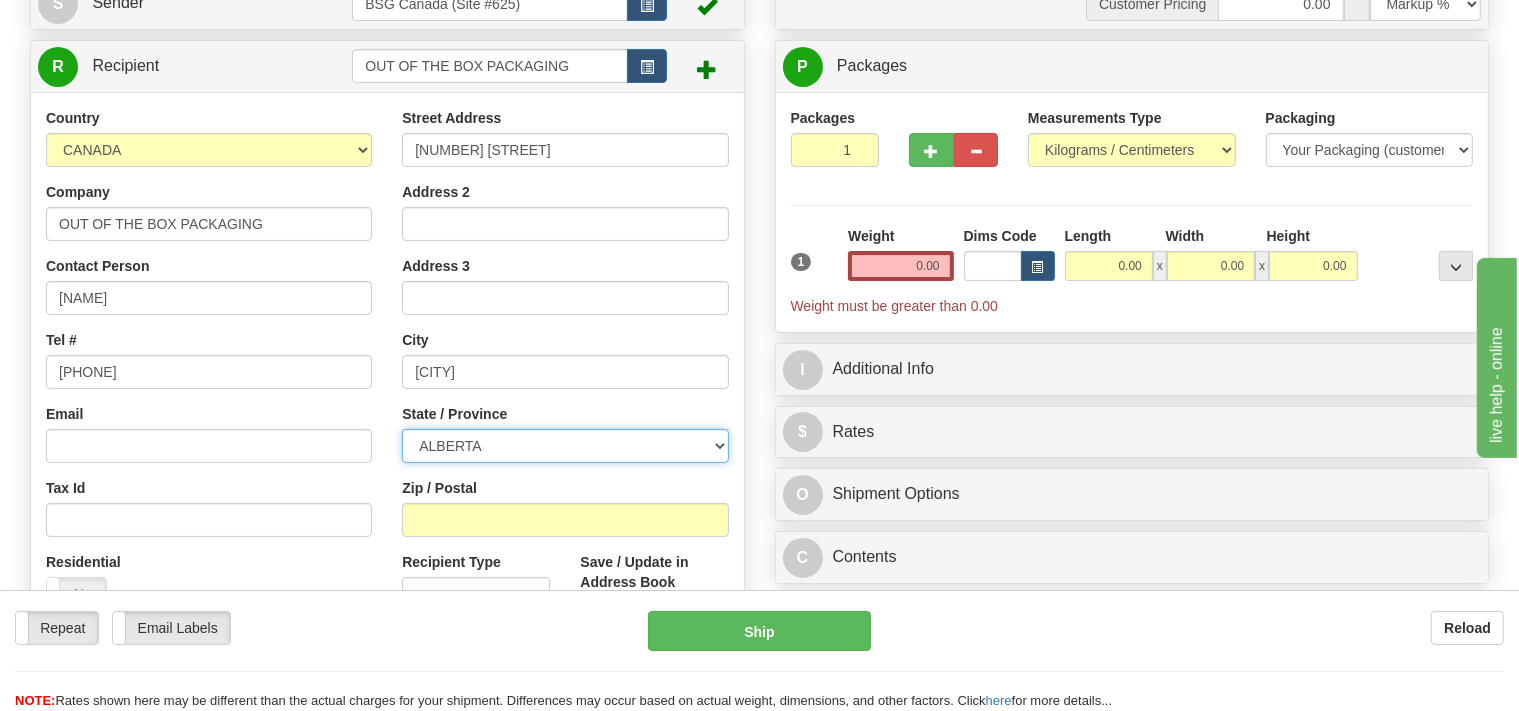 click on "ALBERTA BRITISH COLUMBIA MANITOBA NEW BRUNSWICK NEWFOUNDLAND NOVA SCOTIA NUNAVUT NW TERRITORIES ONTARIO PRINCE EDWARD ISLAND QUEBEC SASKATCHEWAN YUKON TERRITORY" at bounding box center [565, 446] 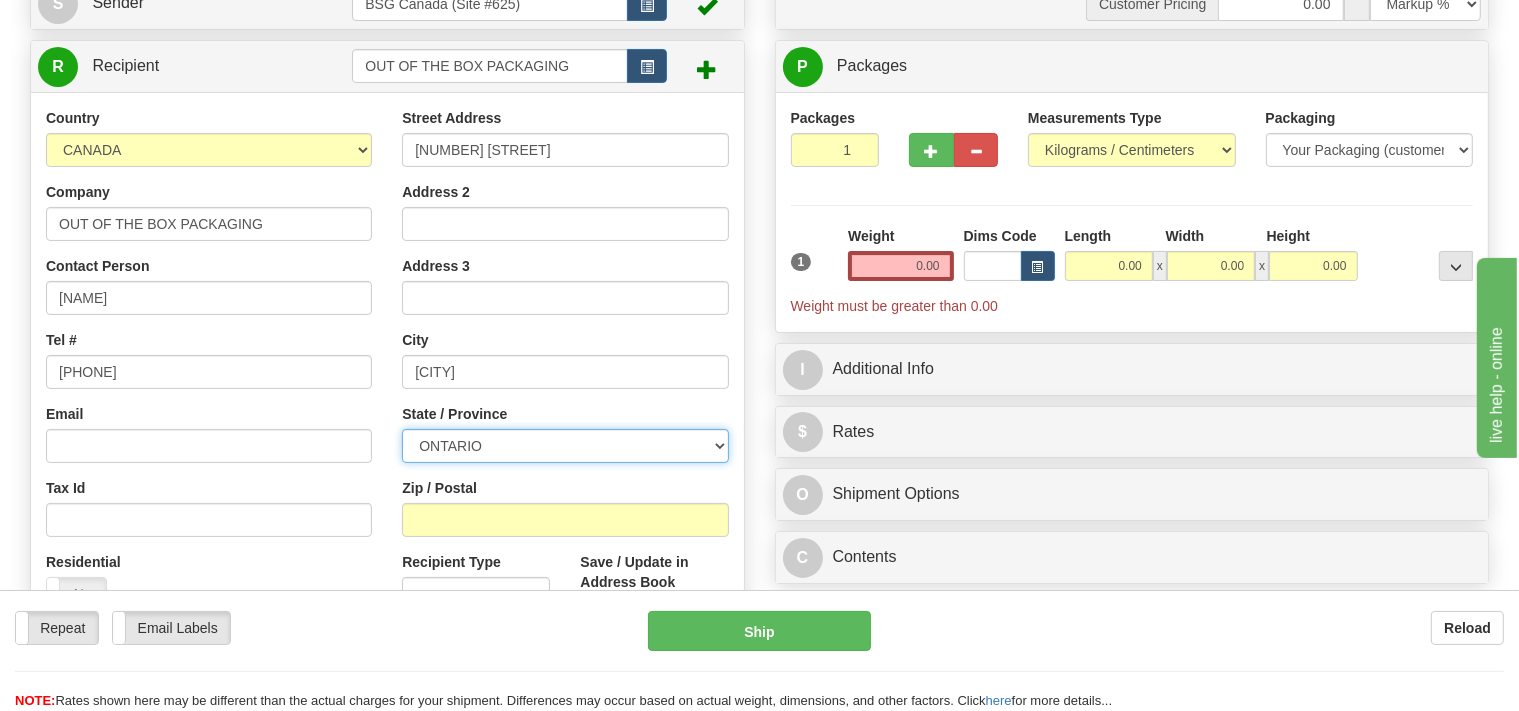 click on "ONTARIO" at bounding box center [0, 0] 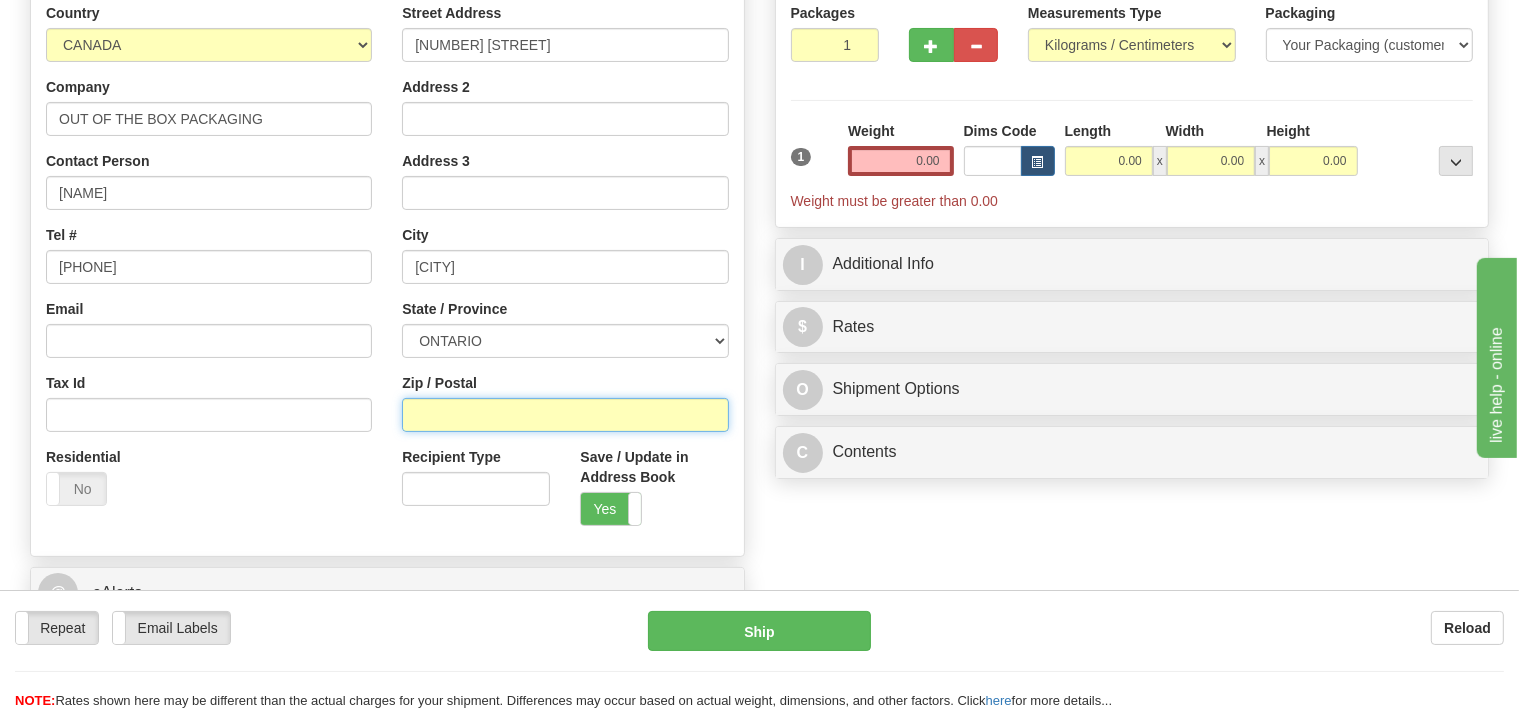 click on "Zip / Postal" at bounding box center (565, 415) 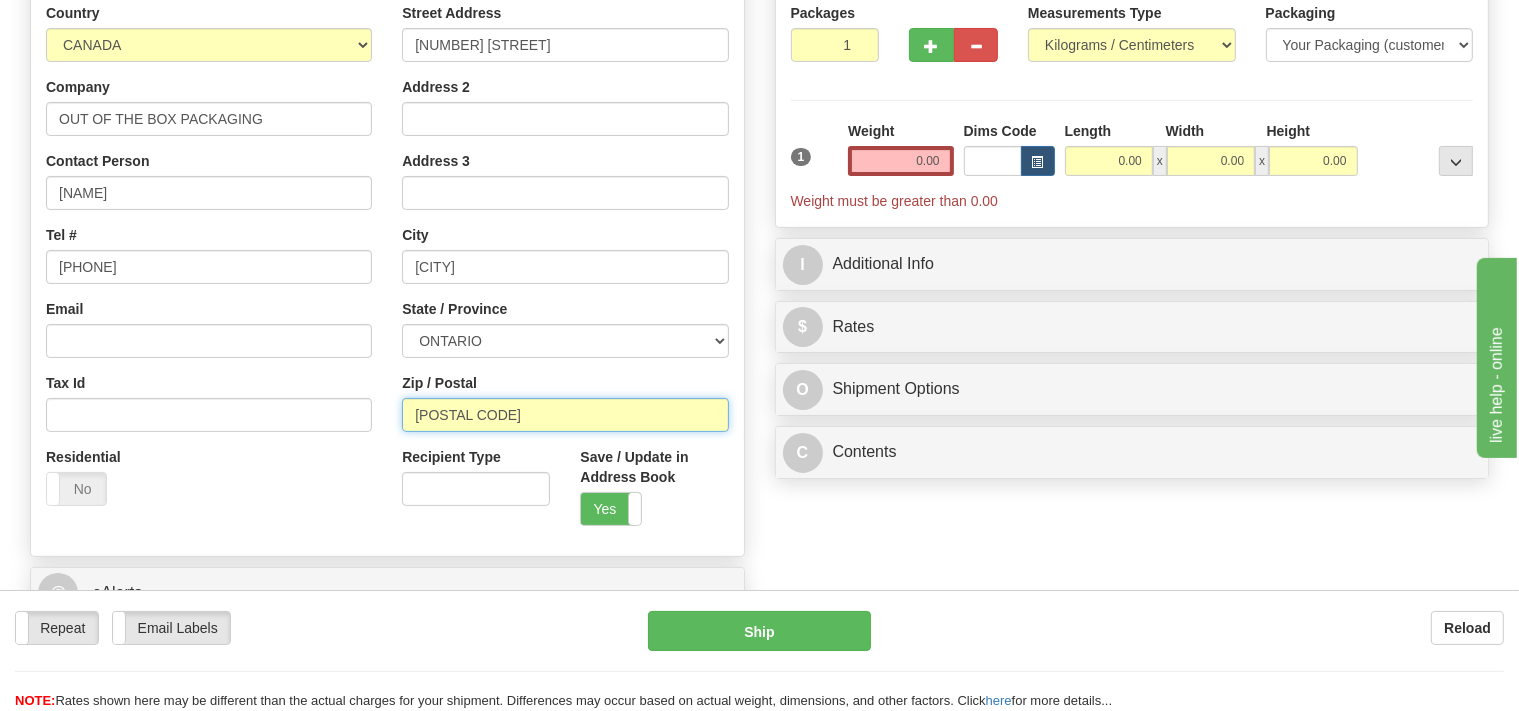 type on "[POSTAL CODE]" 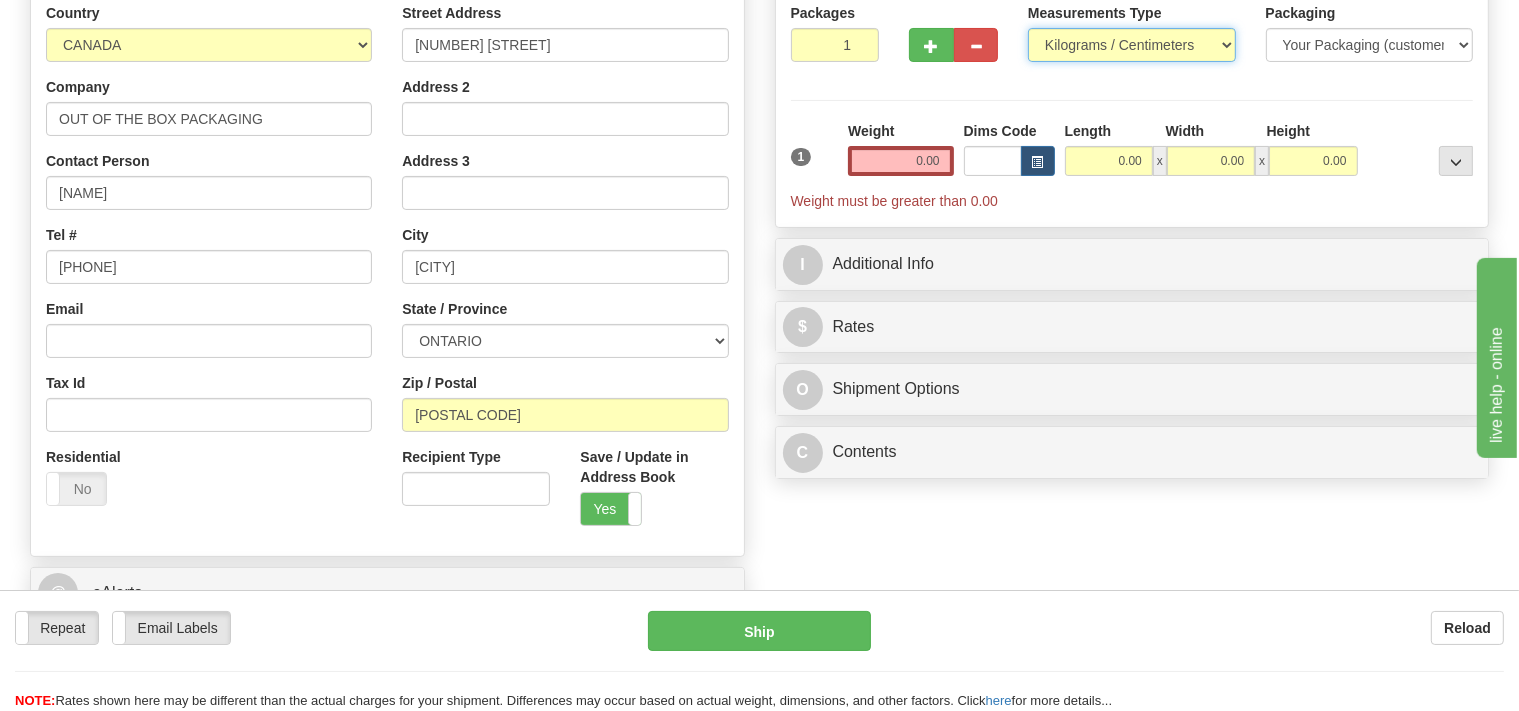 click on "Pounds / Inches
Kilograms / Centimeters" at bounding box center [1132, 45] 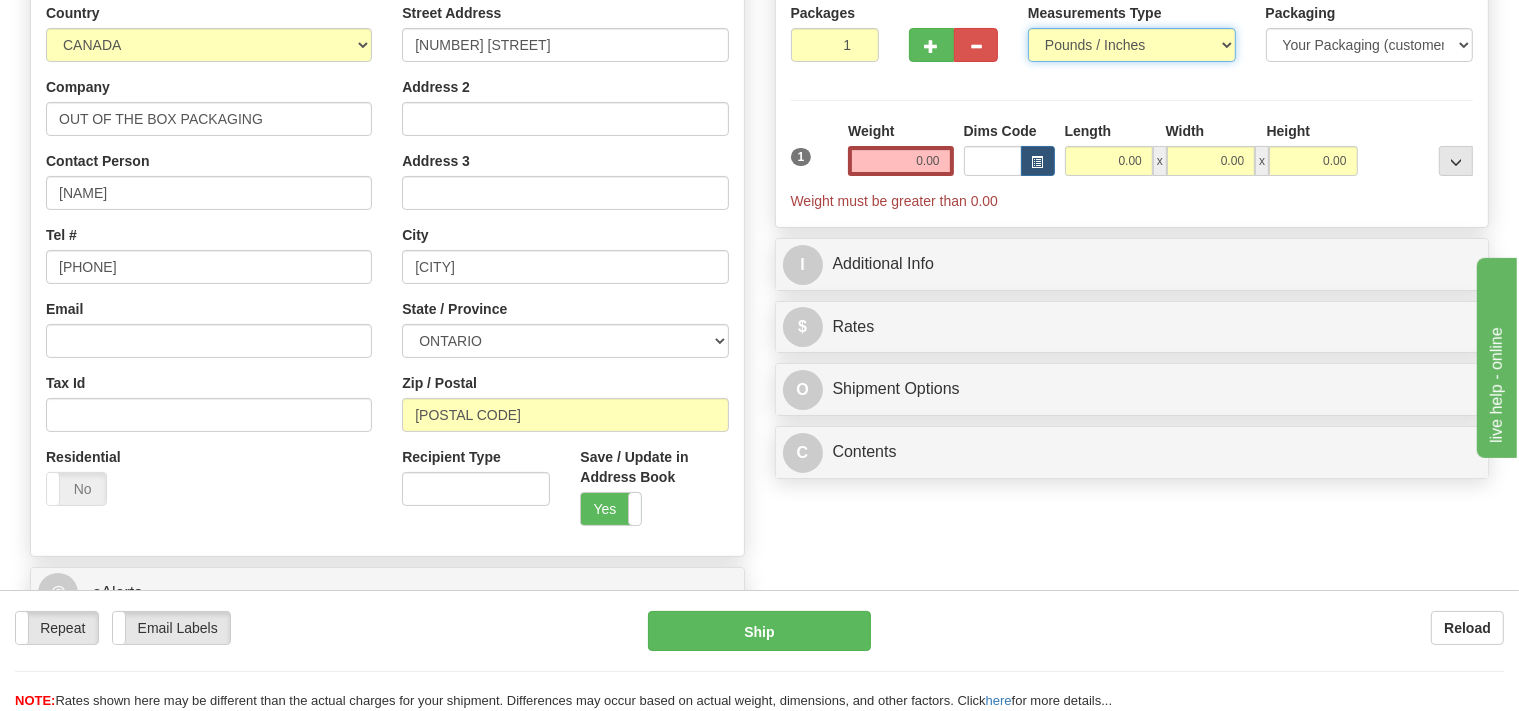 click on "Pounds / Inches" at bounding box center [0, 0] 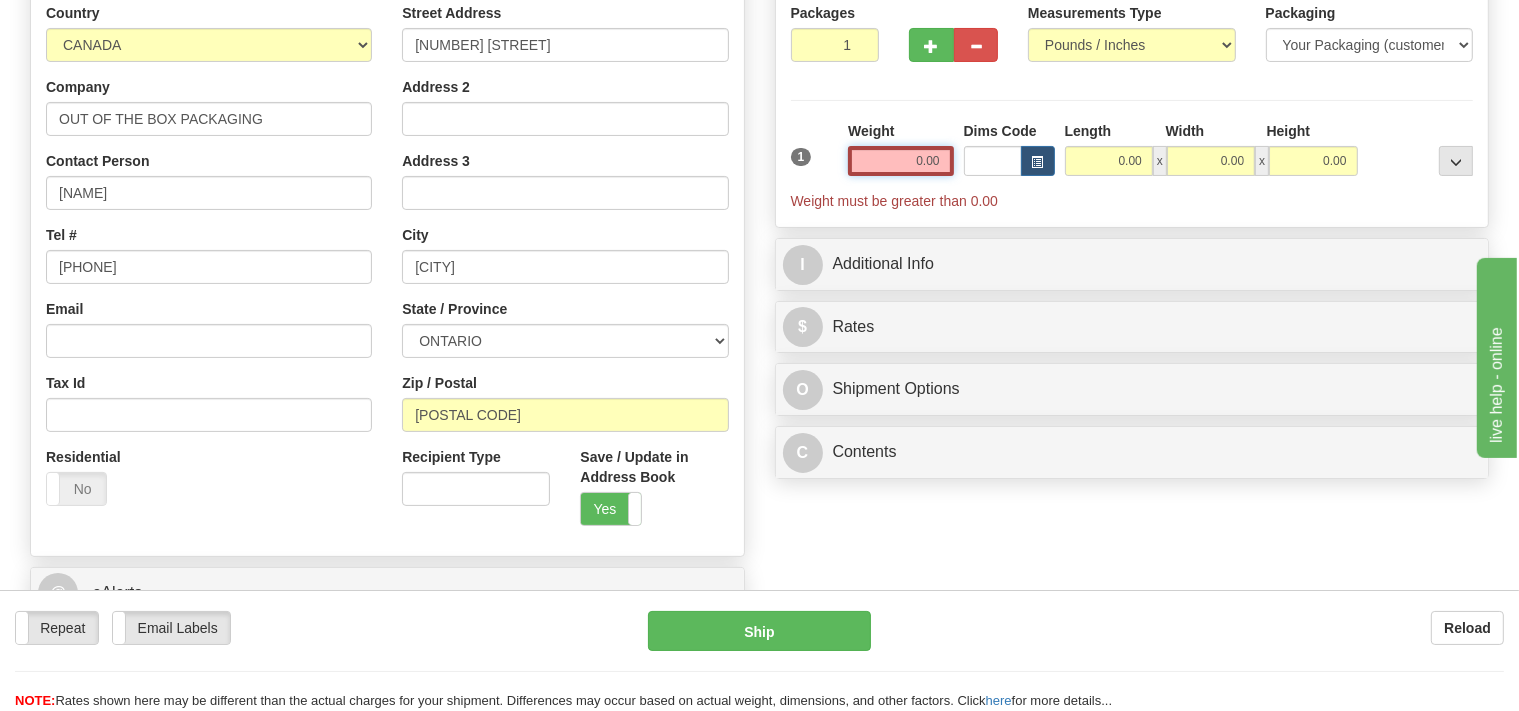click on "0.00" at bounding box center [900, 161] 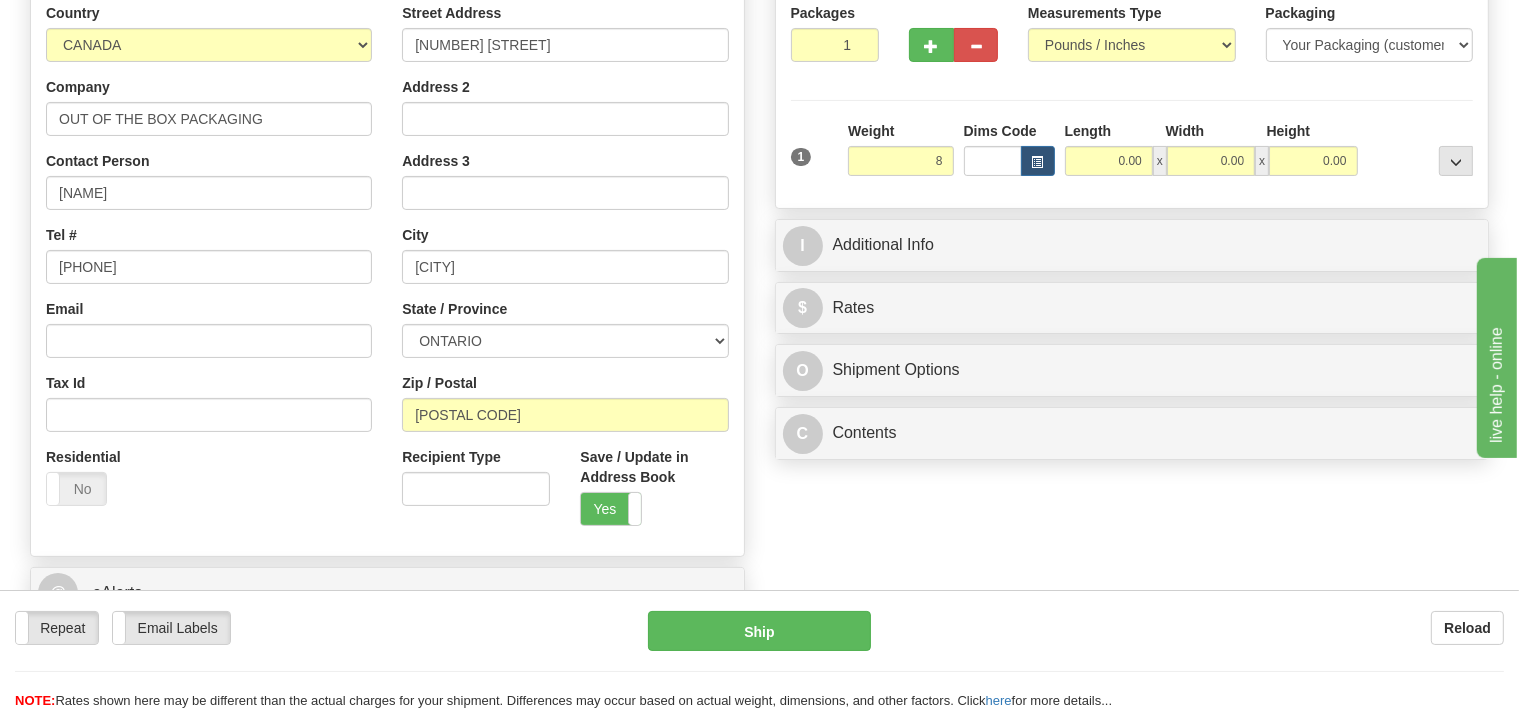 type on "8.00" 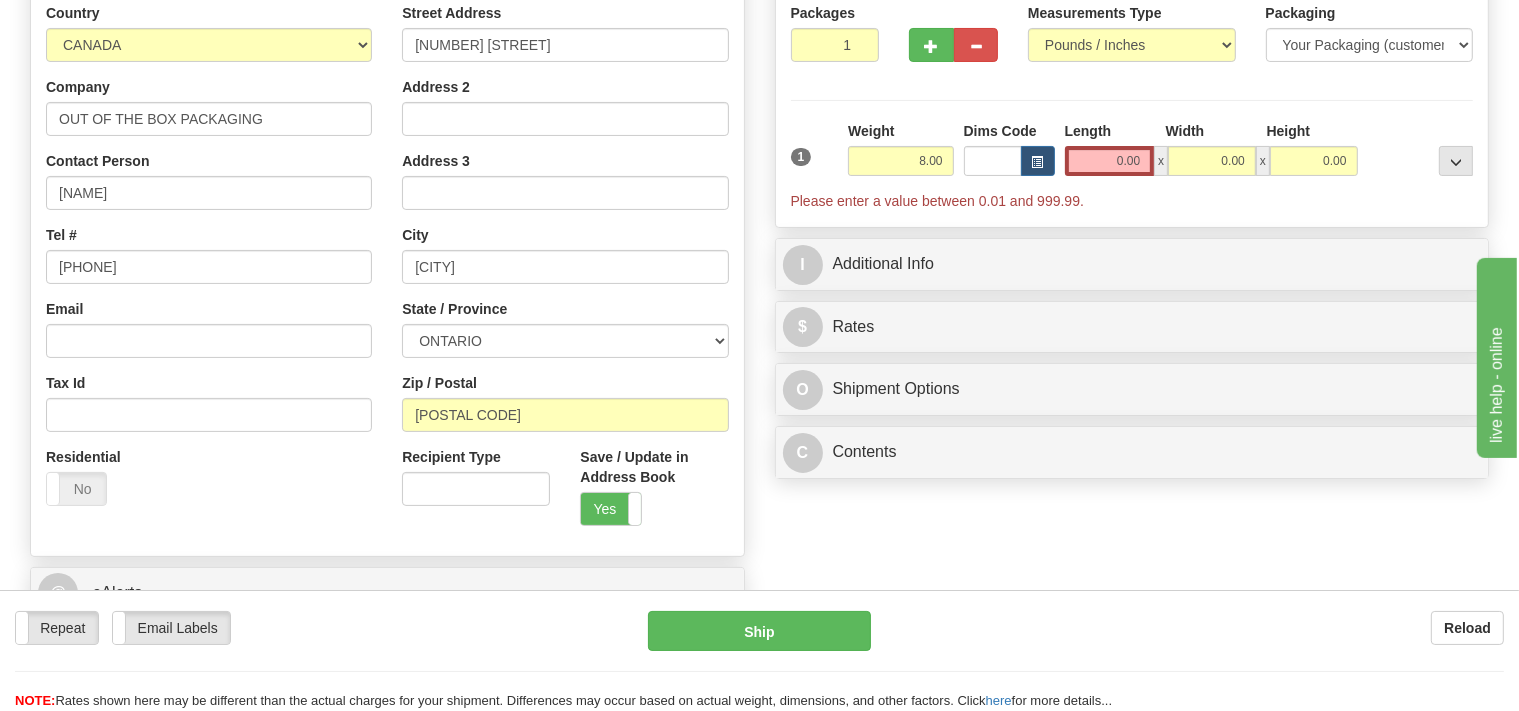 click on "Length" at bounding box center [1110, 133] 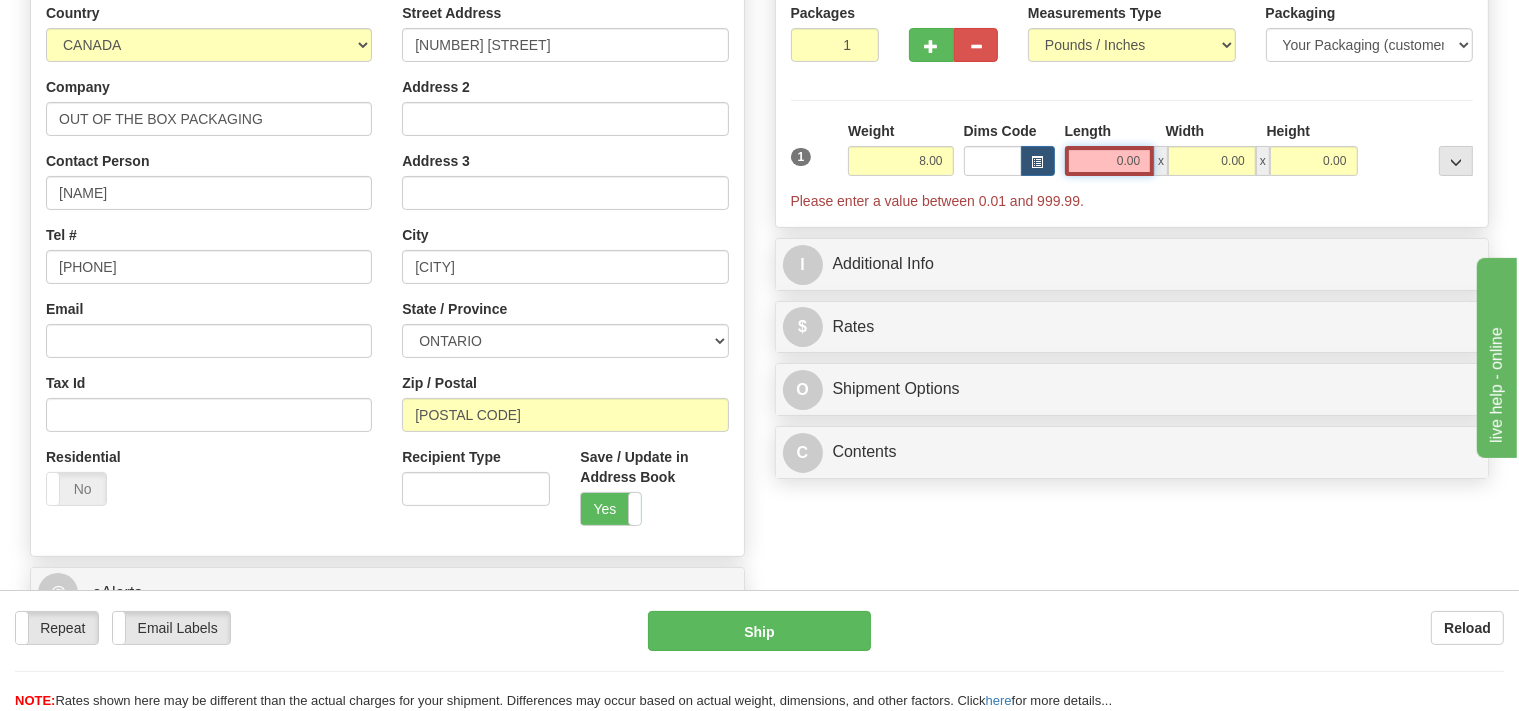 click on "0.00" at bounding box center (1110, 161) 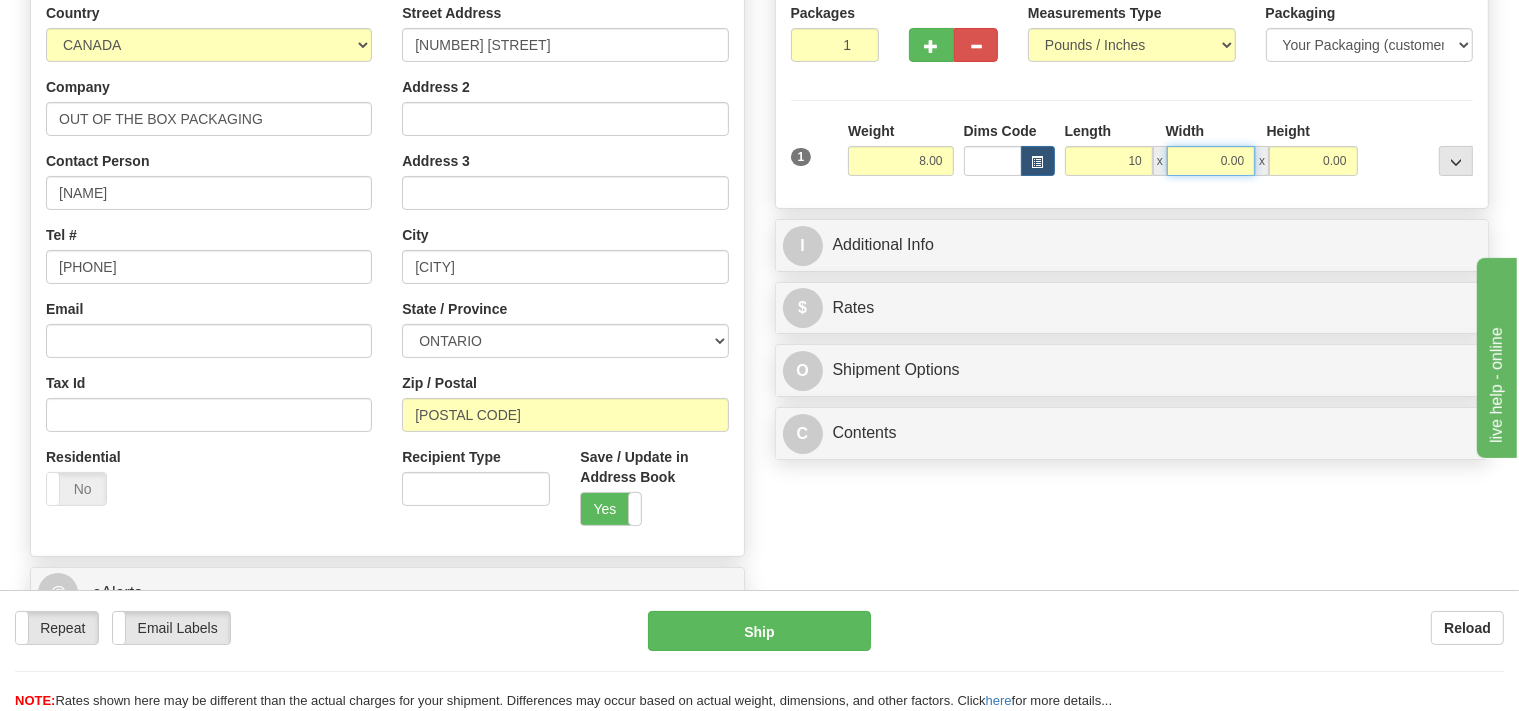 type on "10.00" 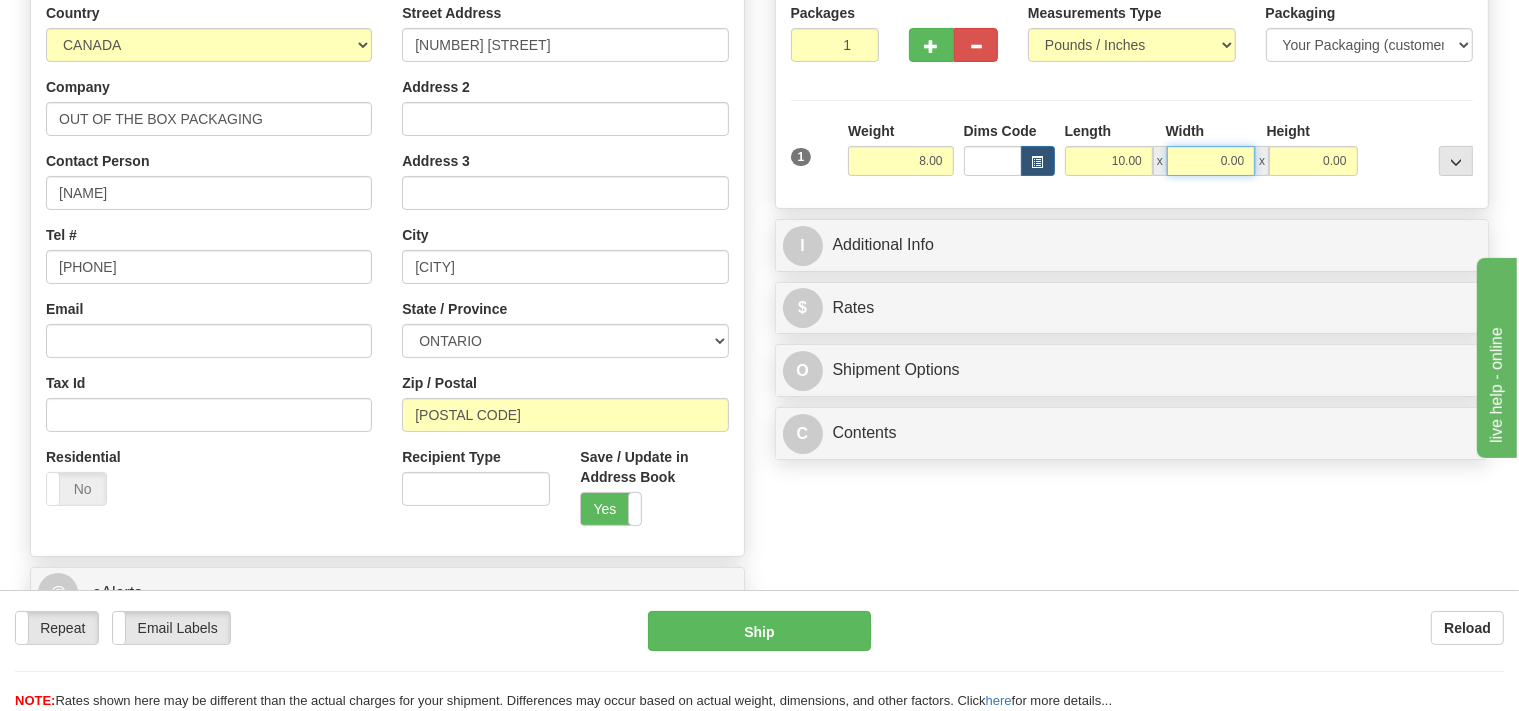 click on "0.00" at bounding box center [1211, 161] 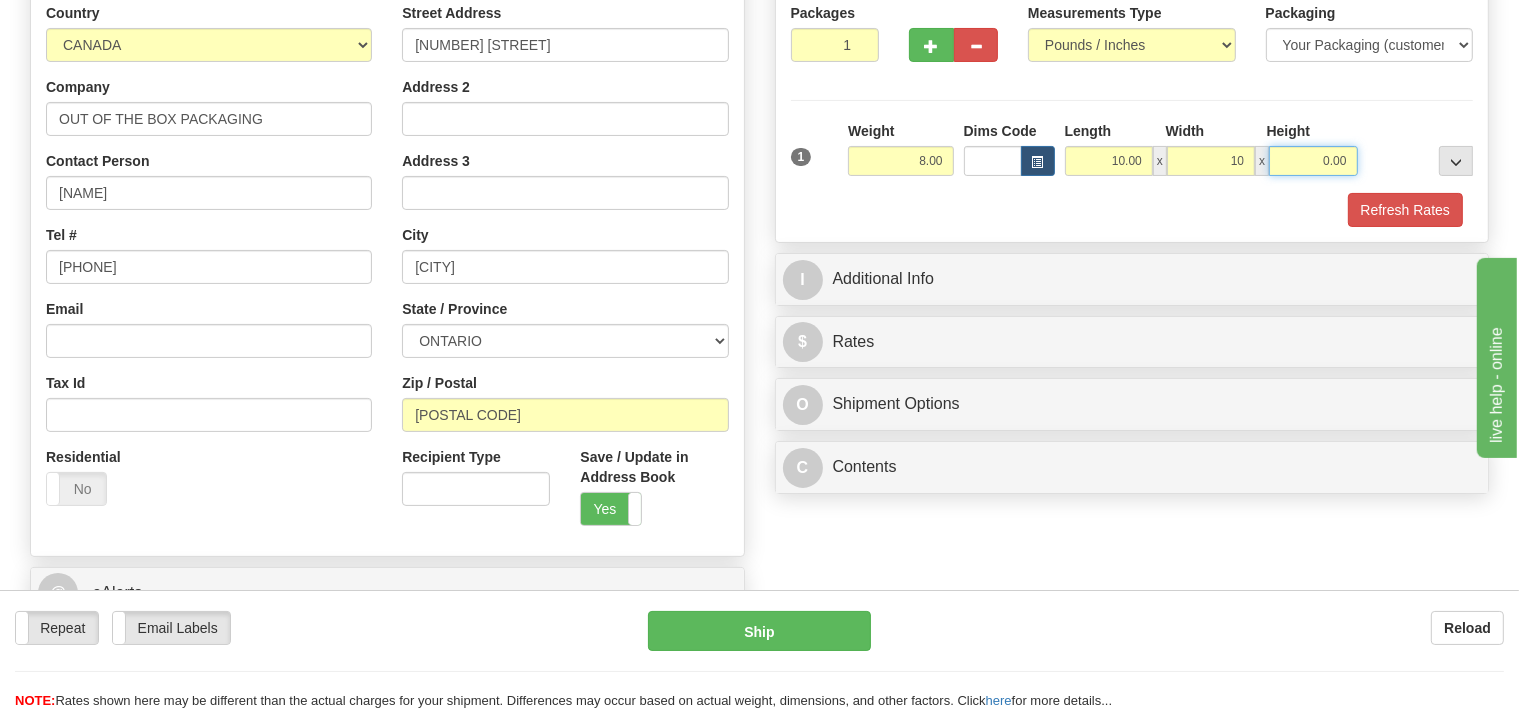 type on "10.00" 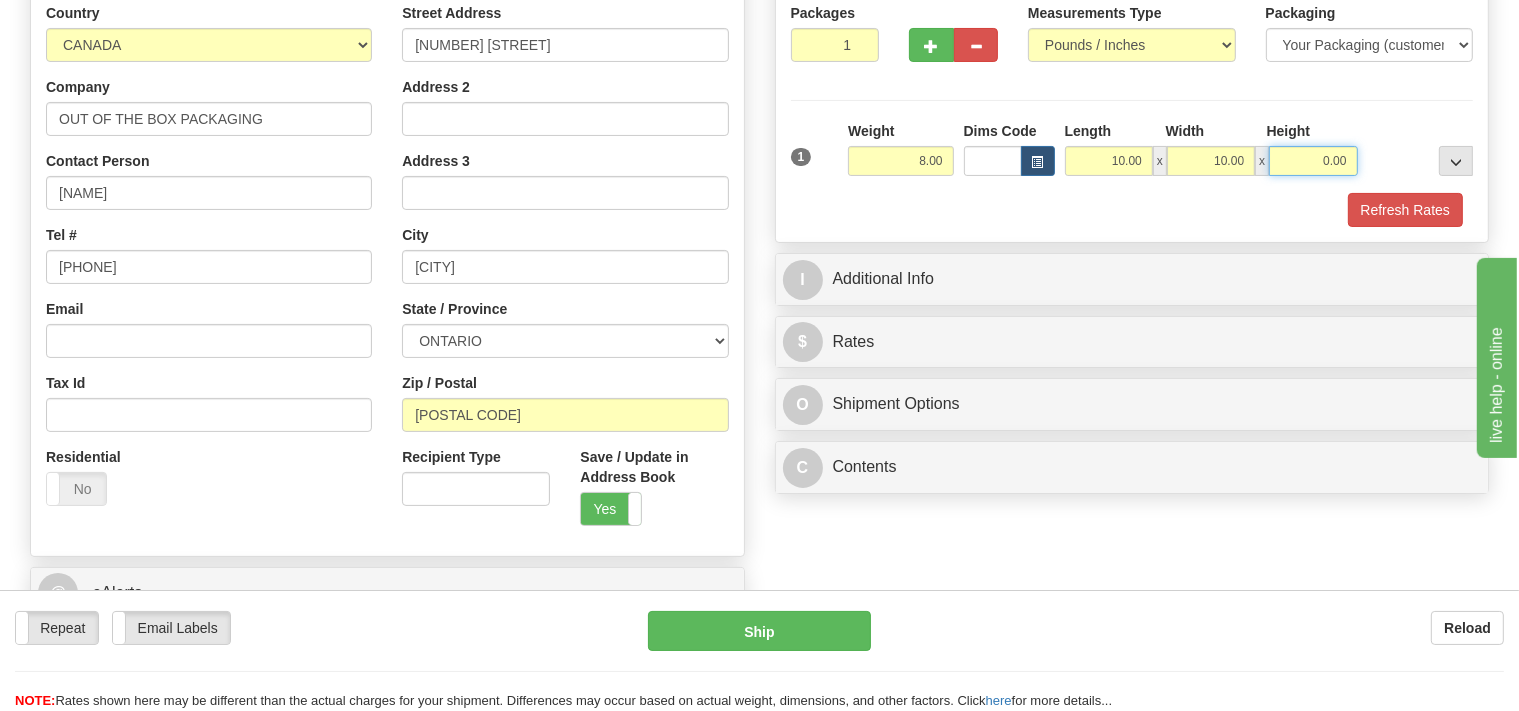 click on "0.00" at bounding box center (1313, 161) 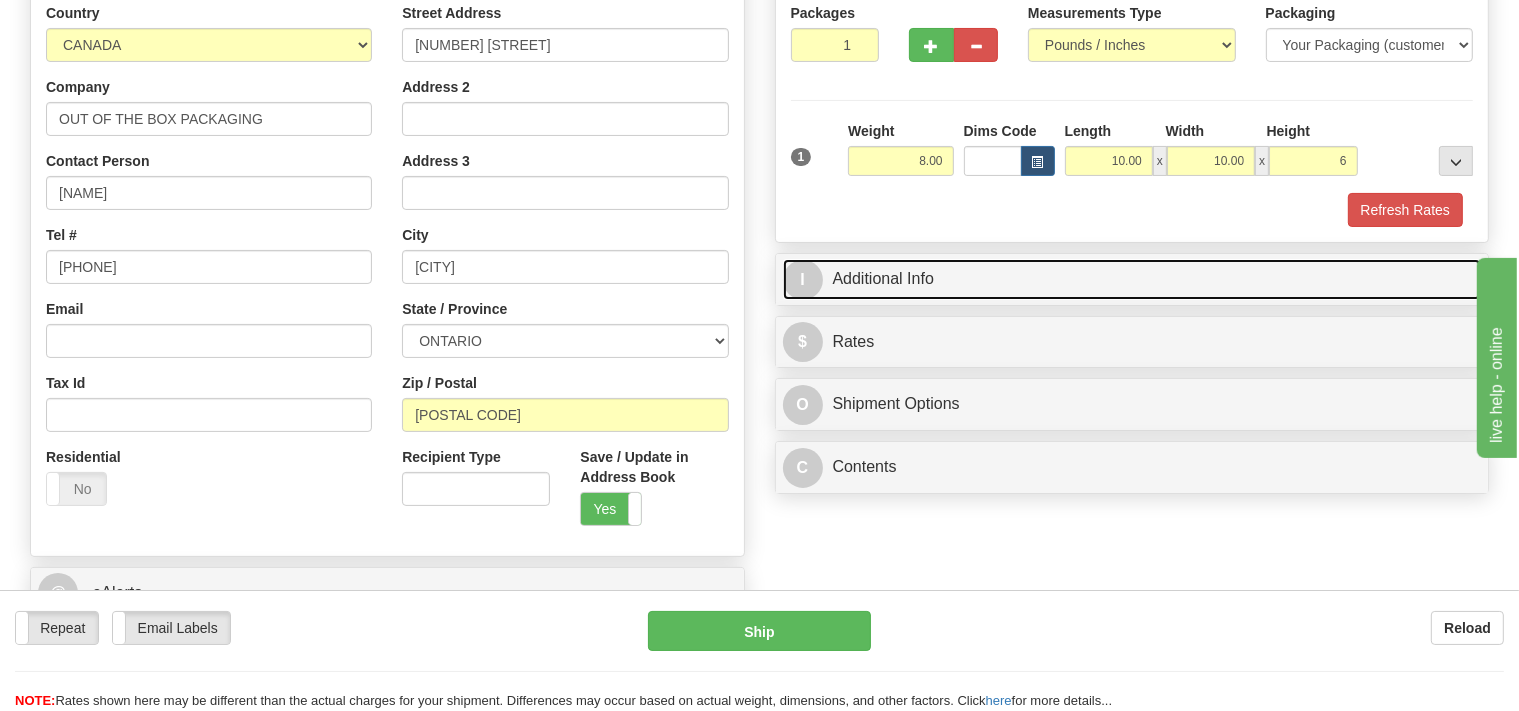 type on "6.00" 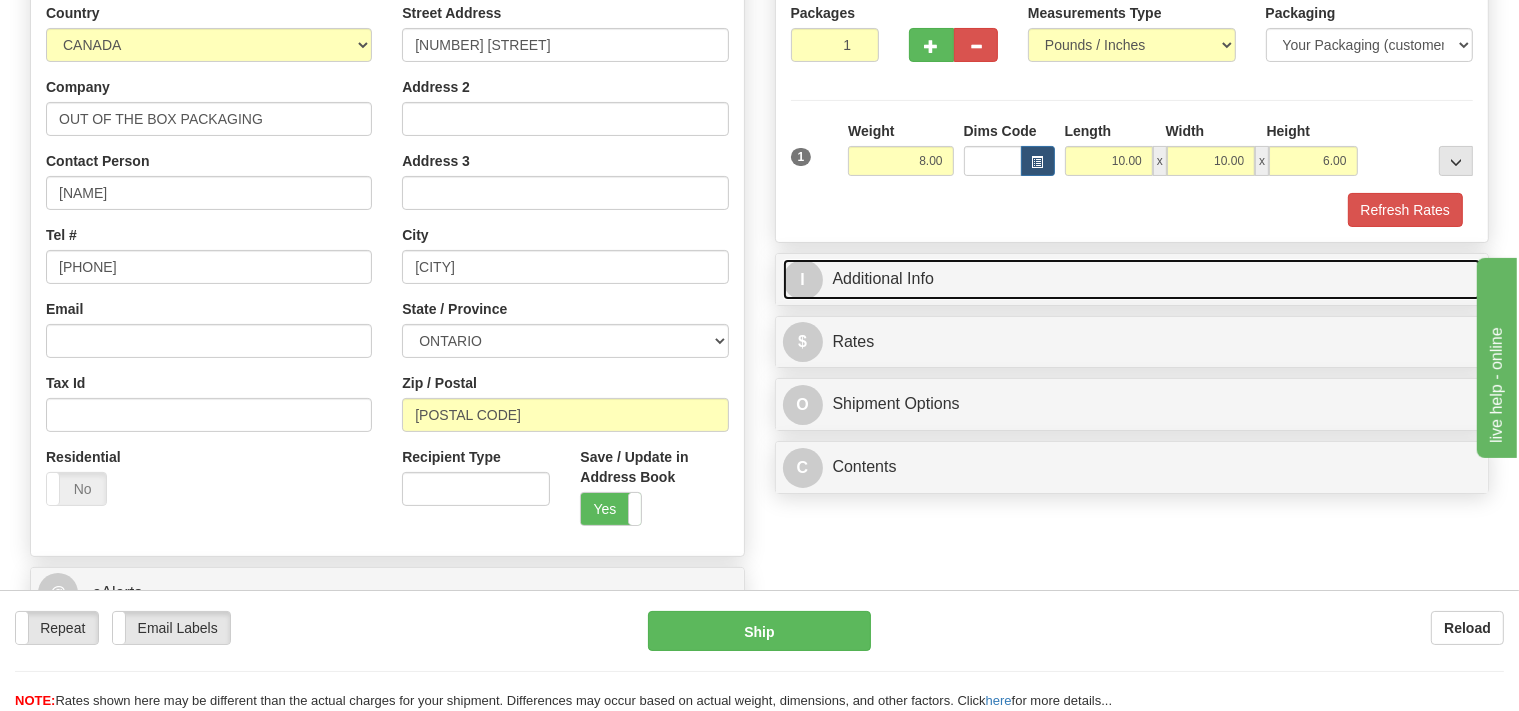 click on "I Additional Info" at bounding box center (1132, 279) 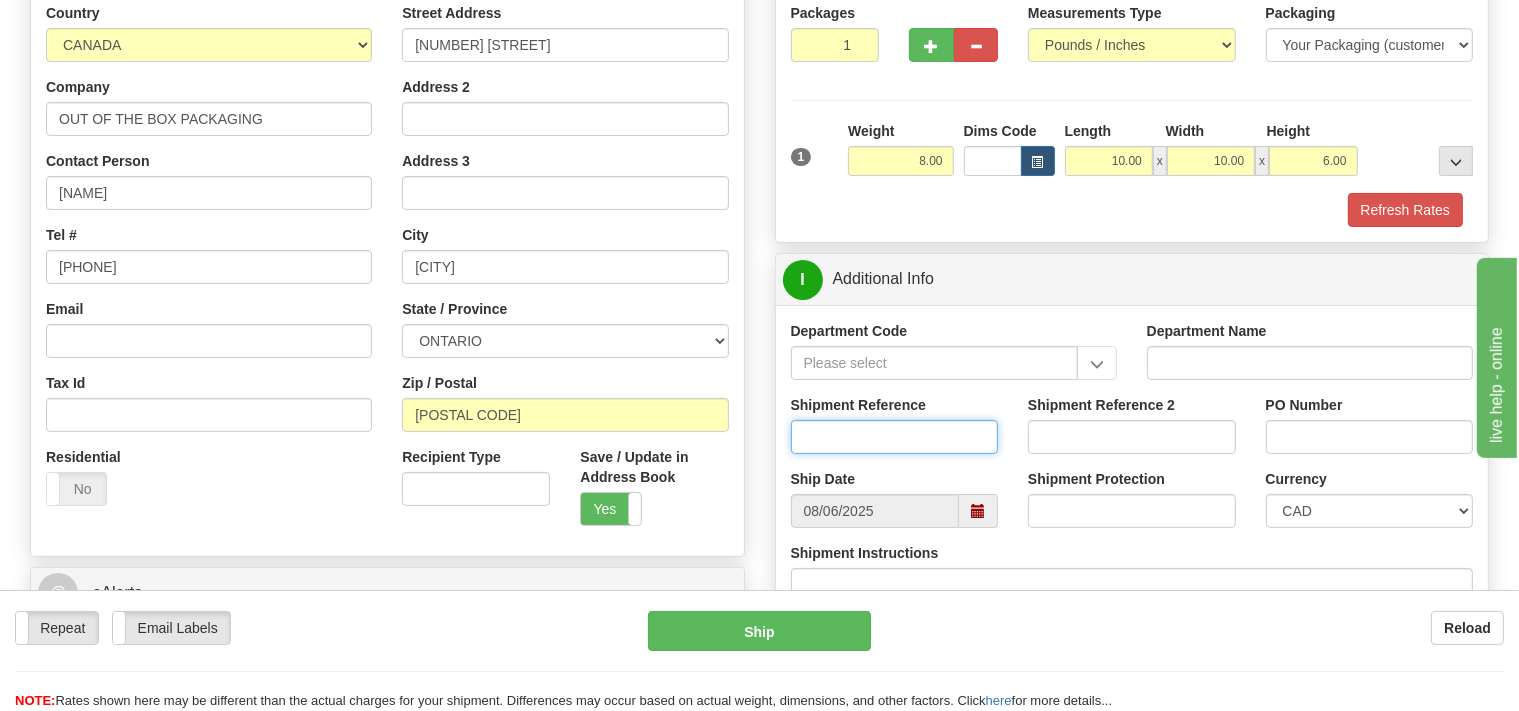 click on "Shipment Reference" at bounding box center (895, 437) 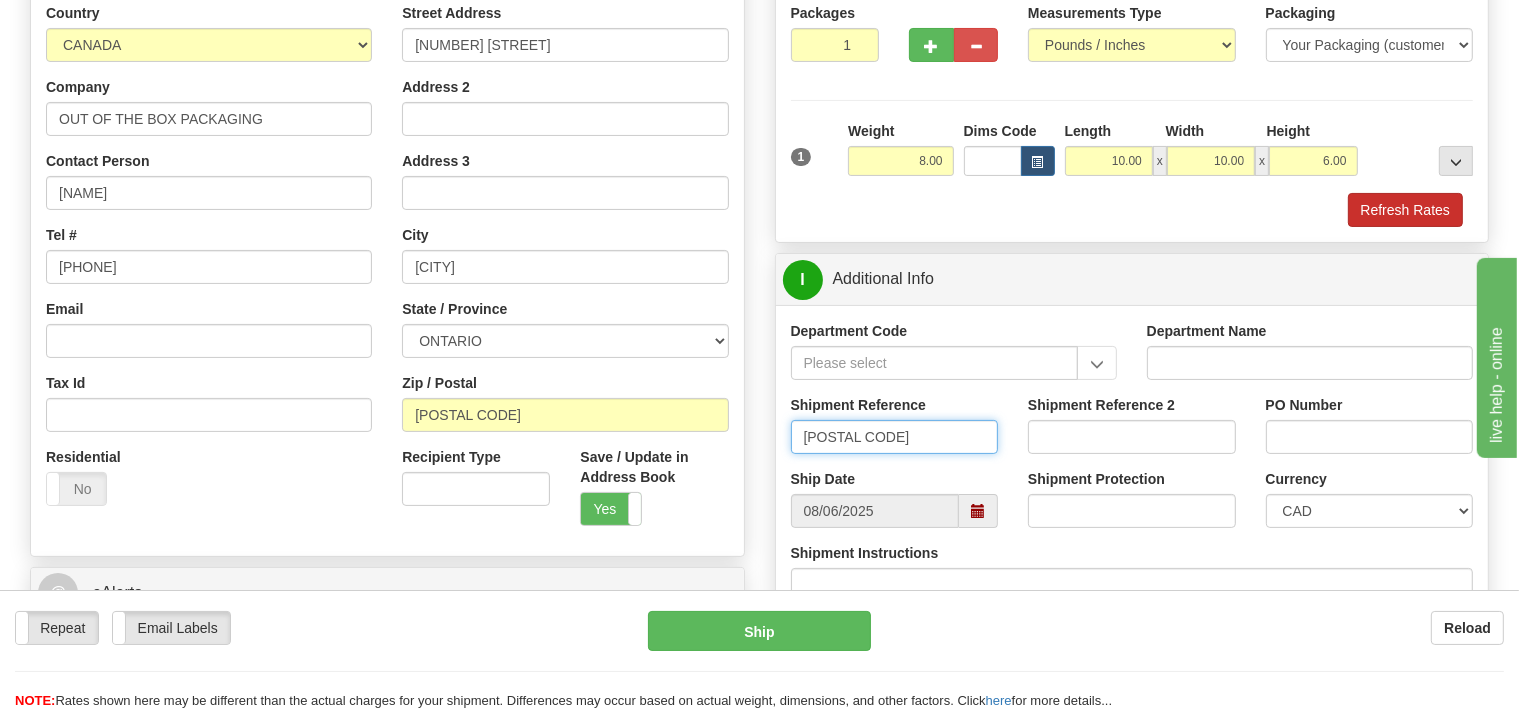 type on "[POSTAL CODE]" 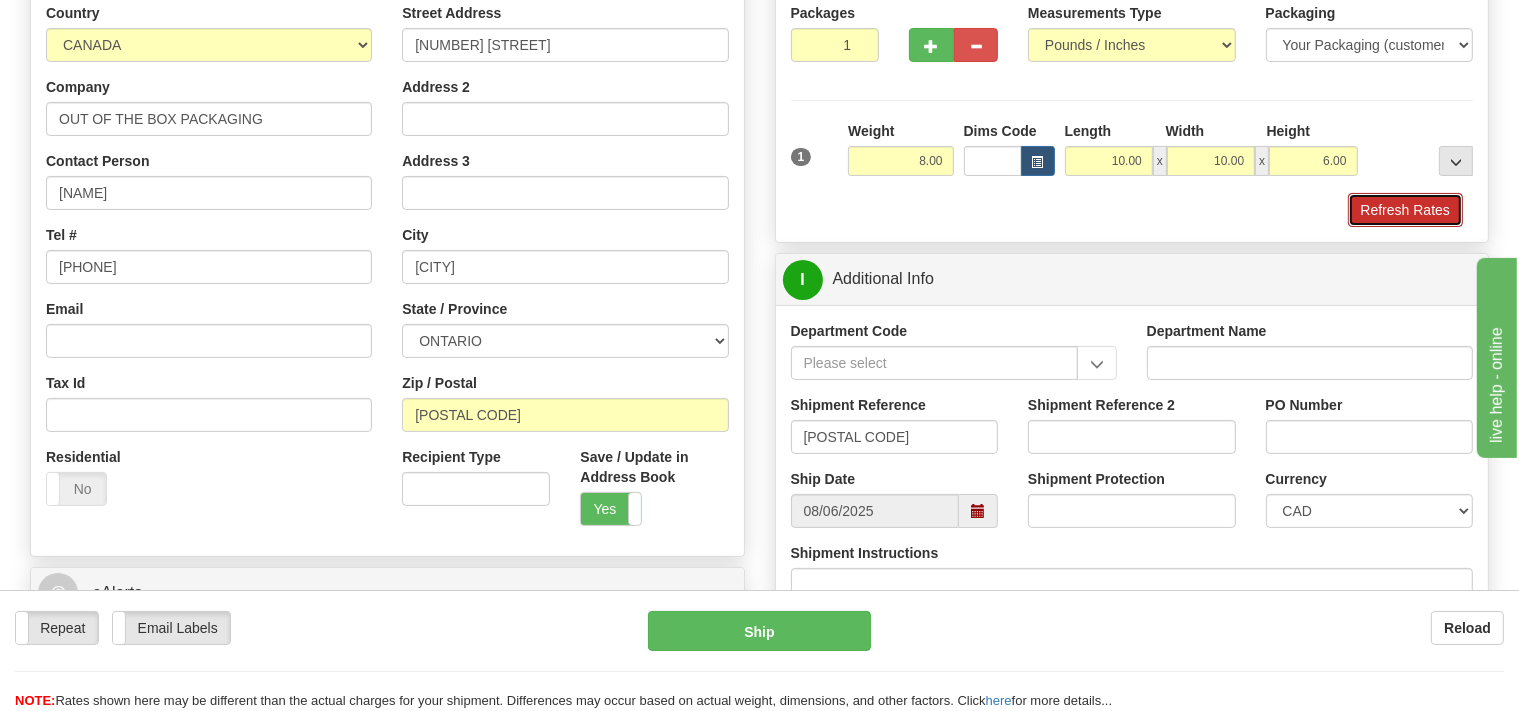 click on "Refresh Rates" at bounding box center [1405, 210] 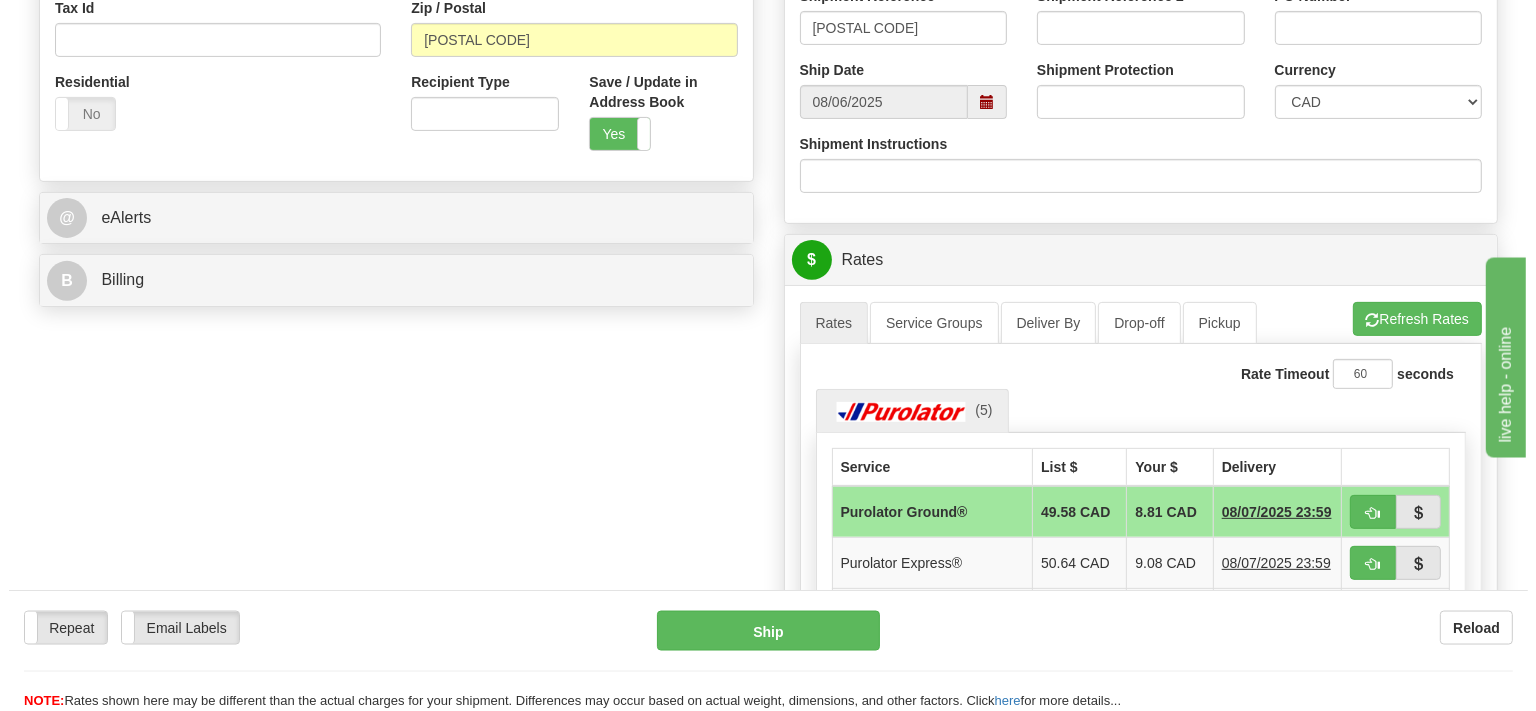 scroll, scrollTop: 739, scrollLeft: 0, axis: vertical 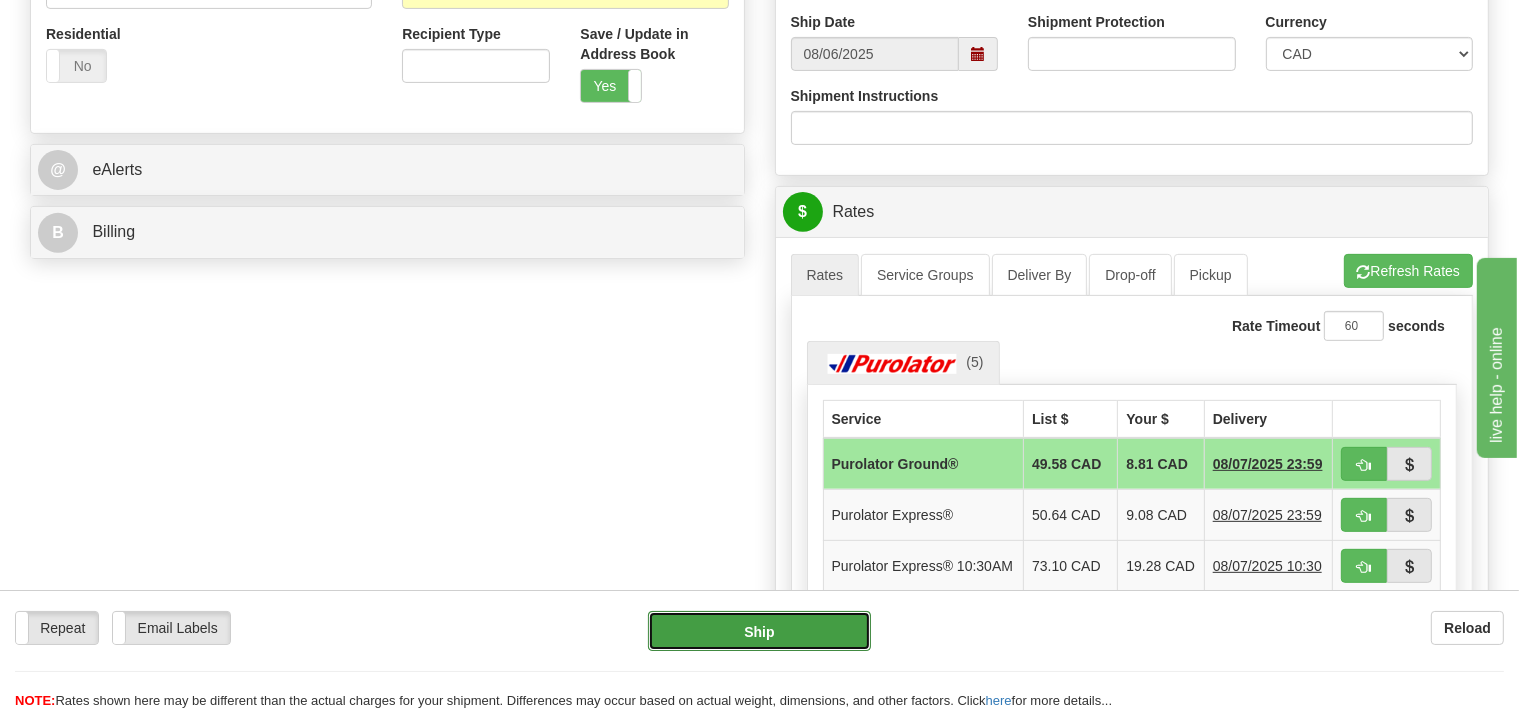 click on "Ship" at bounding box center (759, 631) 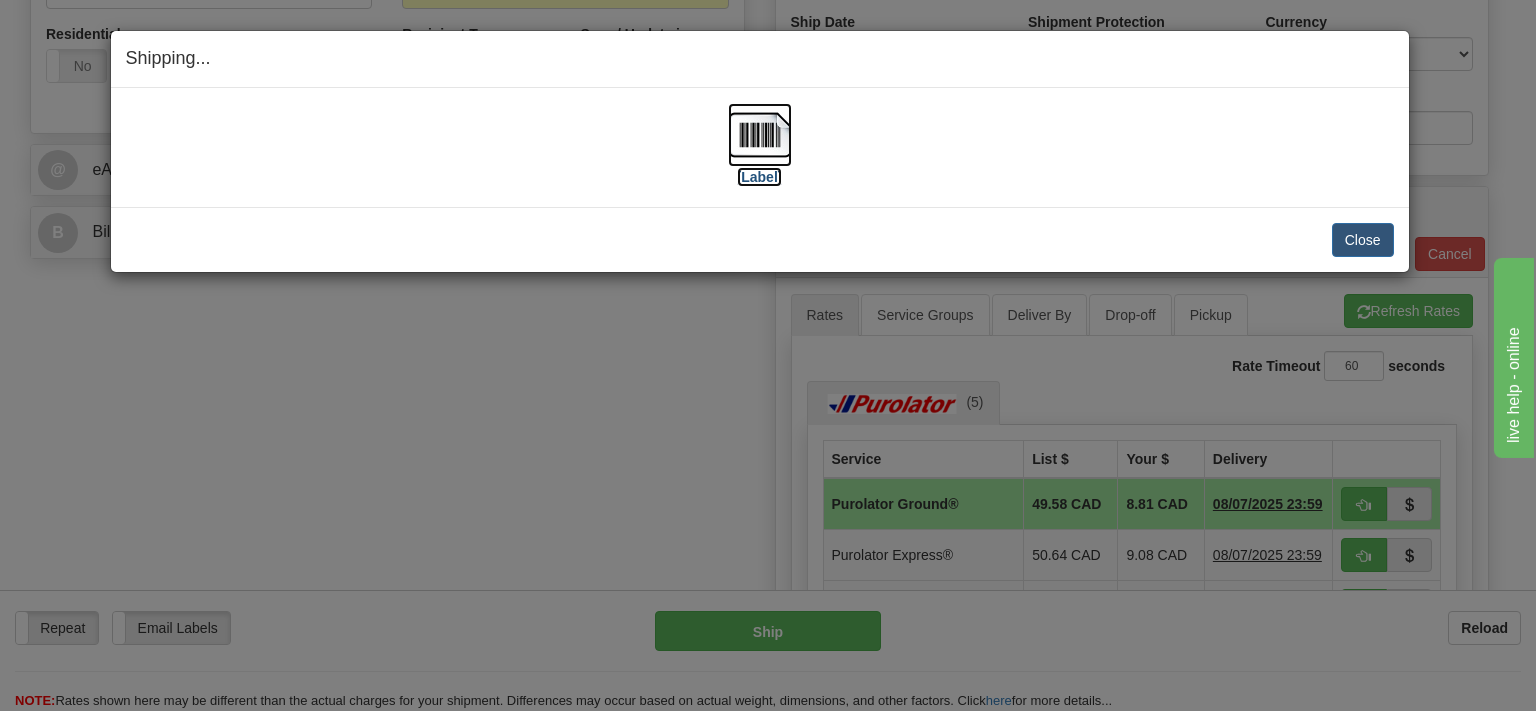 click at bounding box center [760, 135] 